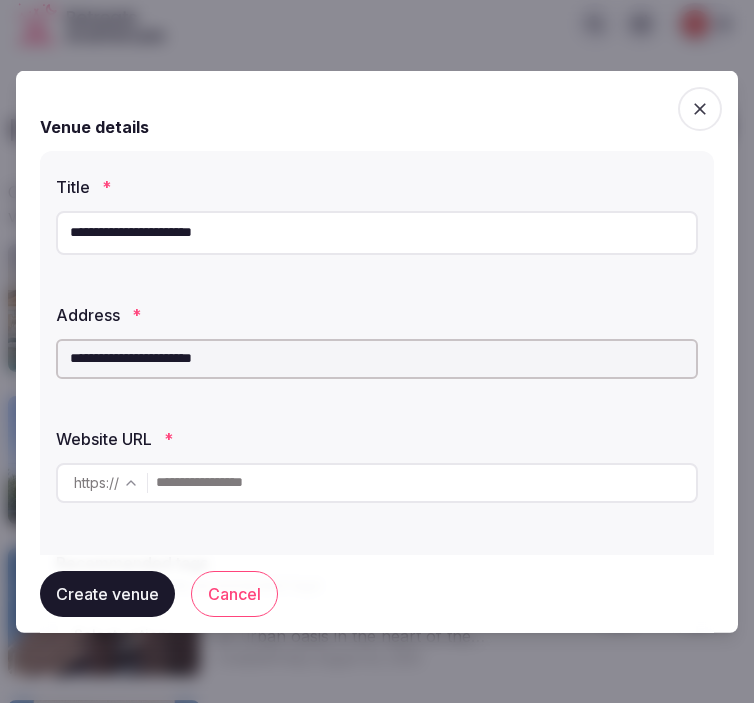 scroll, scrollTop: 0, scrollLeft: 0, axis: both 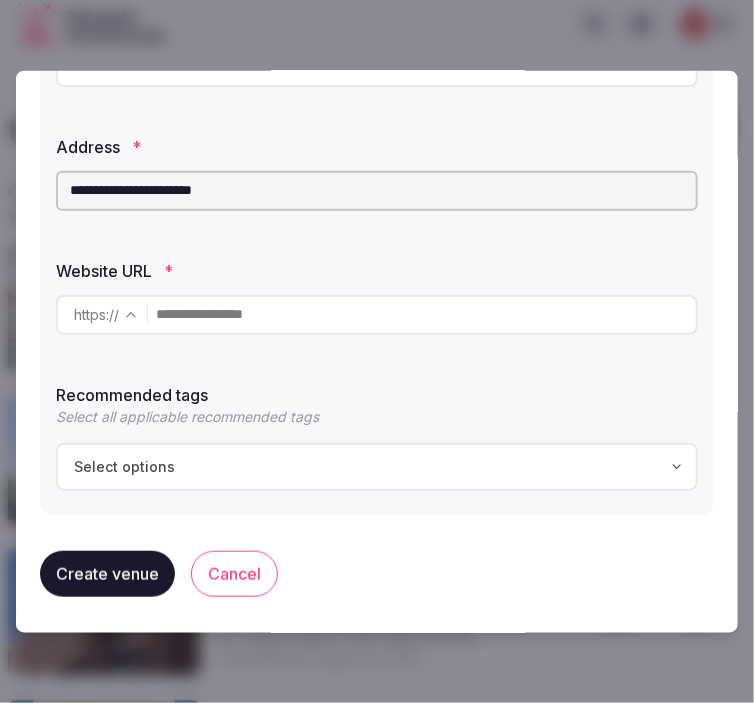 click at bounding box center (426, 314) 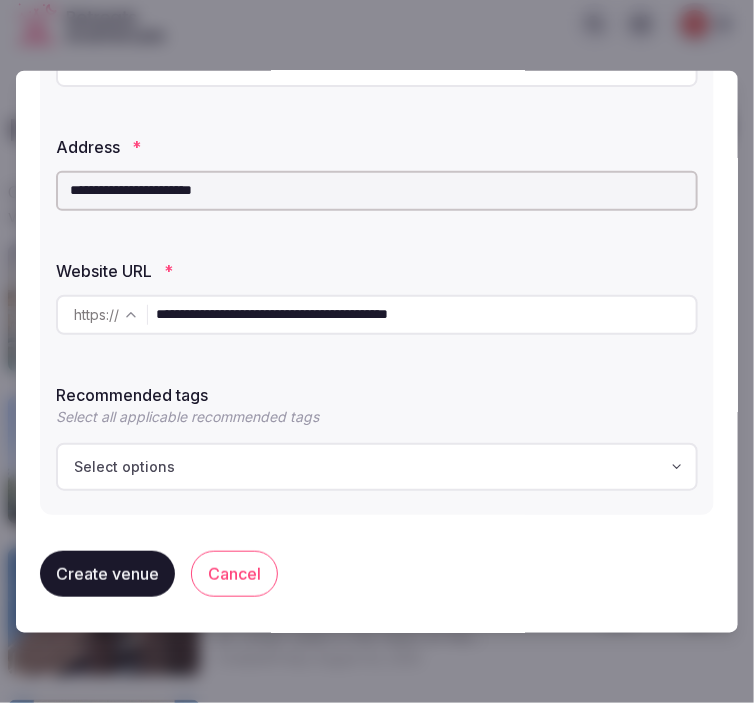 type on "**********" 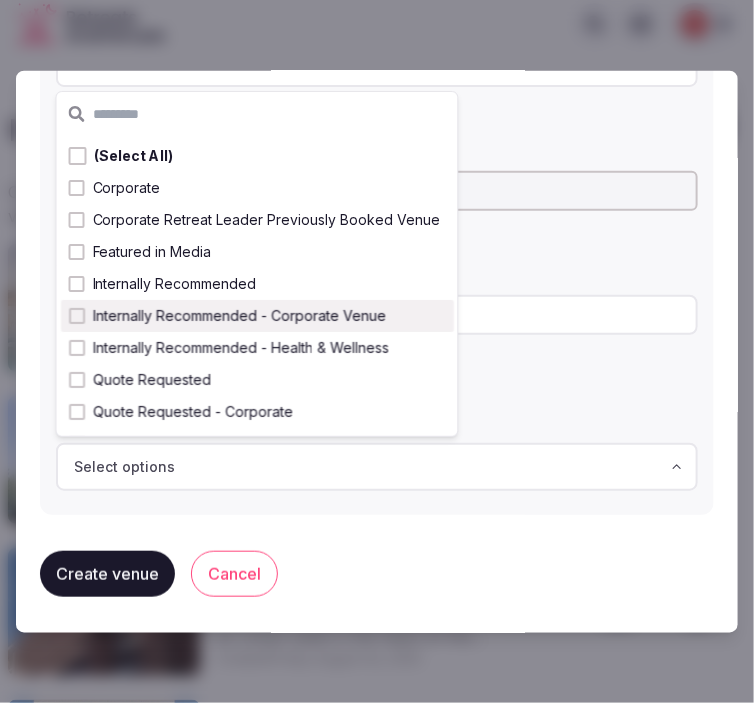 click on "Internally Recommended - Corporate Venue" at bounding box center [239, 316] 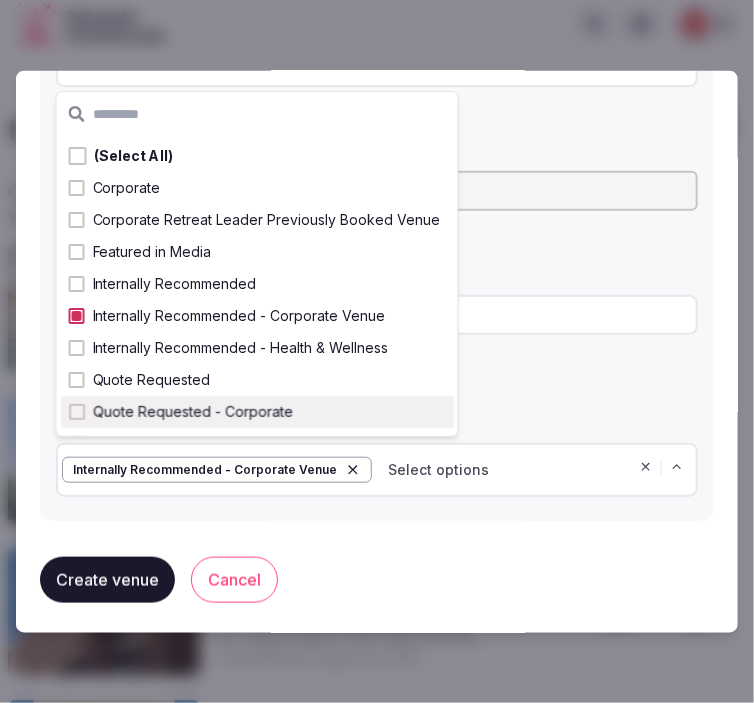 click on "Create venue Cancel" at bounding box center (377, 579) 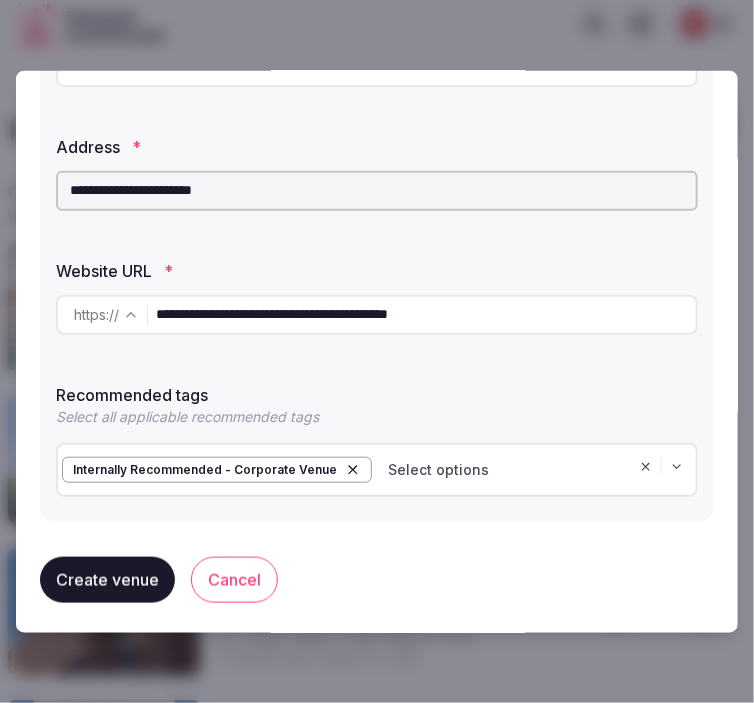 click on "Create venue" at bounding box center [107, 579] 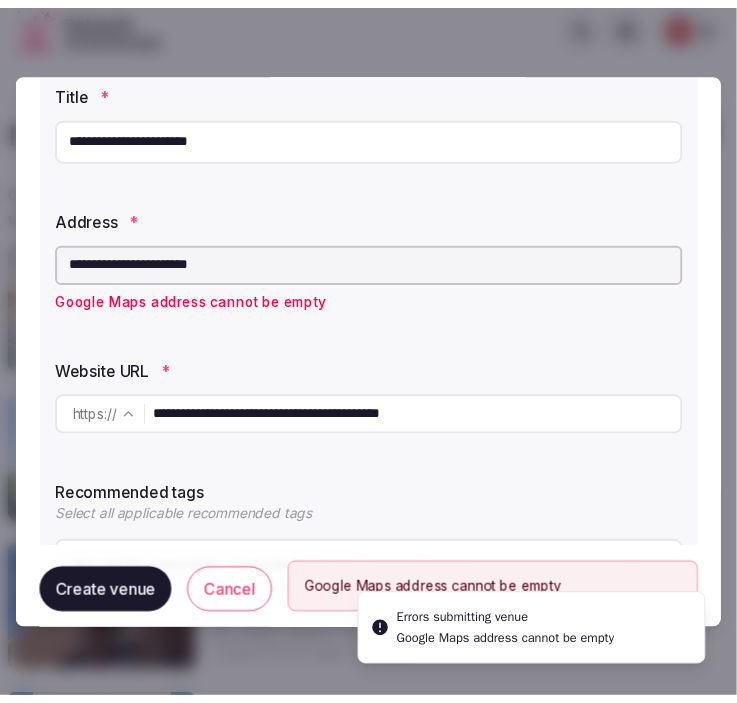 scroll, scrollTop: 57, scrollLeft: 0, axis: vertical 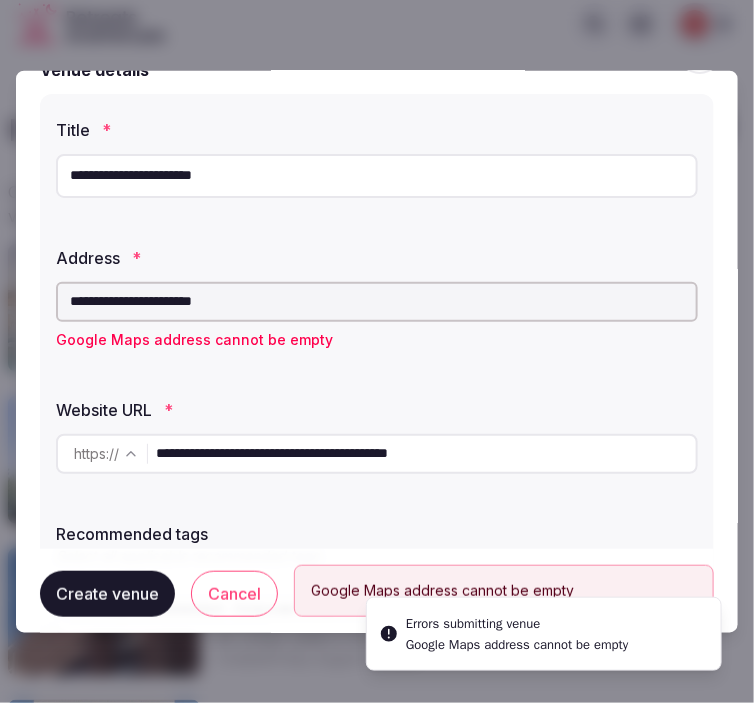 click on "**********" at bounding box center (377, 301) 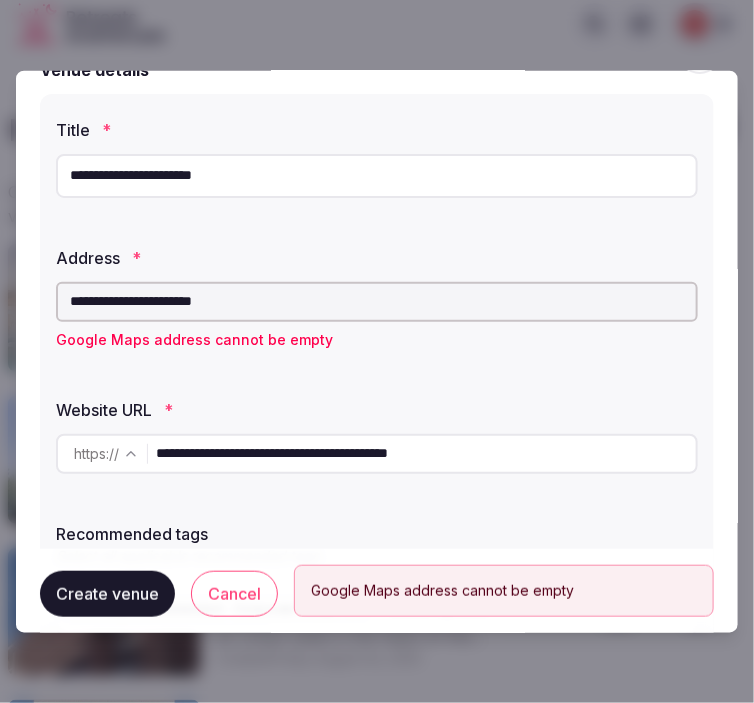 click on "**********" at bounding box center (377, 301) 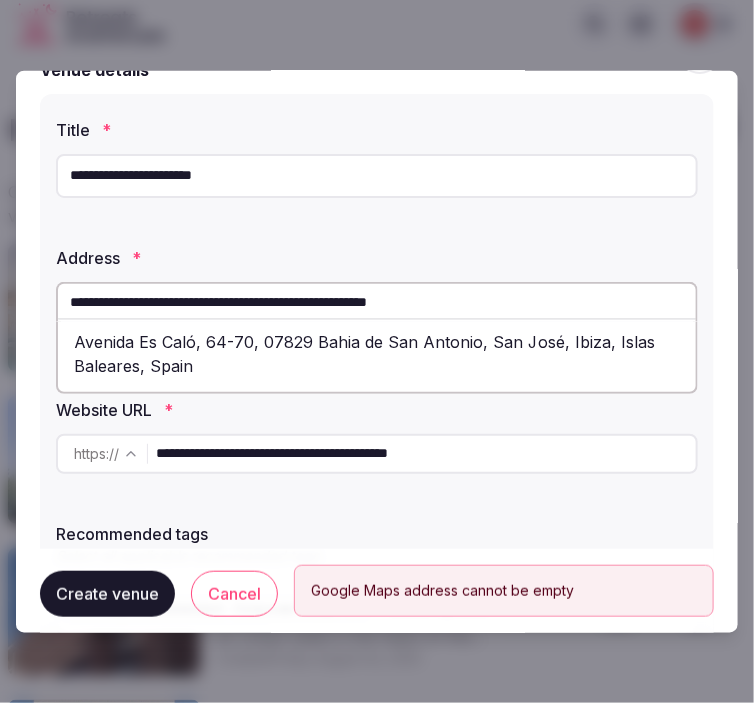 click on "Avenida Es Caló, 64-70, 07829 Bahia de San Antonio, San José, Ibiza, Islas Baleares, Spain" at bounding box center [377, 353] 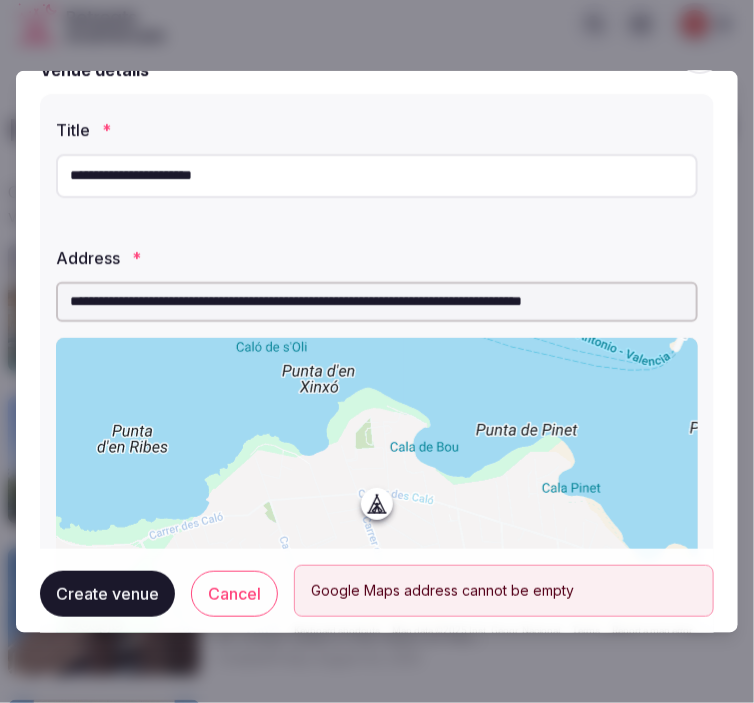 click on "Create venue" at bounding box center (107, 594) 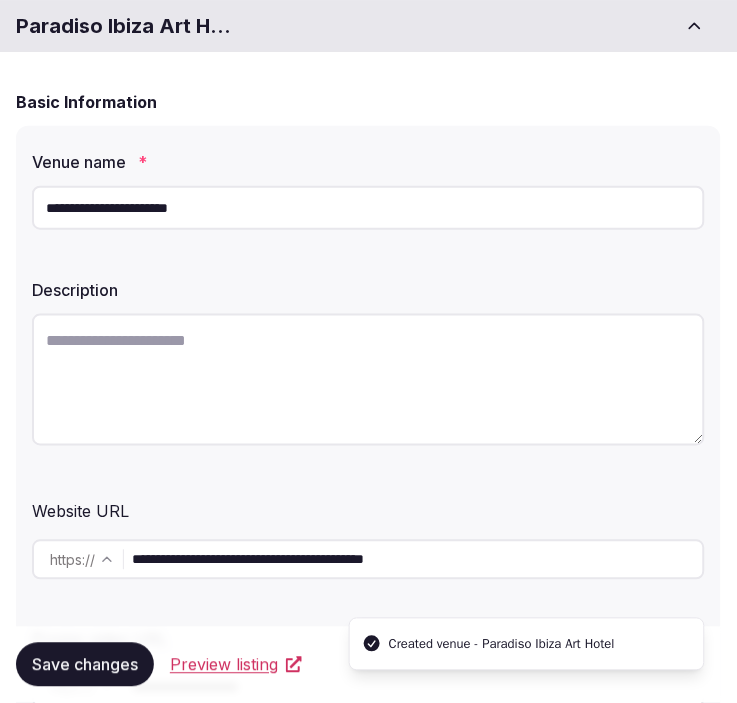 scroll, scrollTop: 222, scrollLeft: 0, axis: vertical 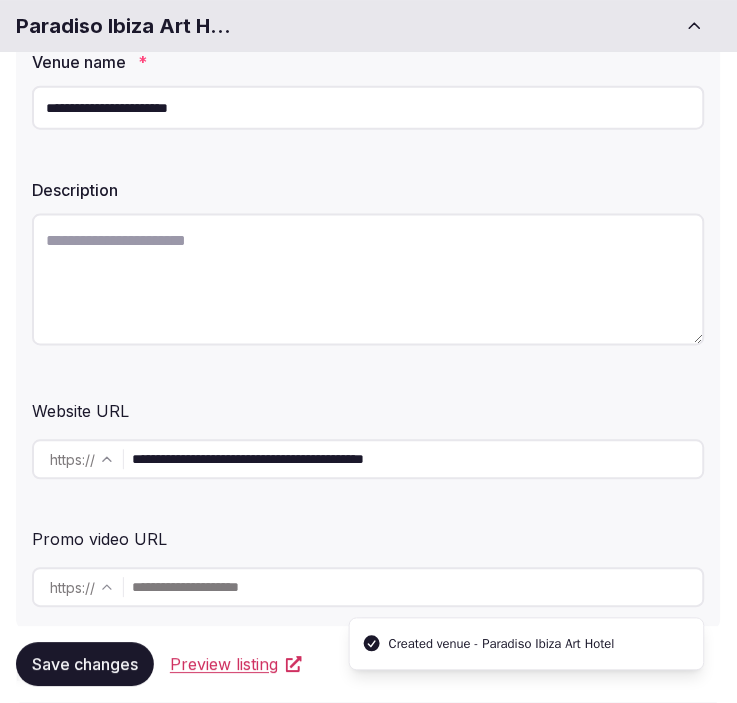 click at bounding box center [368, 280] 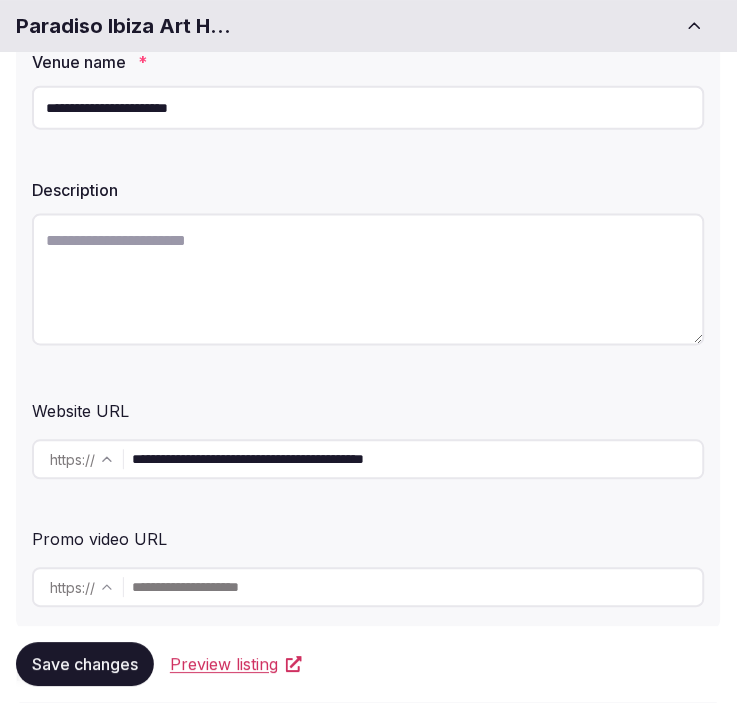 click at bounding box center [368, 280] 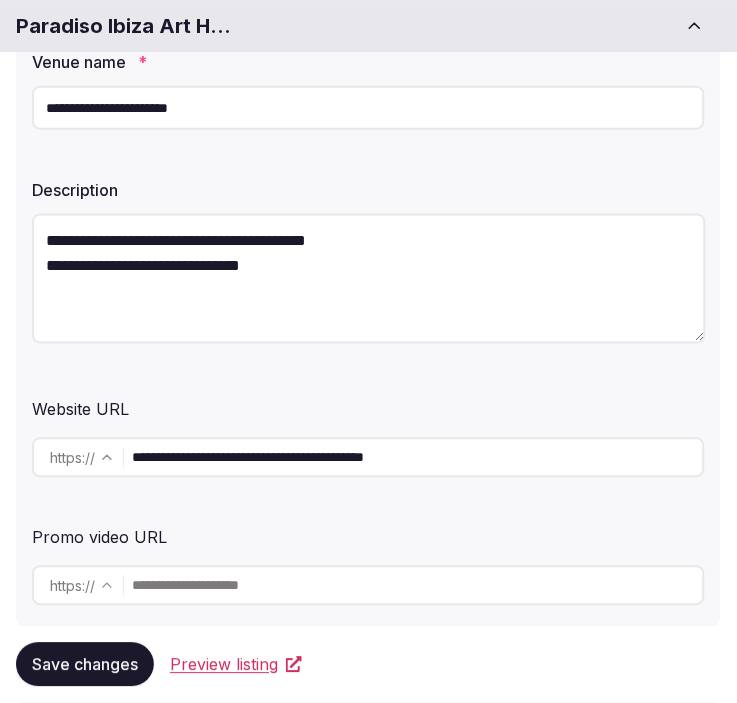 click on "**********" at bounding box center (369, 279) 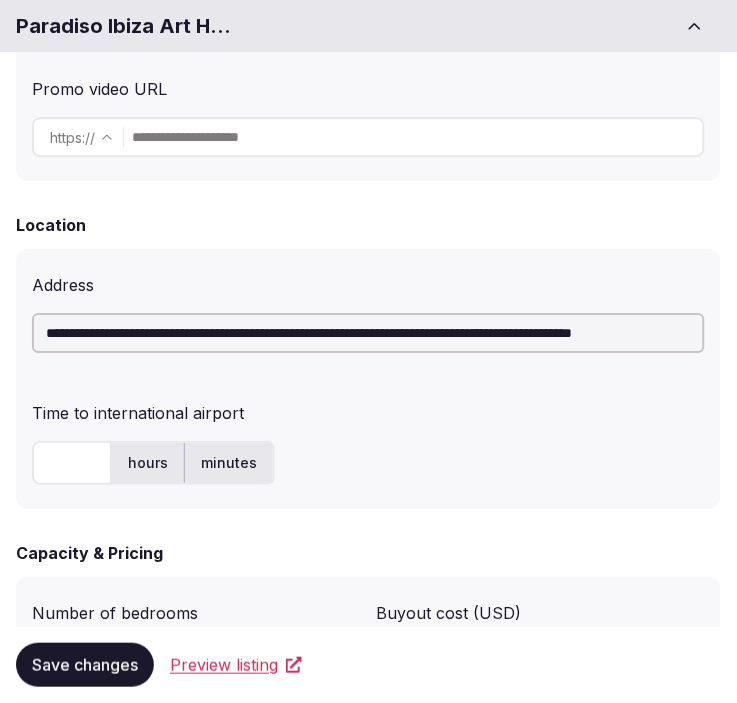 scroll, scrollTop: 777, scrollLeft: 0, axis: vertical 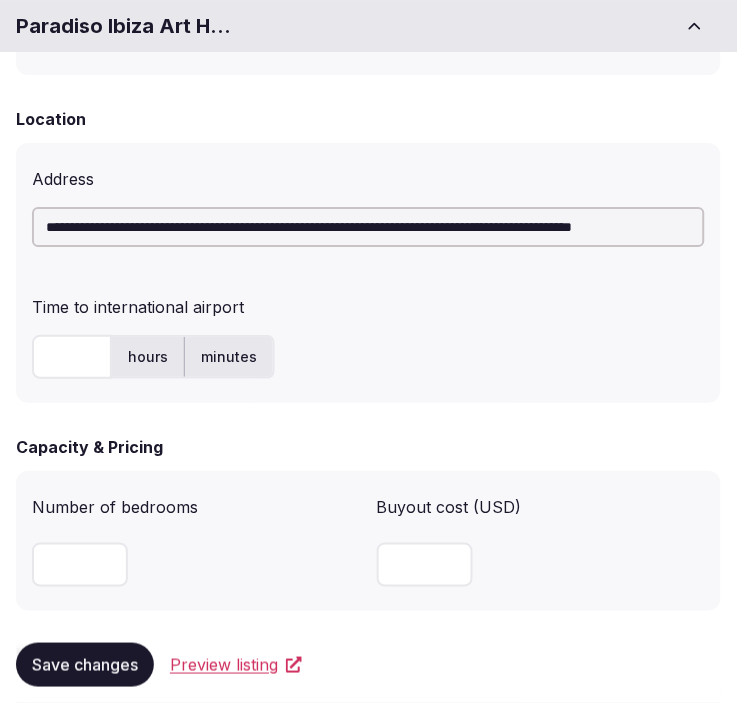 type on "**********" 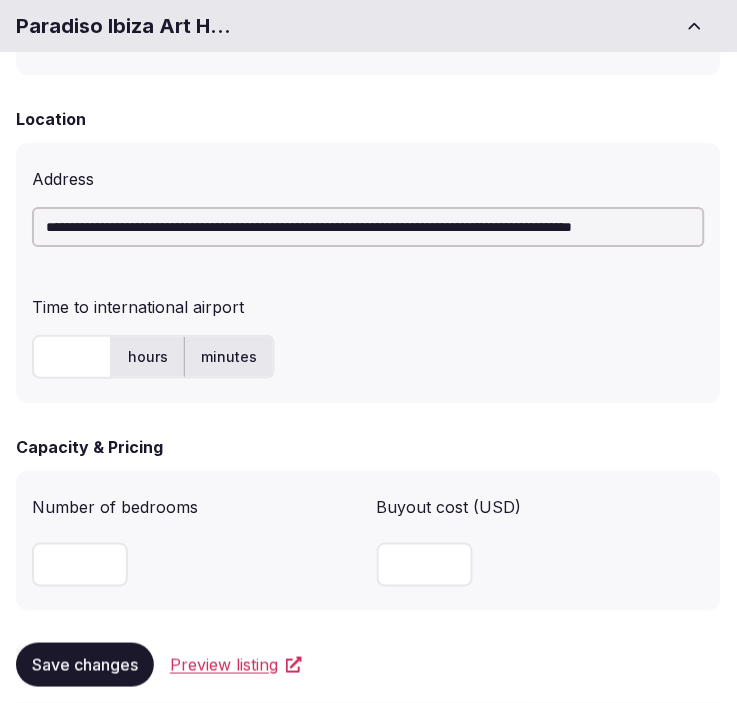 click at bounding box center (72, 357) 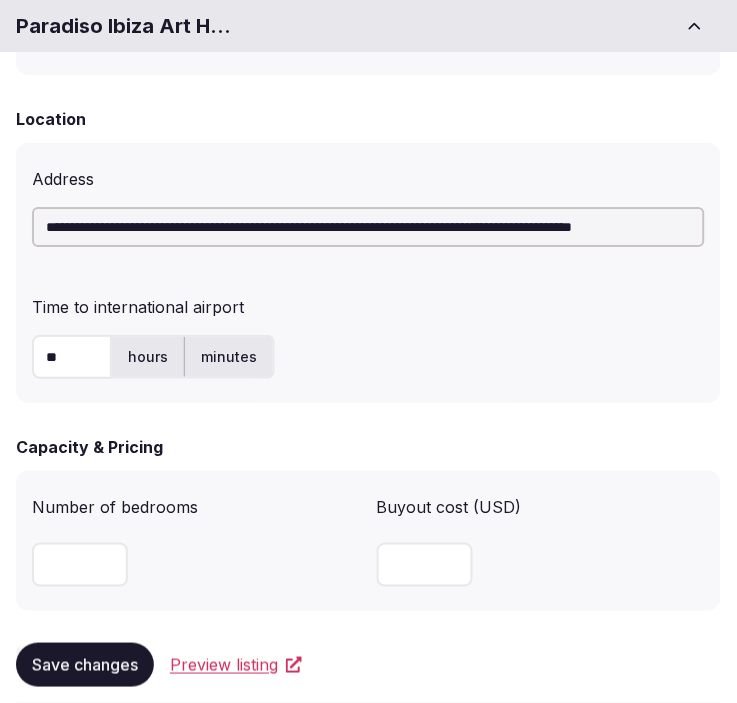type on "**" 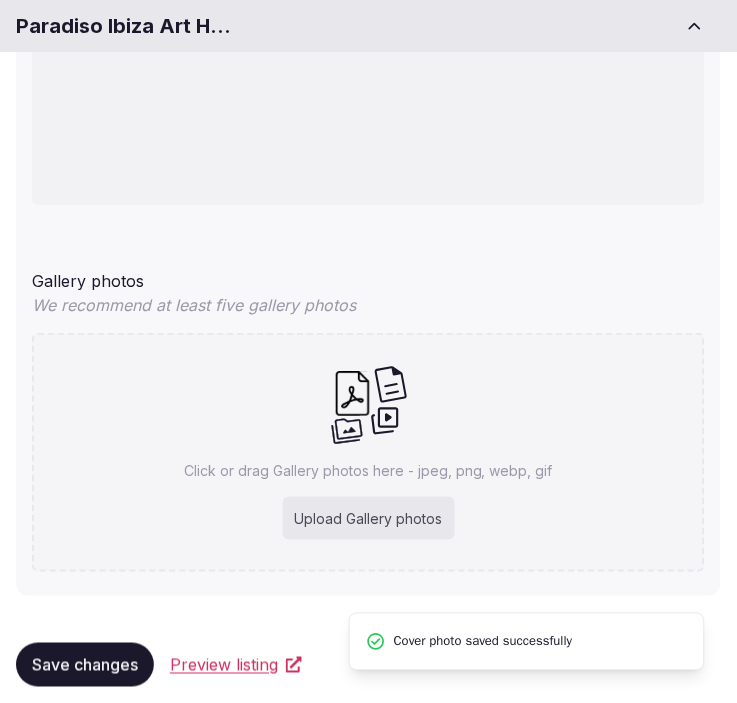 scroll, scrollTop: 1802, scrollLeft: 0, axis: vertical 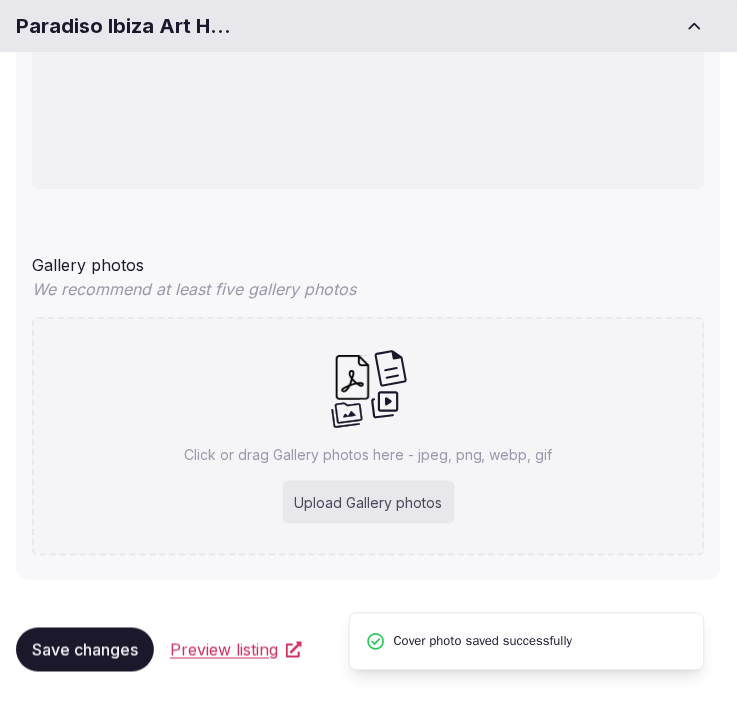 click on "Save changes" at bounding box center (85, 650) 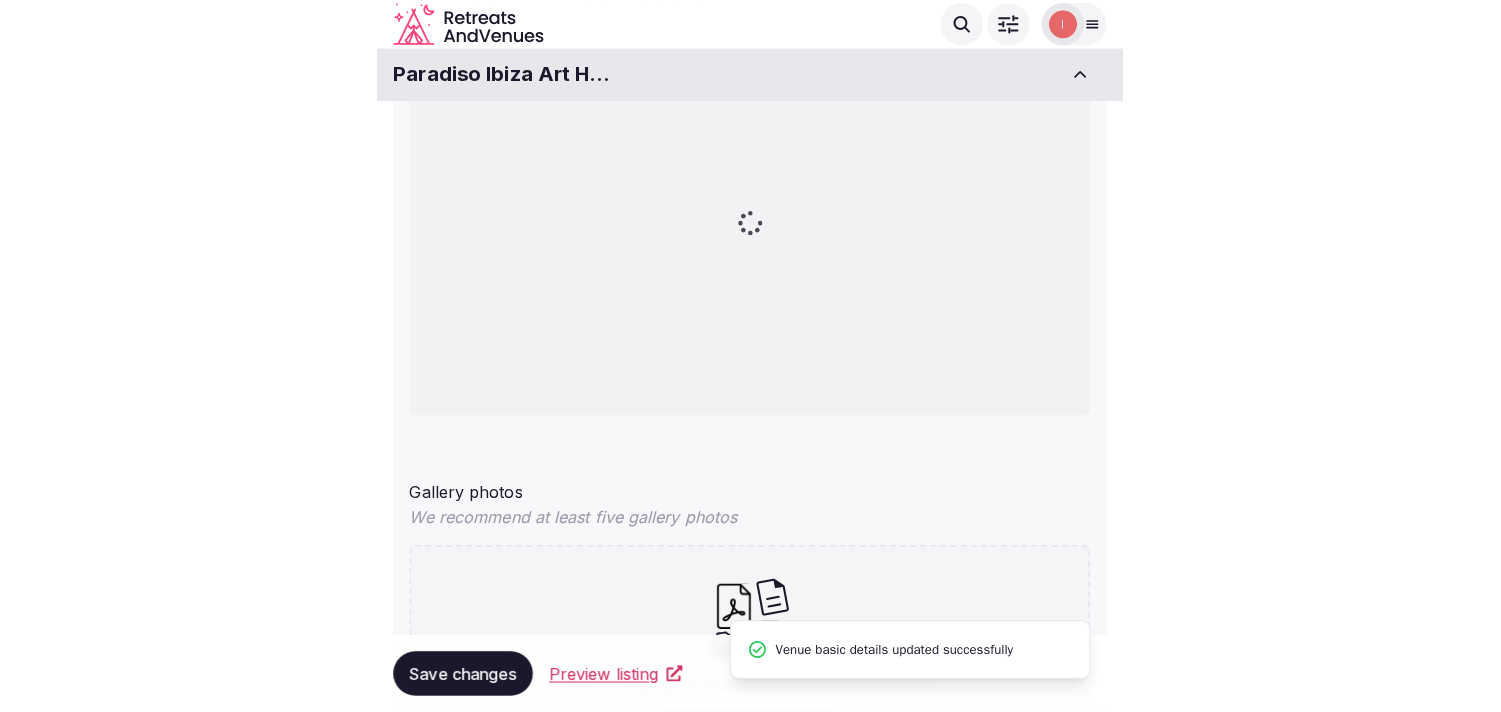 scroll, scrollTop: 1246, scrollLeft: 0, axis: vertical 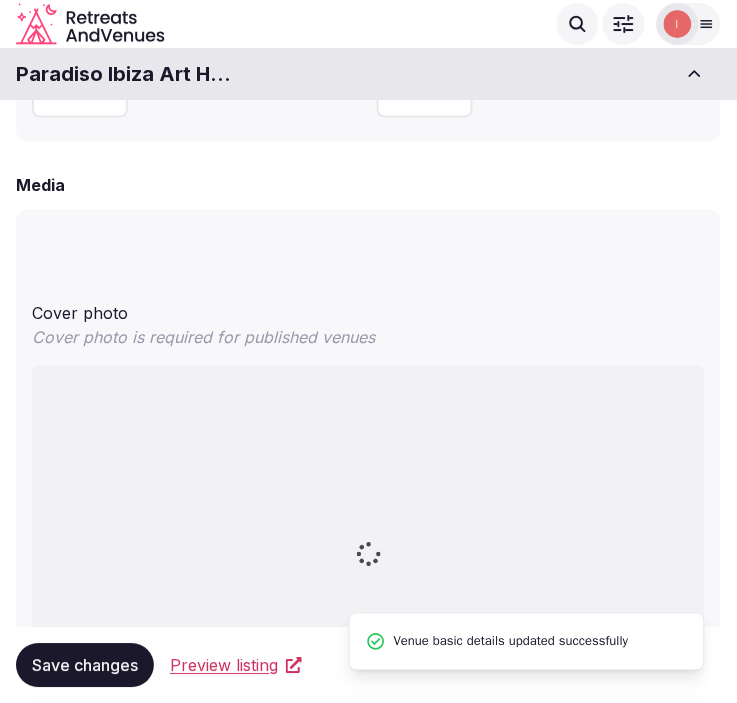 click on "Paradiso Ibiza Art Hotel" at bounding box center [128, 74] 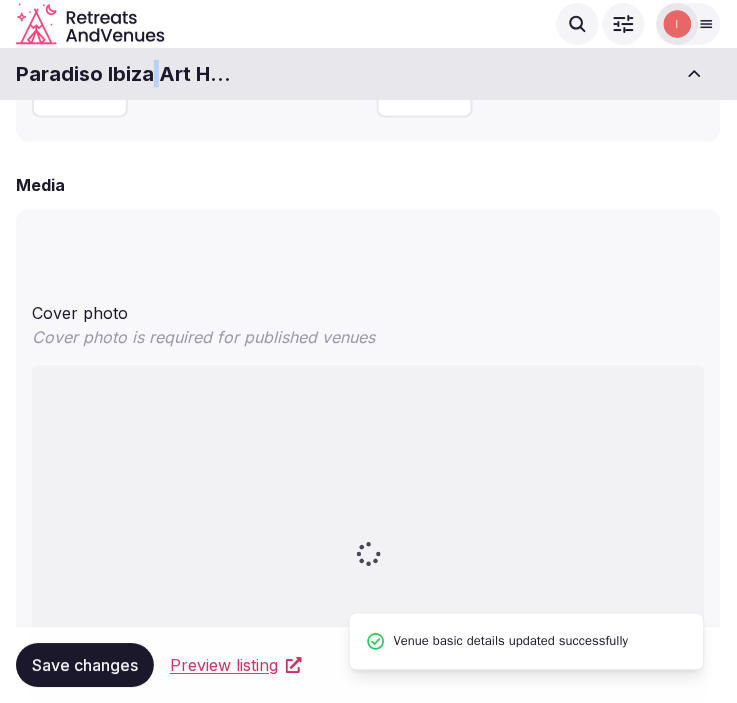 click on "Paradiso Ibiza Art Hotel" at bounding box center (128, 74) 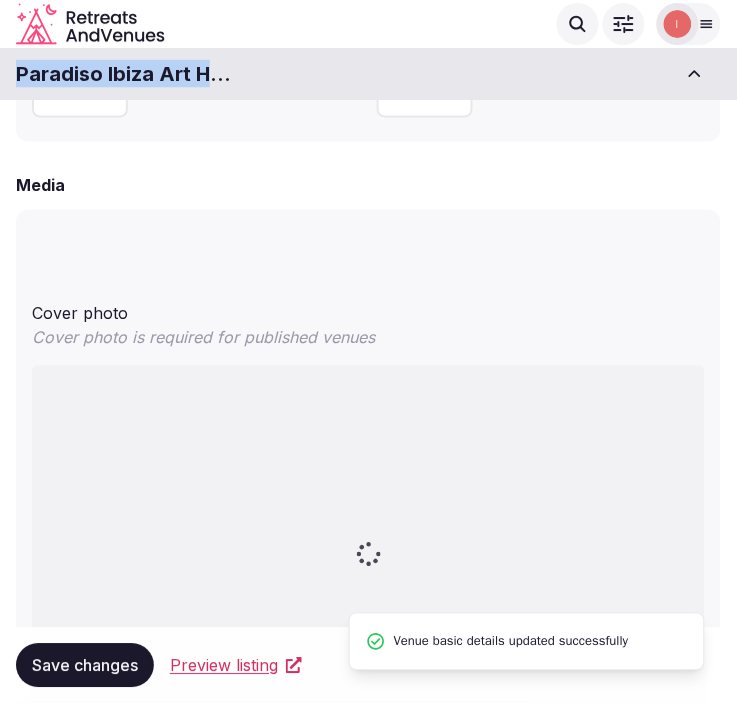 click on "Paradiso Ibiza Art Hotel" at bounding box center (128, 74) 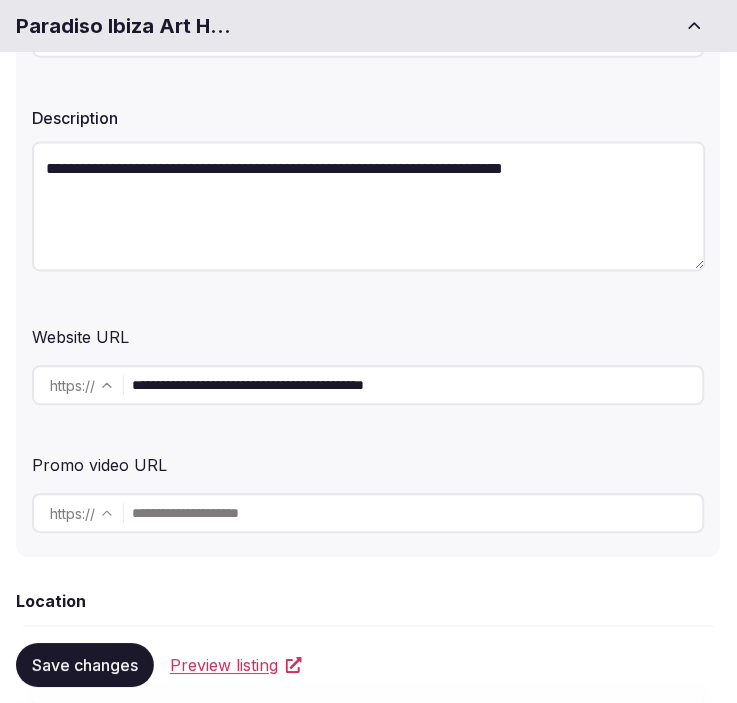 scroll, scrollTop: 333, scrollLeft: 0, axis: vertical 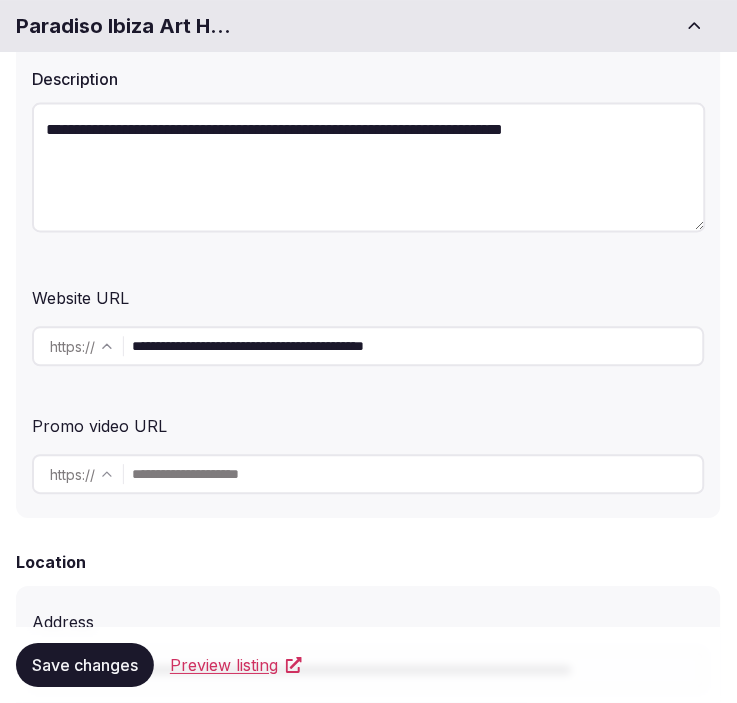 click on "Save changes" at bounding box center (85, 665) 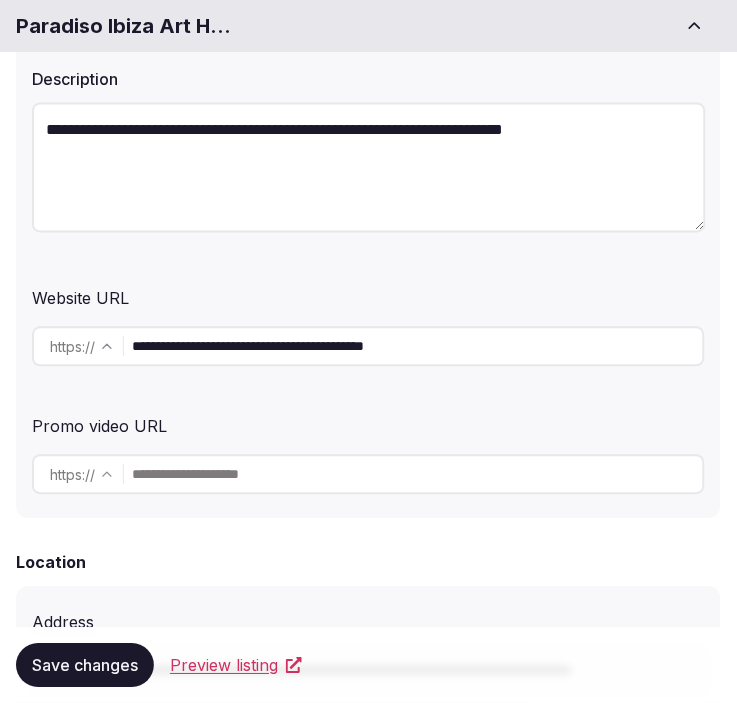 click on "**********" at bounding box center [368, 217] 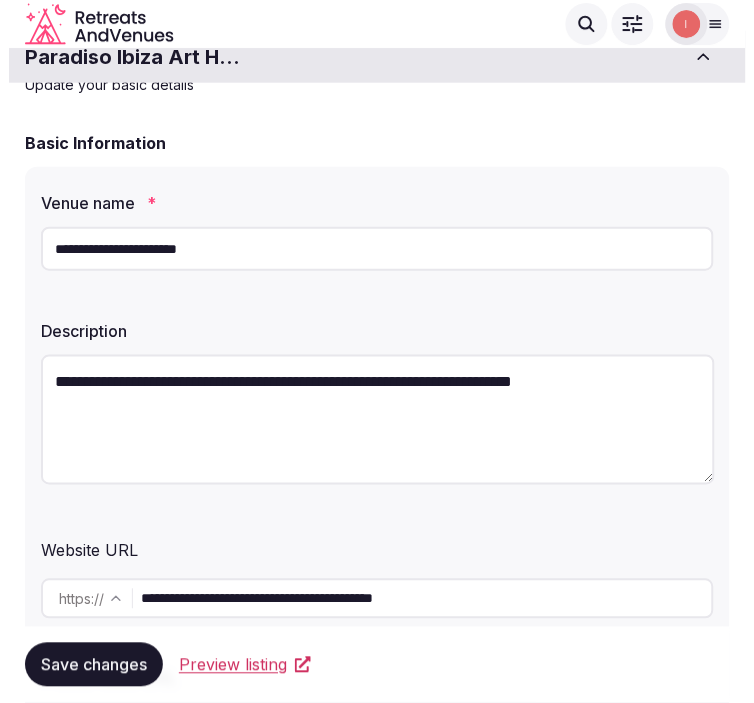 scroll, scrollTop: 0, scrollLeft: 0, axis: both 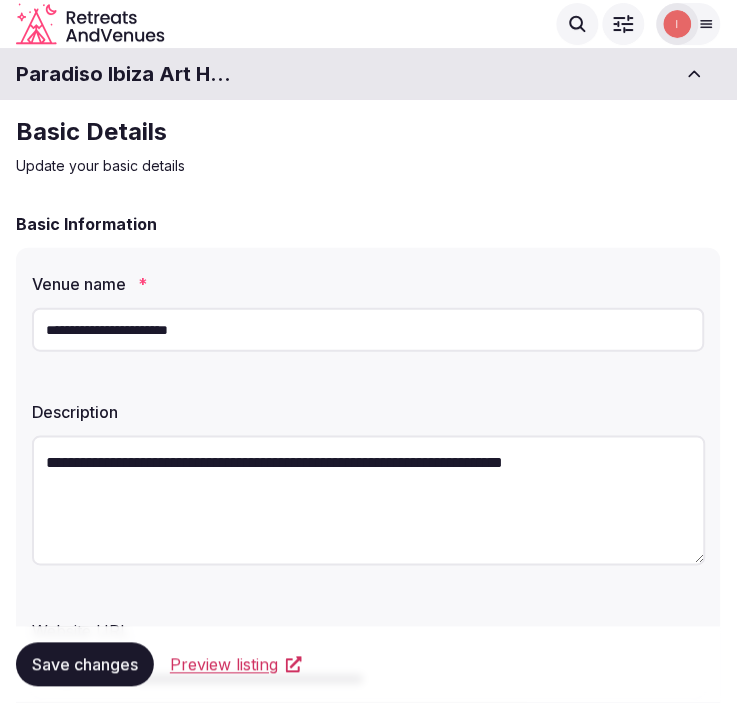 click 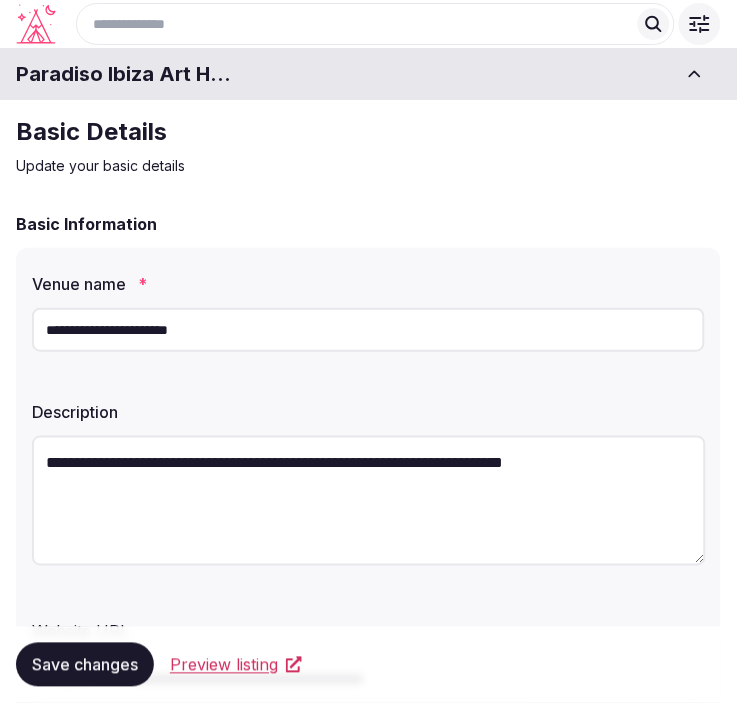 paste on "**********" 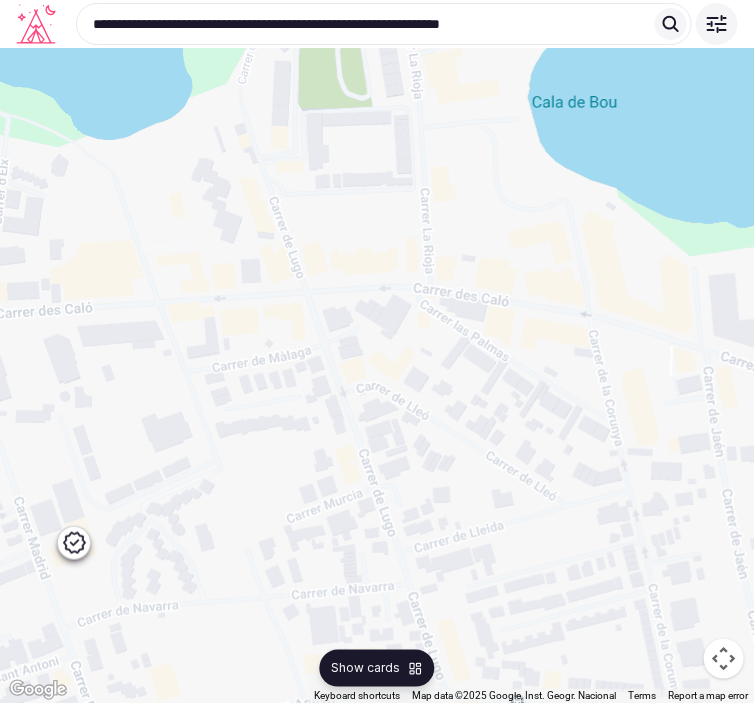 type on "**********" 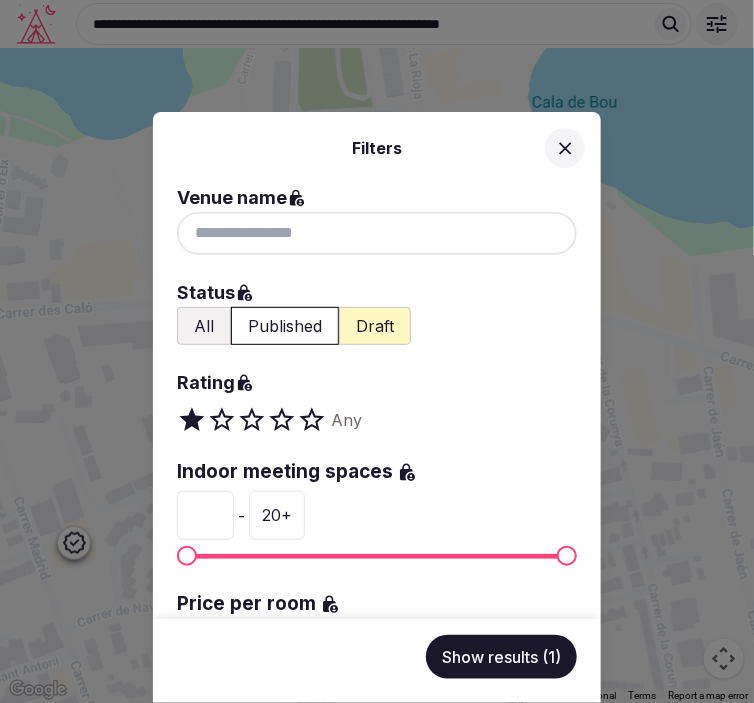 click at bounding box center (377, 233) 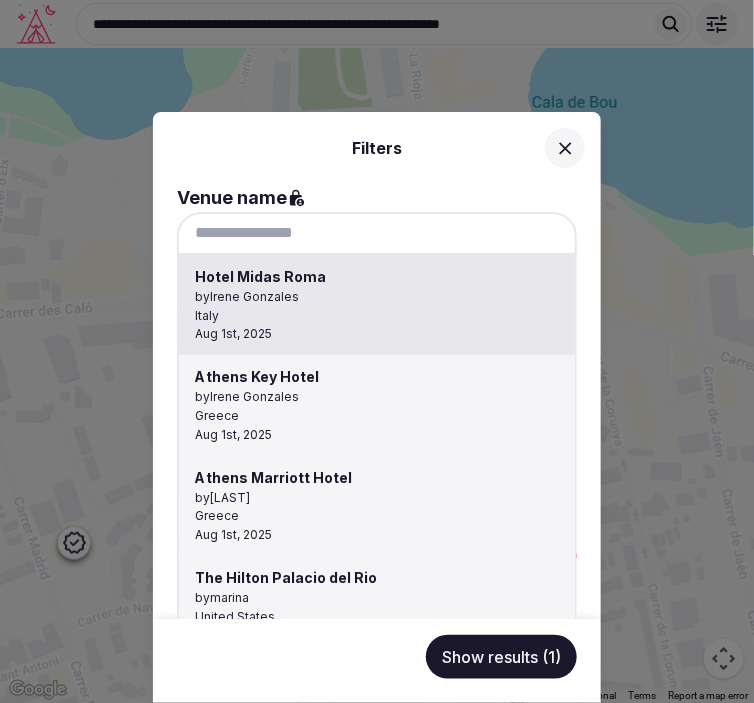paste on "**********" 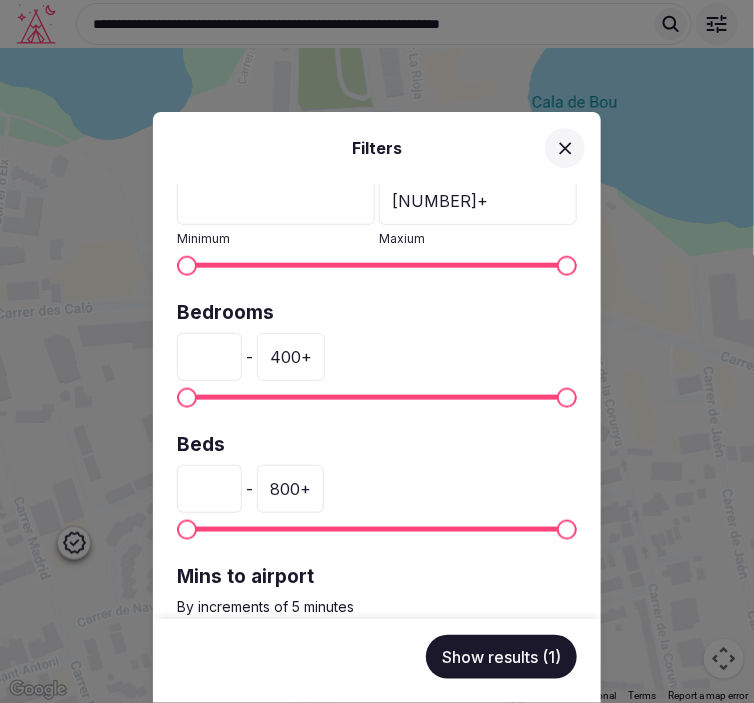 scroll, scrollTop: 582, scrollLeft: 0, axis: vertical 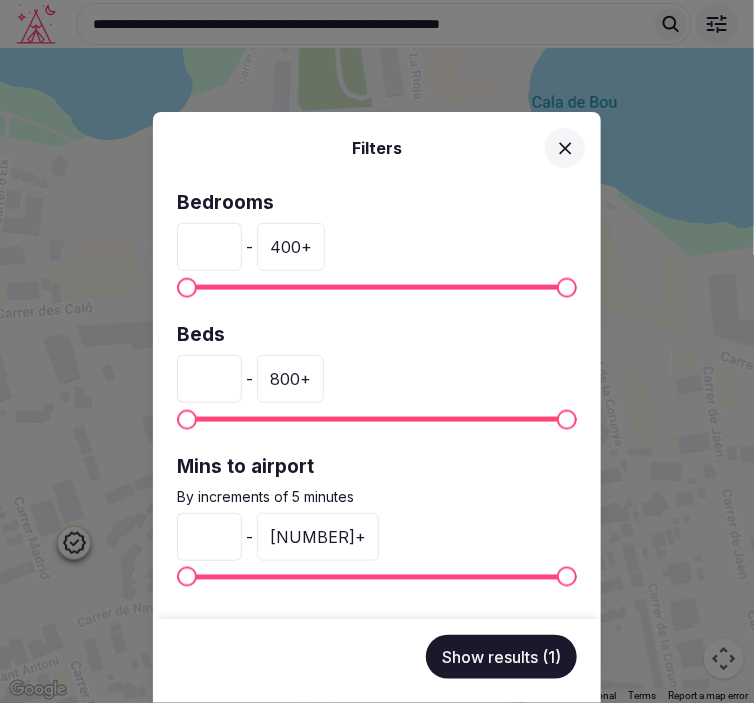 type on "**********" 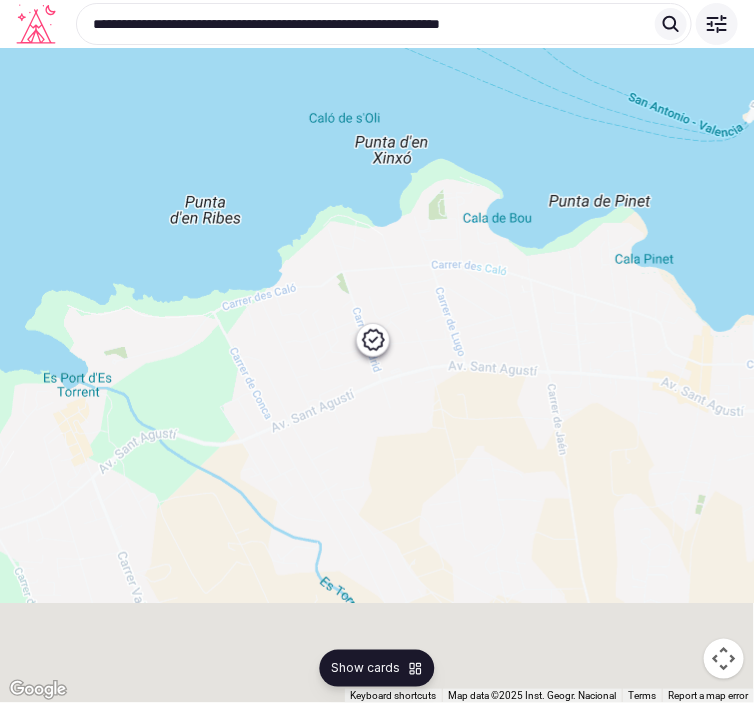 drag, startPoint x: 466, startPoint y: 560, endPoint x: 448, endPoint y: 274, distance: 286.5659 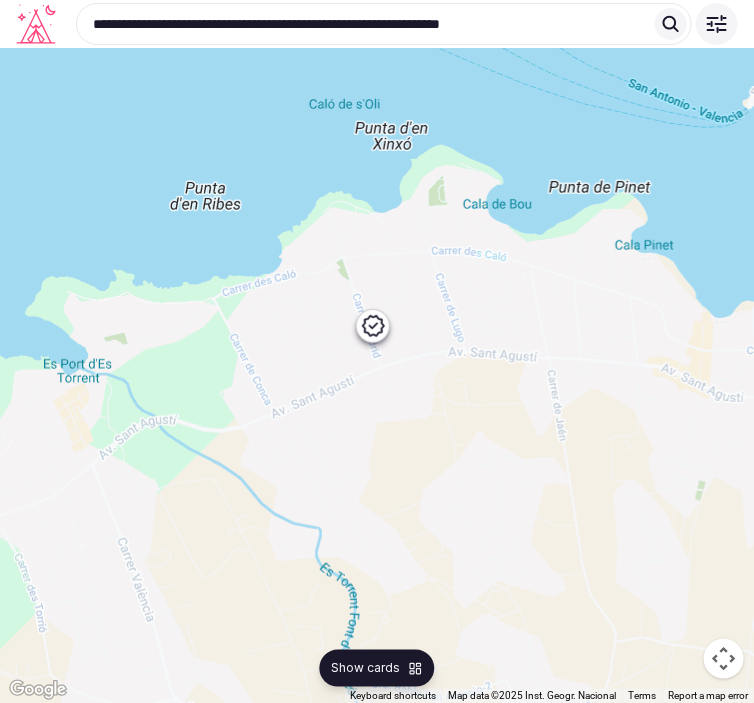 click 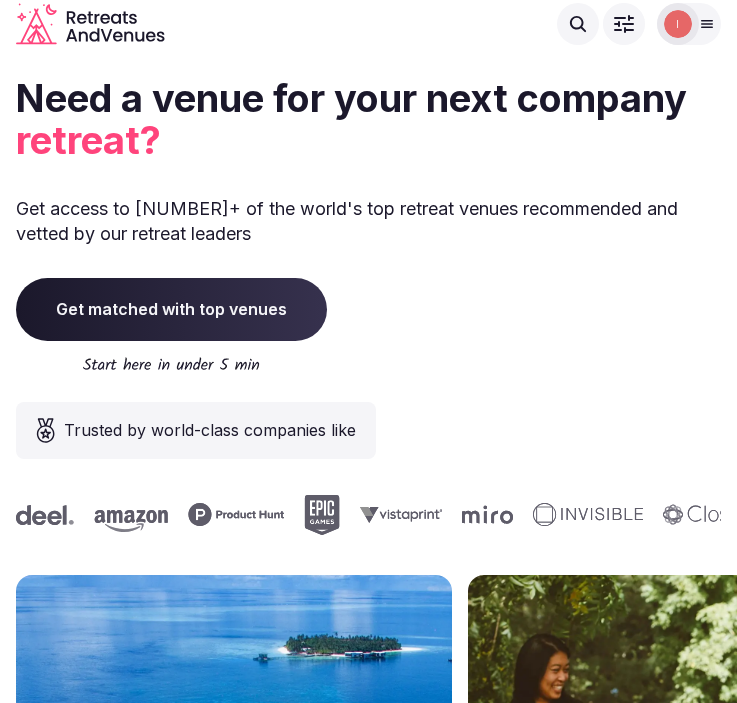 scroll, scrollTop: 0, scrollLeft: 0, axis: both 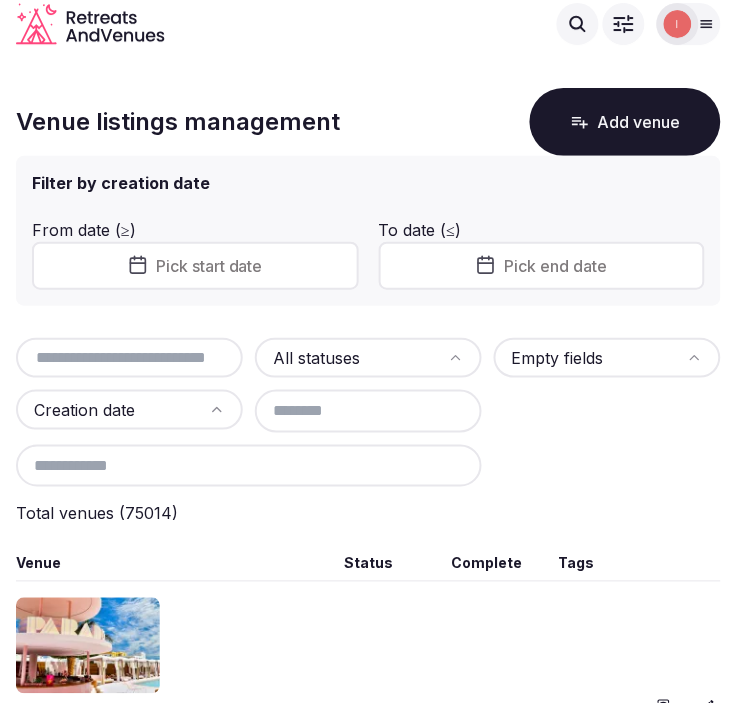 click at bounding box center (129, 358) 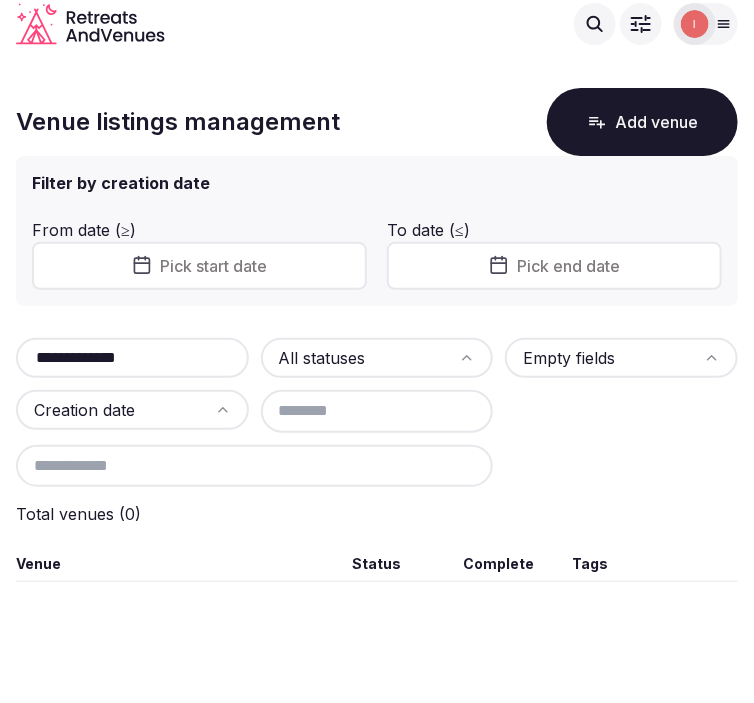 type on "**********" 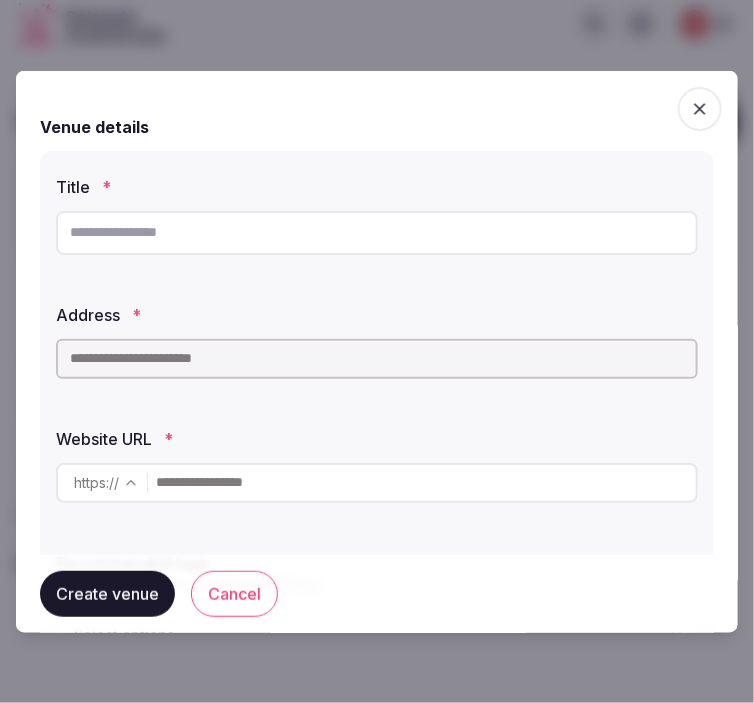 click at bounding box center (377, 232) 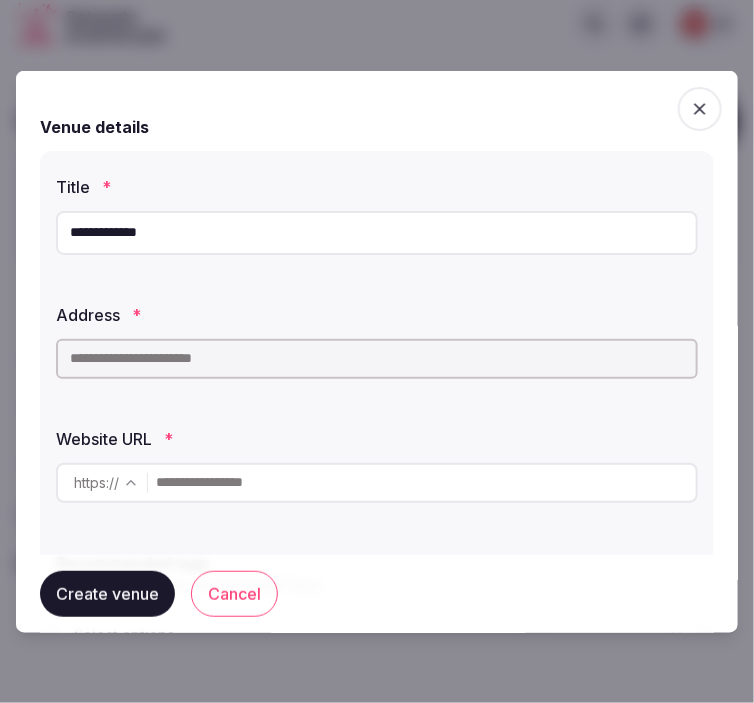 type on "**********" 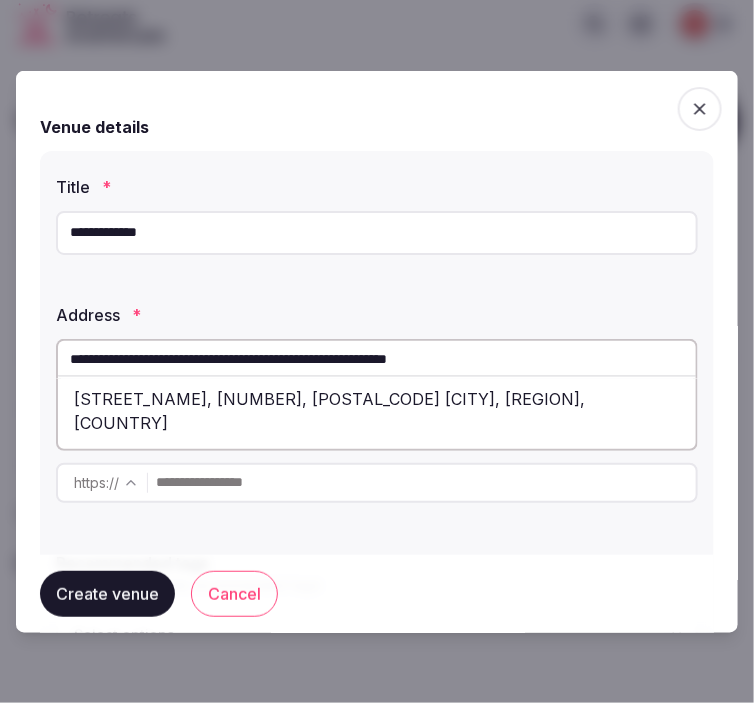 click on "[STREET_NAME], [NUMBER], [POSTAL_CODE] [CITY], [REGION], [COUNTRY]" at bounding box center [377, 410] 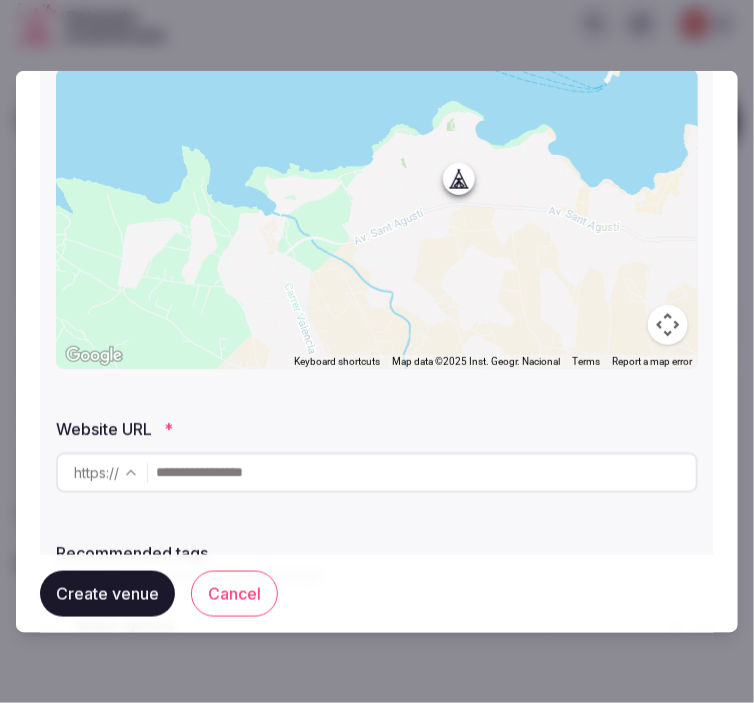 scroll, scrollTop: 333, scrollLeft: 0, axis: vertical 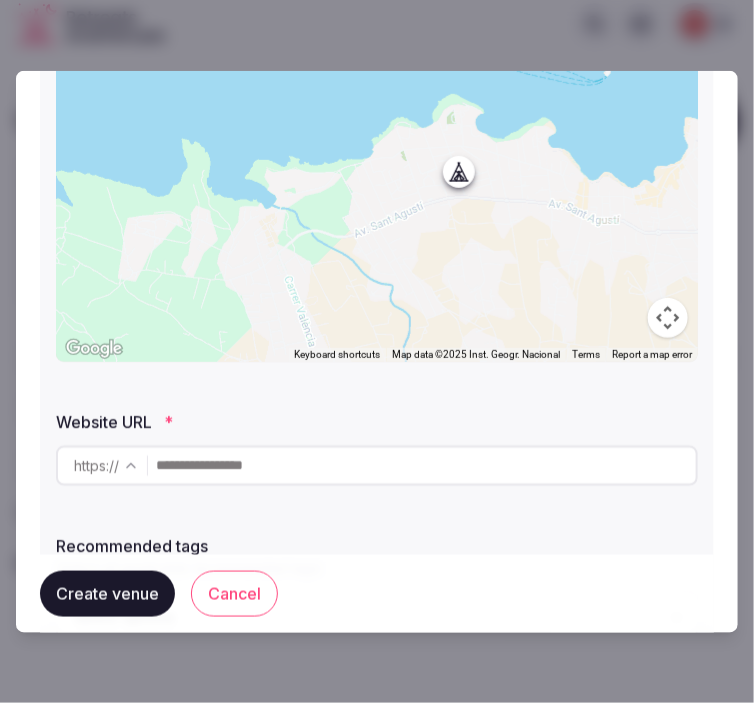 click at bounding box center [426, 465] 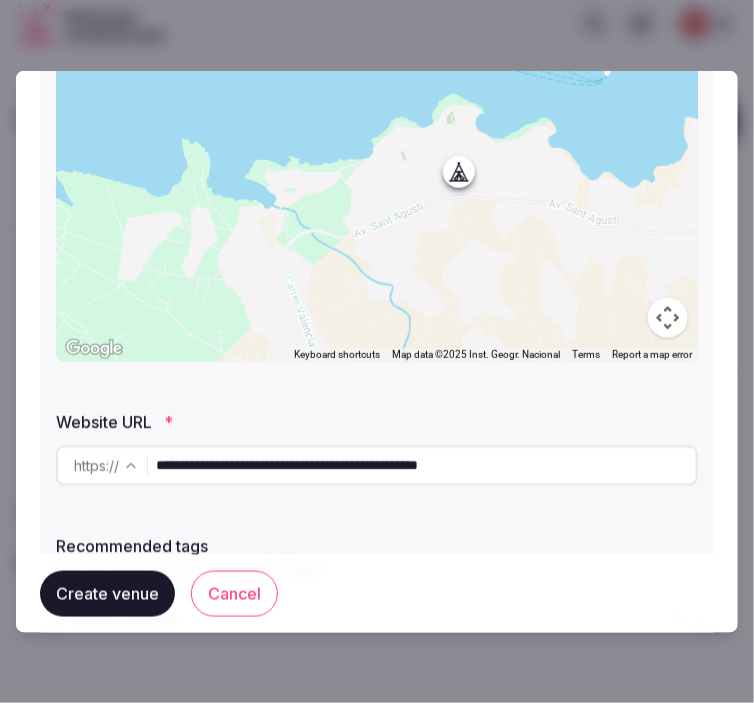 drag, startPoint x: 482, startPoint y: 463, endPoint x: 701, endPoint y: 467, distance: 219.03653 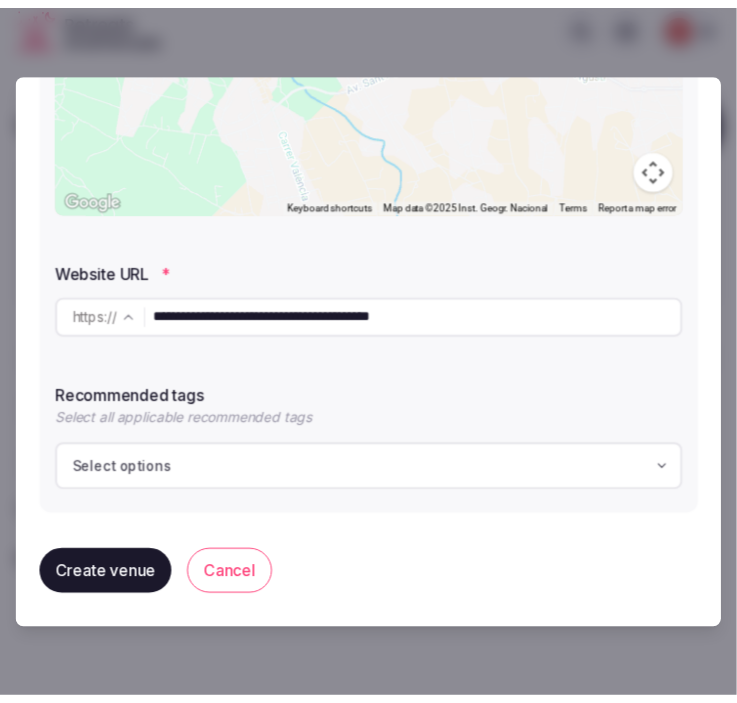scroll, scrollTop: 485, scrollLeft: 0, axis: vertical 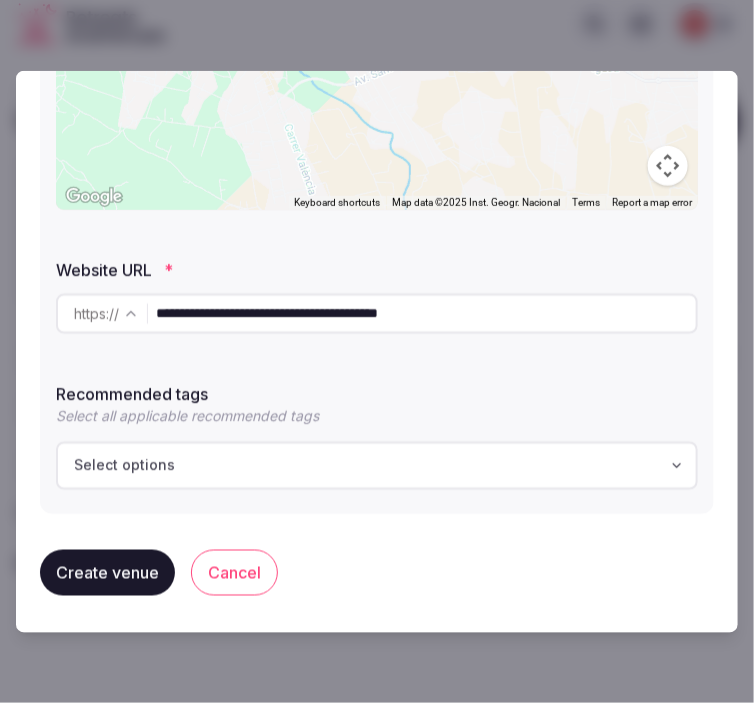 type on "**********" 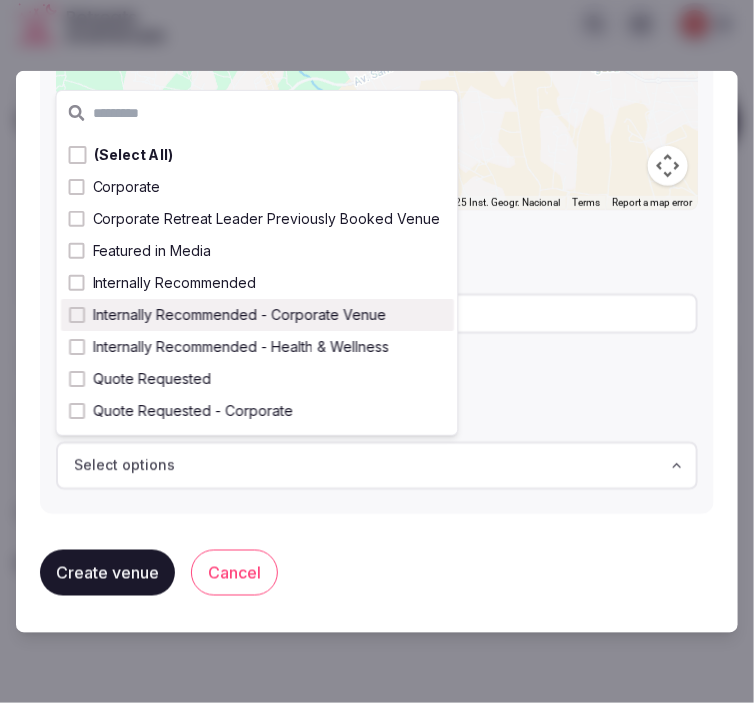 click on "Internally Recommended - Corporate Venue" at bounding box center [239, 315] 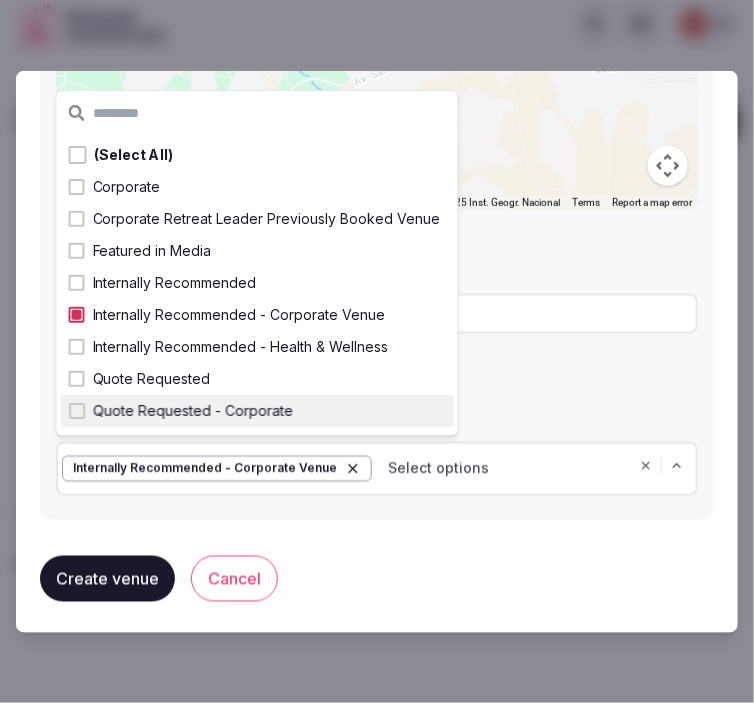 click on "Create venue" at bounding box center [107, 578] 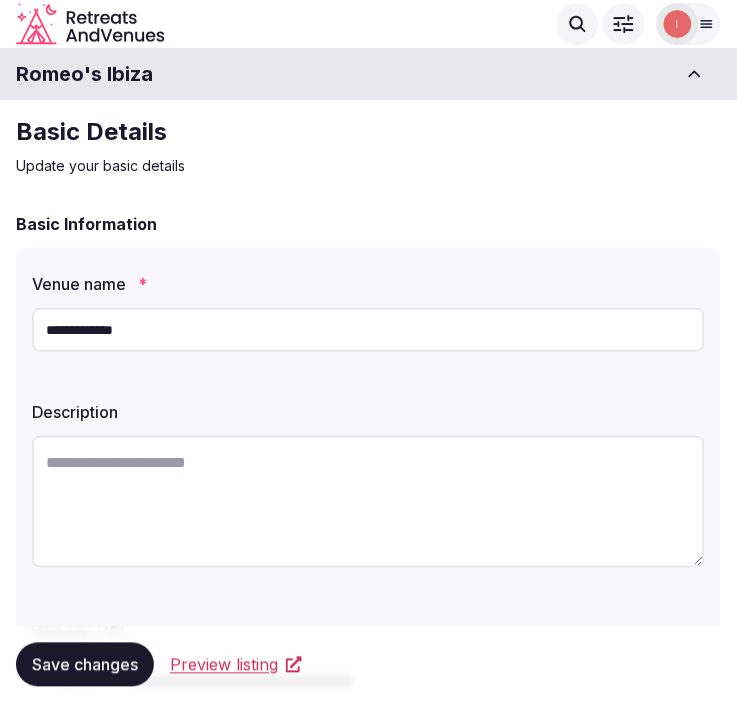 click at bounding box center (368, 502) 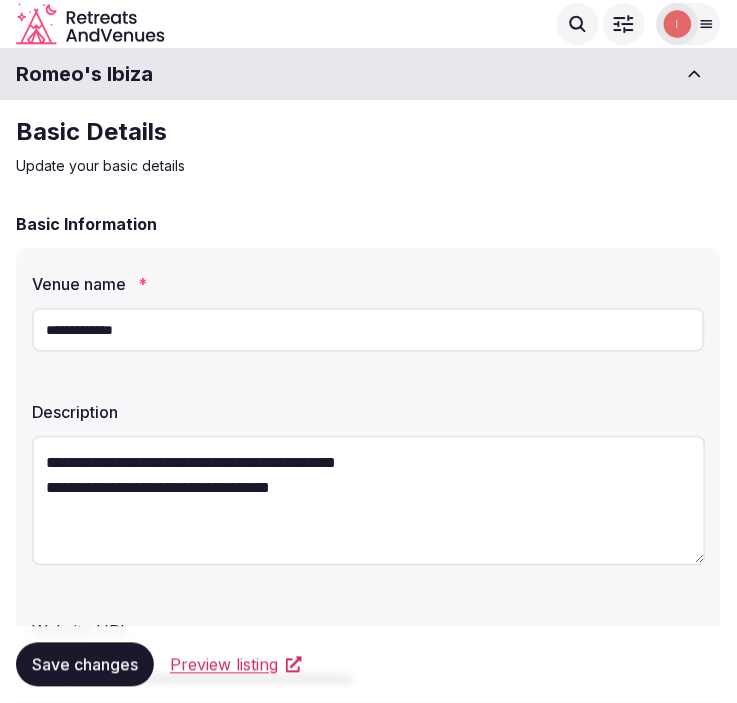 click on "**********" at bounding box center [369, 501] 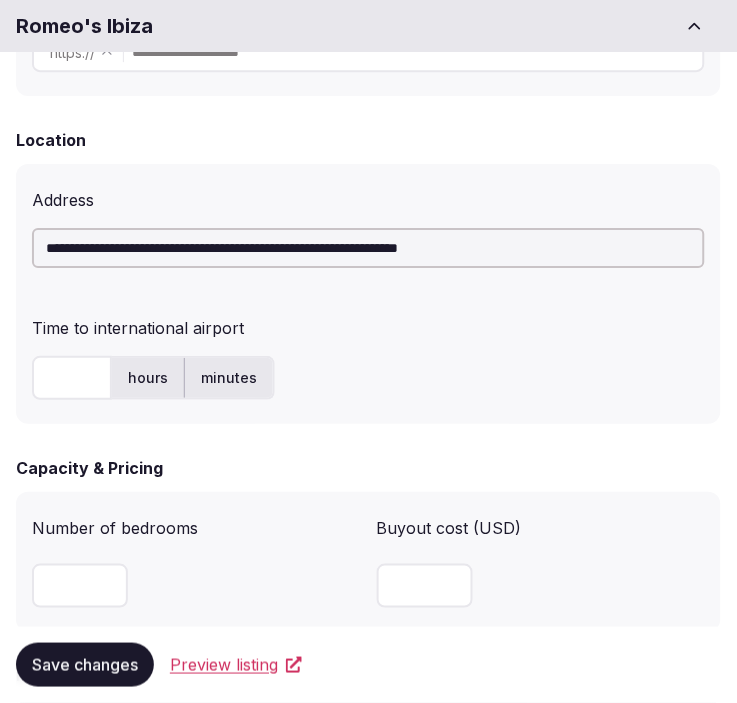scroll, scrollTop: 777, scrollLeft: 0, axis: vertical 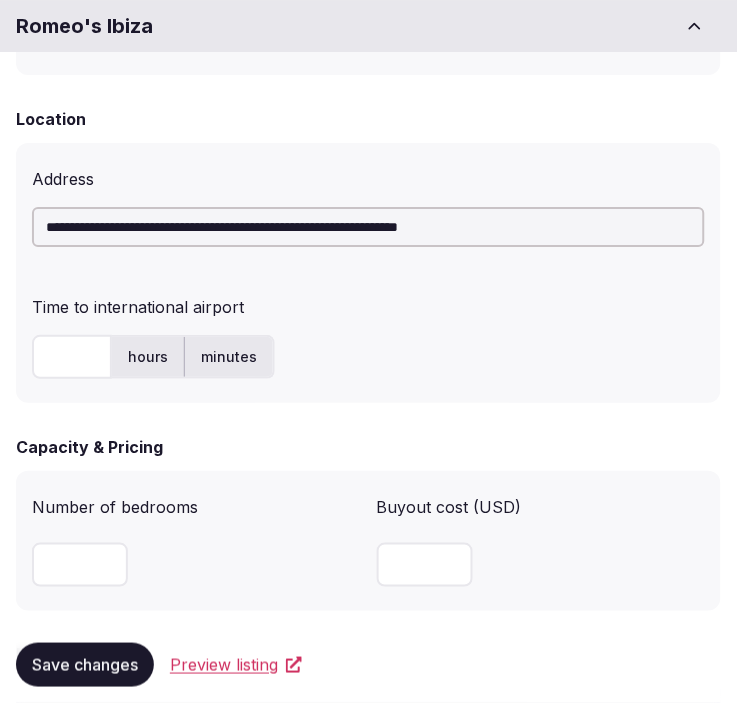 type on "**********" 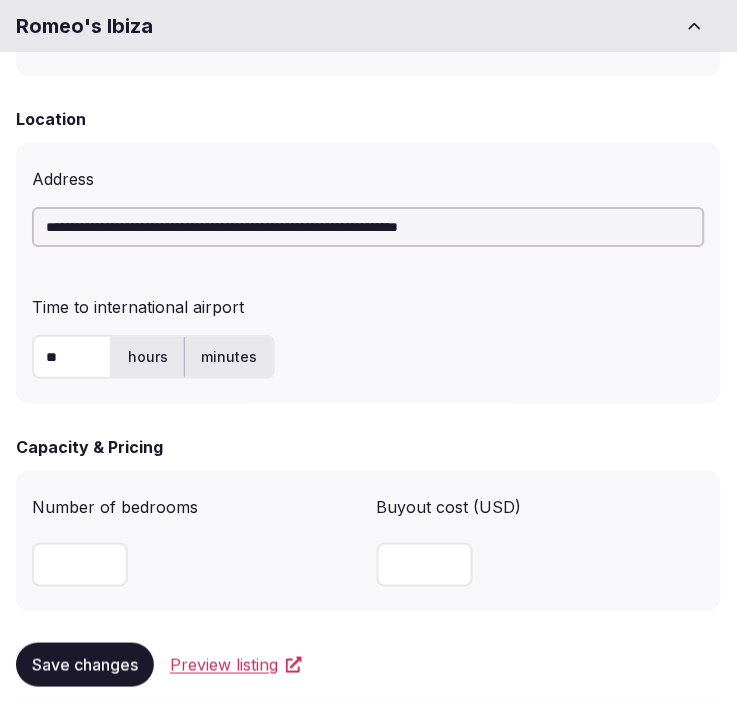 type on "**" 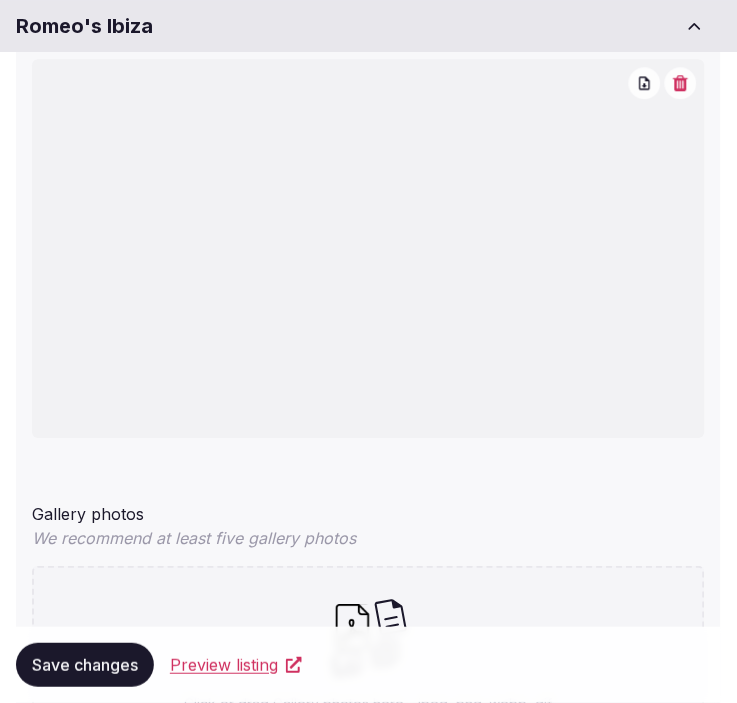 scroll, scrollTop: 1555, scrollLeft: 0, axis: vertical 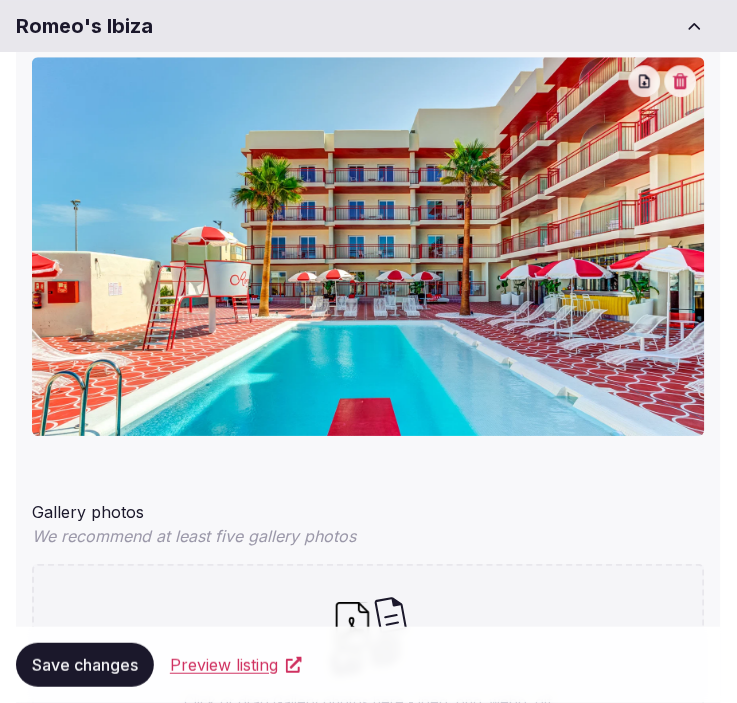 click on "Save changes" at bounding box center [85, 665] 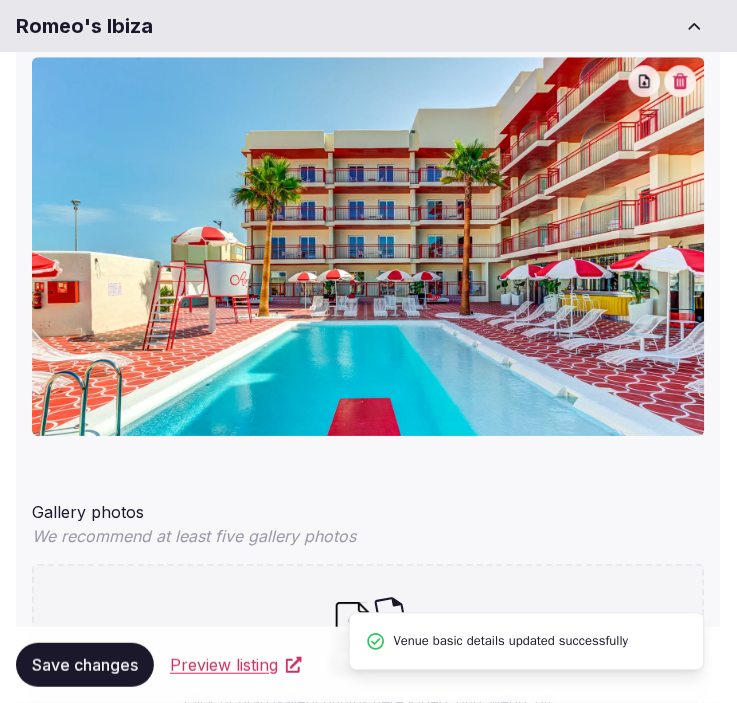 scroll, scrollTop: 1666, scrollLeft: 0, axis: vertical 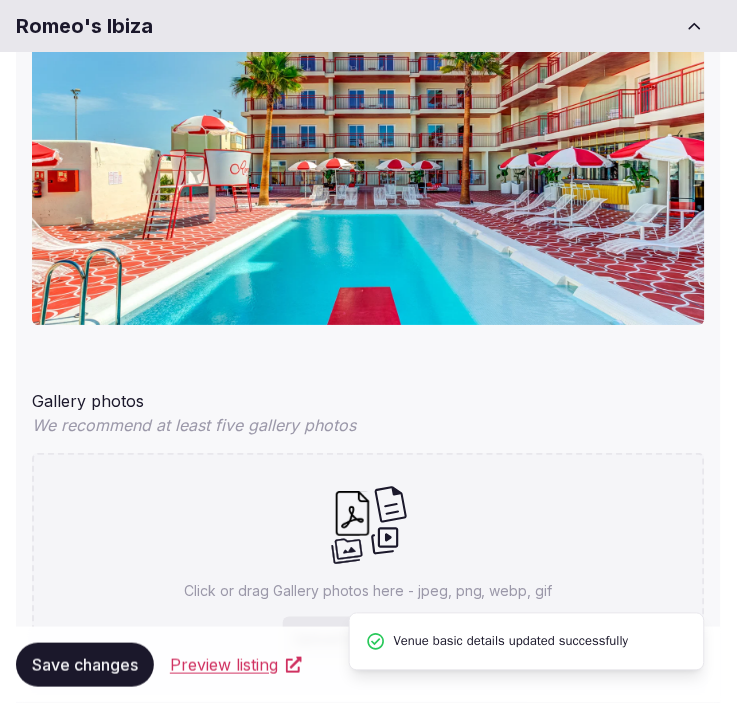 click on "Save changes" at bounding box center (85, 665) 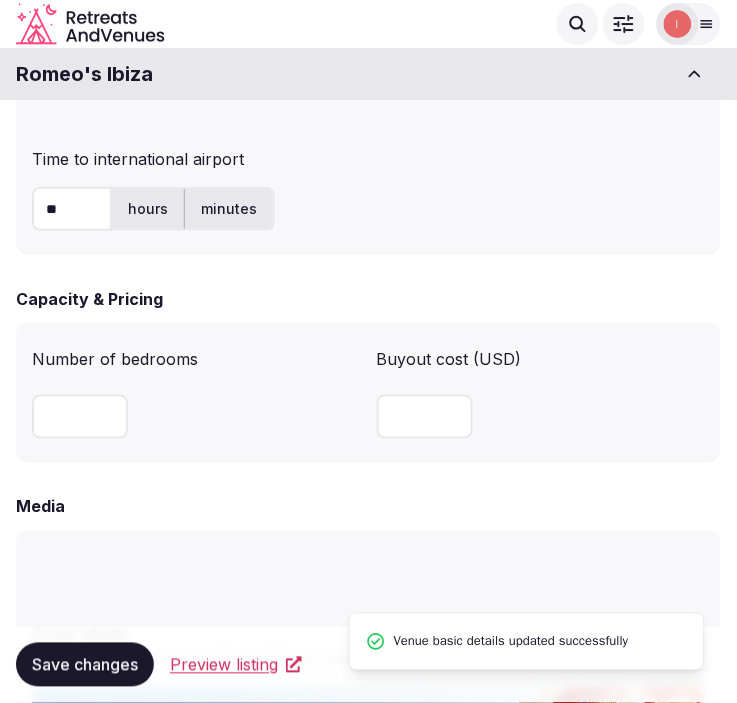 scroll, scrollTop: 888, scrollLeft: 0, axis: vertical 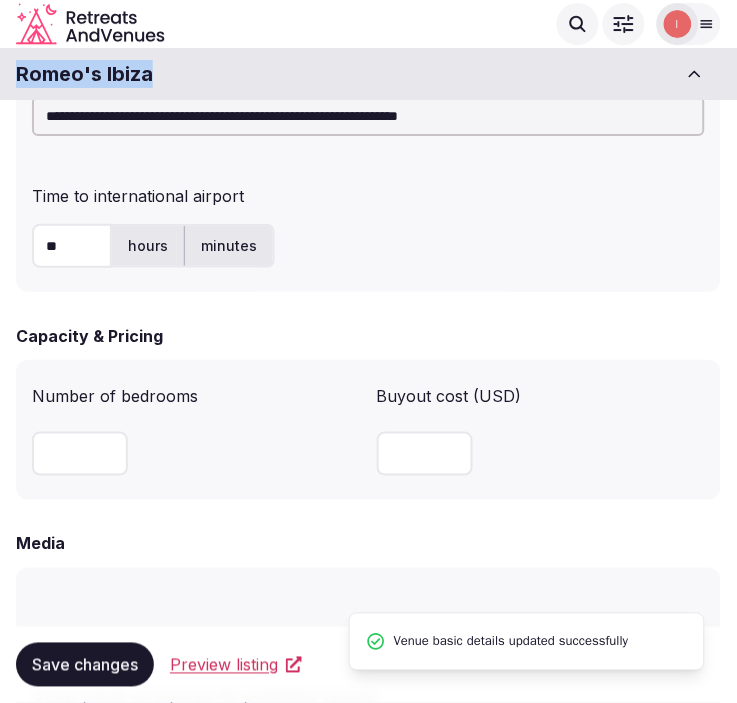 drag, startPoint x: 165, startPoint y: 82, endPoint x: 12, endPoint y: 71, distance: 153.39491 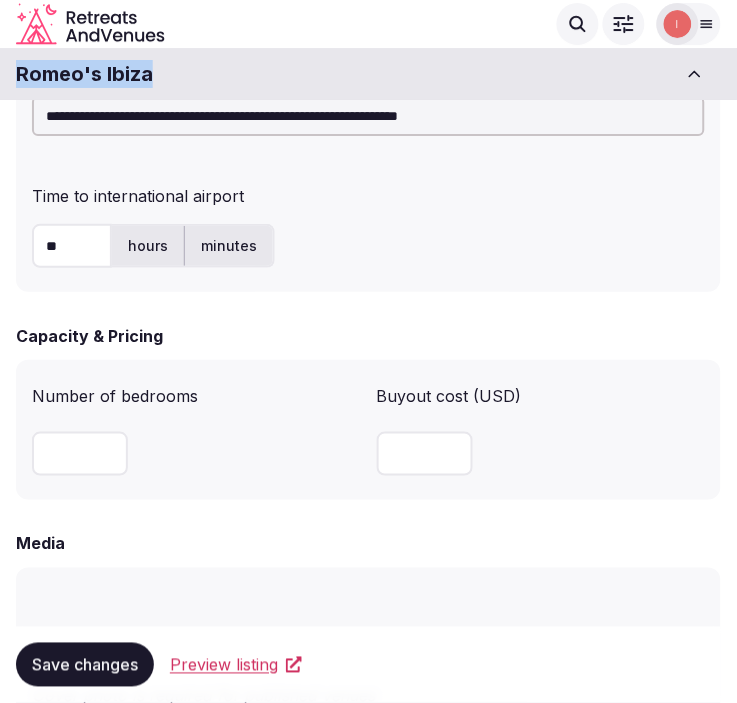 copy on "Romeo's Ibiza" 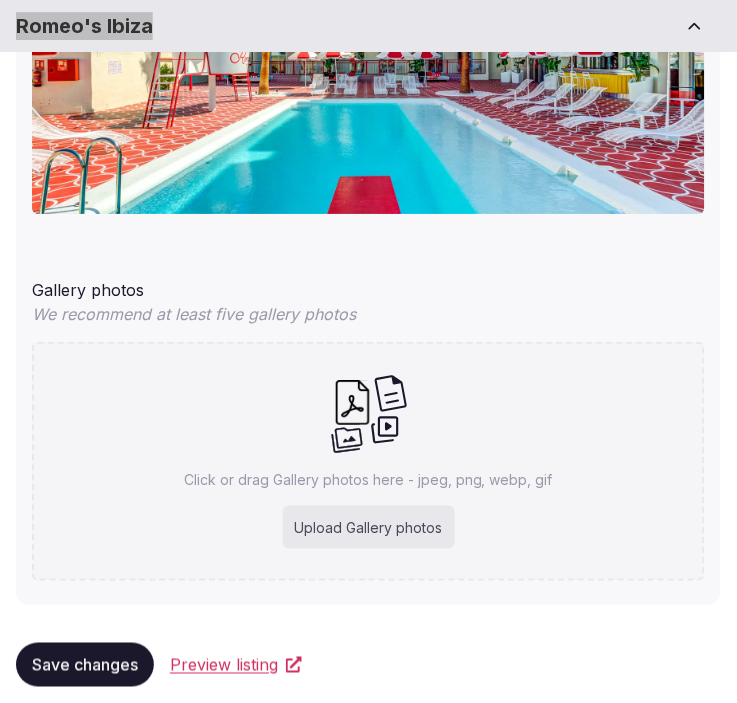 scroll, scrollTop: 1802, scrollLeft: 0, axis: vertical 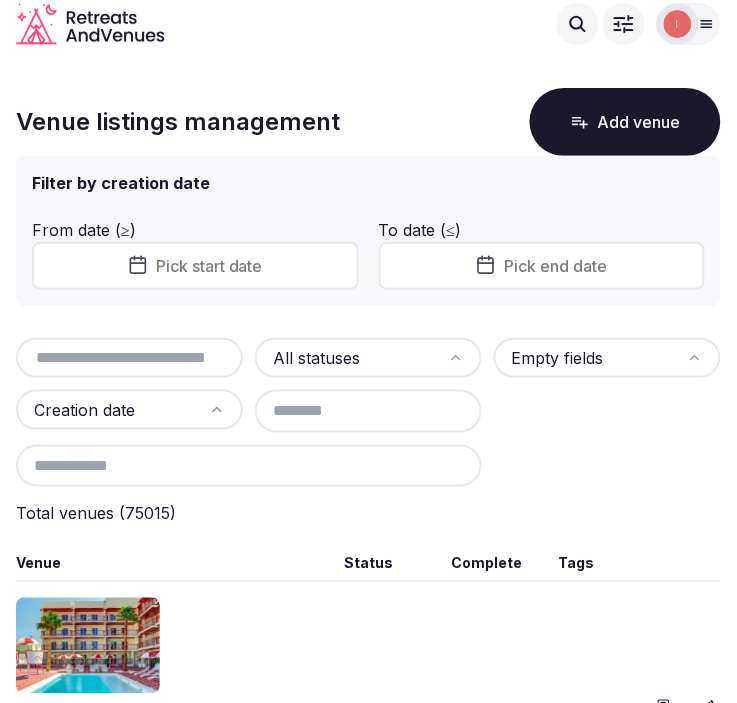 click at bounding box center (129, 358) 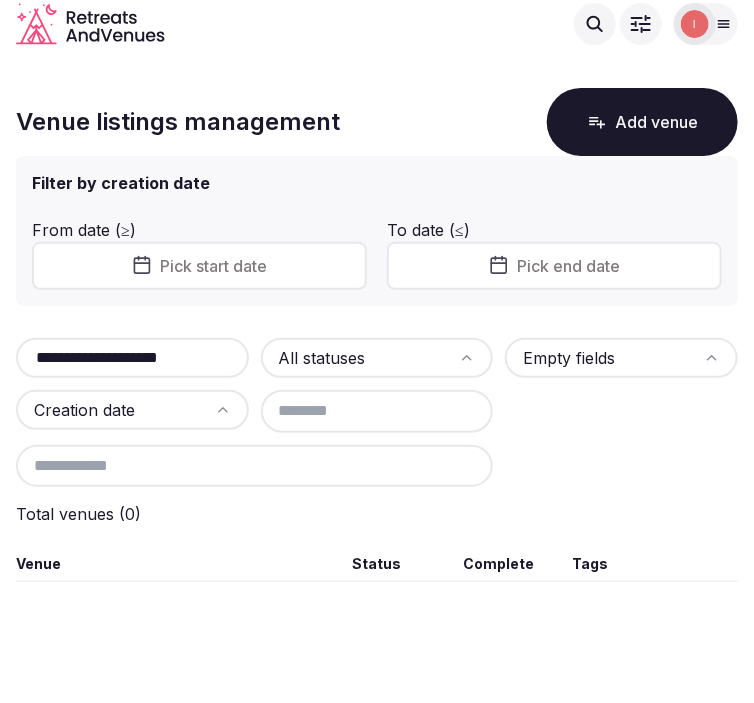 click on "**********" at bounding box center (132, 358) 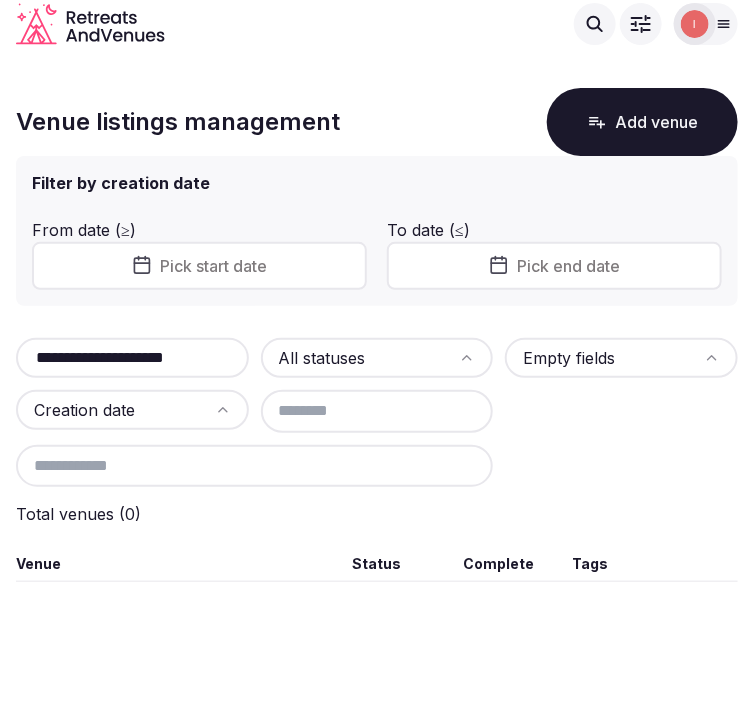 paste 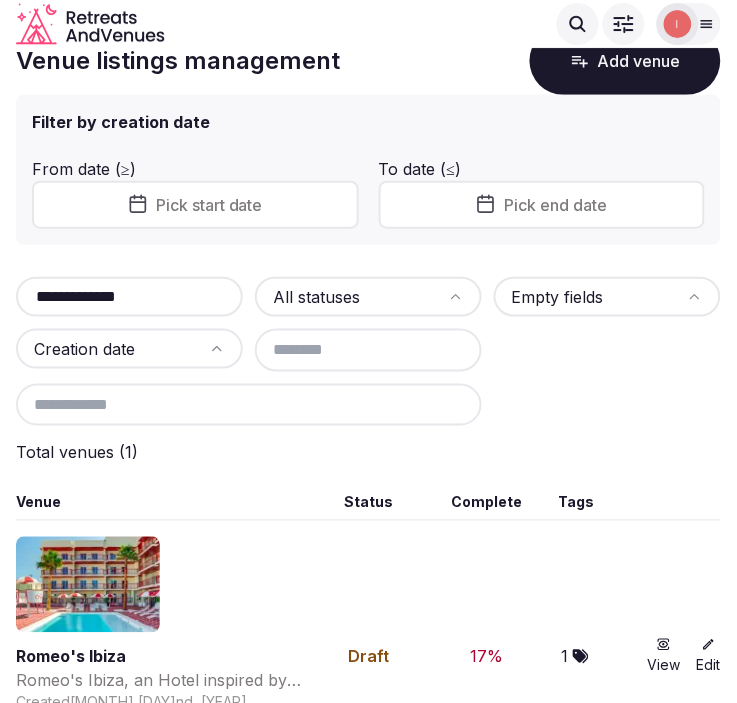 scroll, scrollTop: 115, scrollLeft: 0, axis: vertical 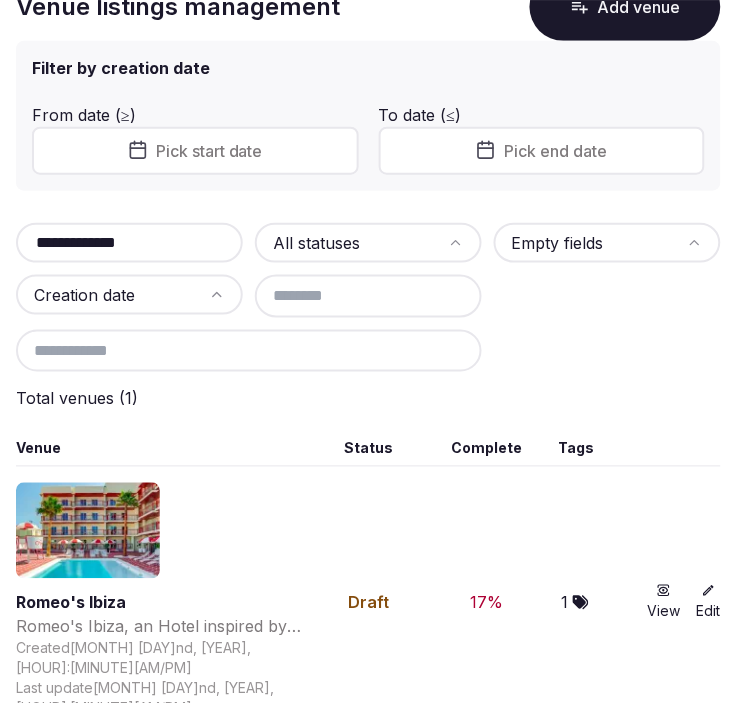 type on "**********" 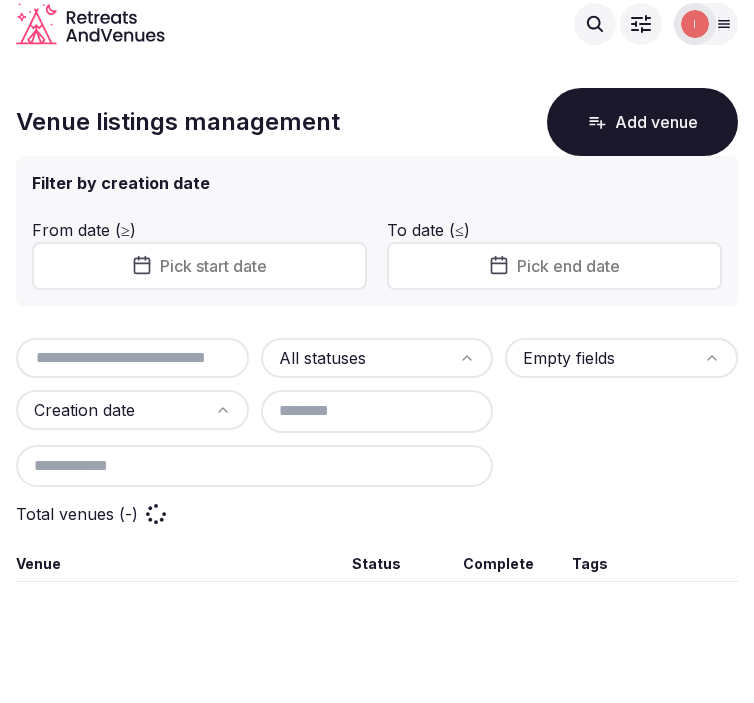scroll, scrollTop: 0, scrollLeft: 0, axis: both 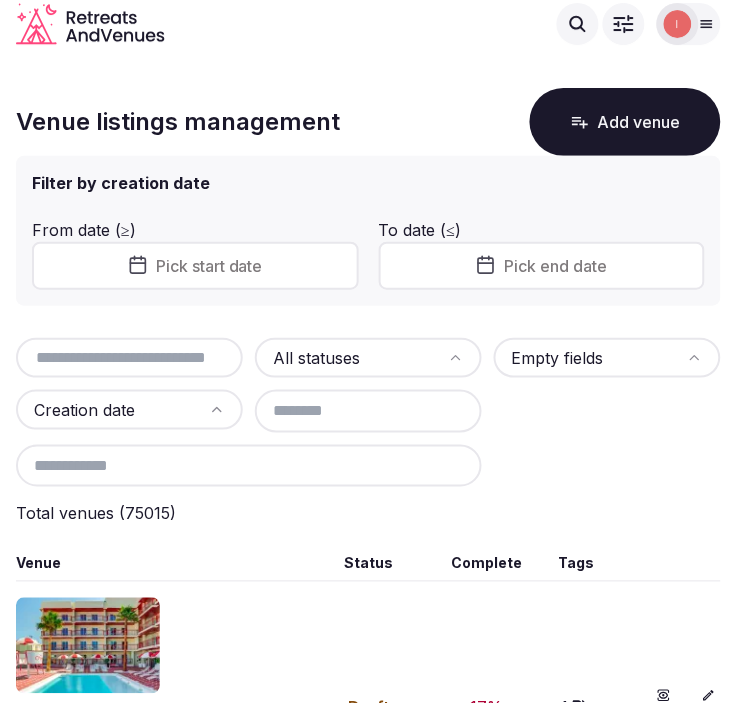 click on "Add venue" at bounding box center (625, 122) 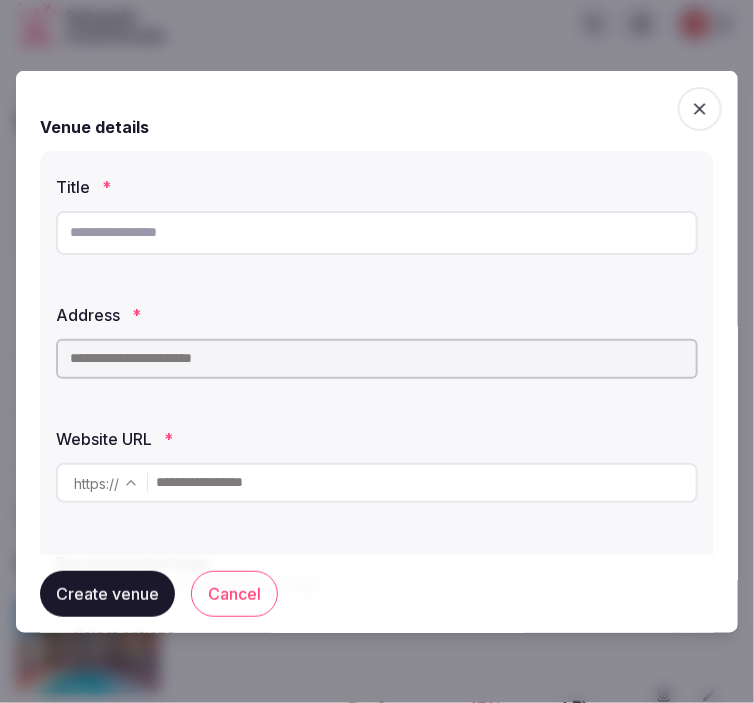 click at bounding box center (377, 232) 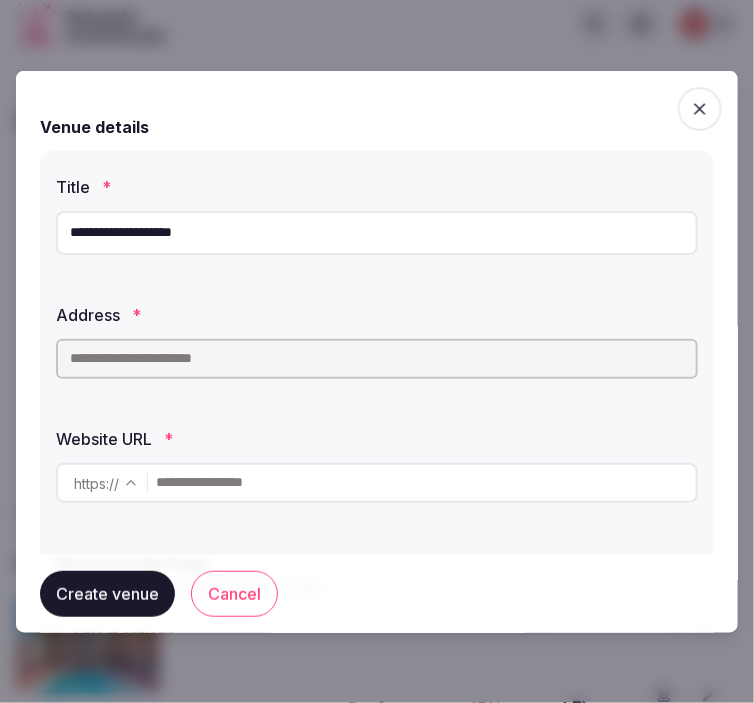type on "**********" 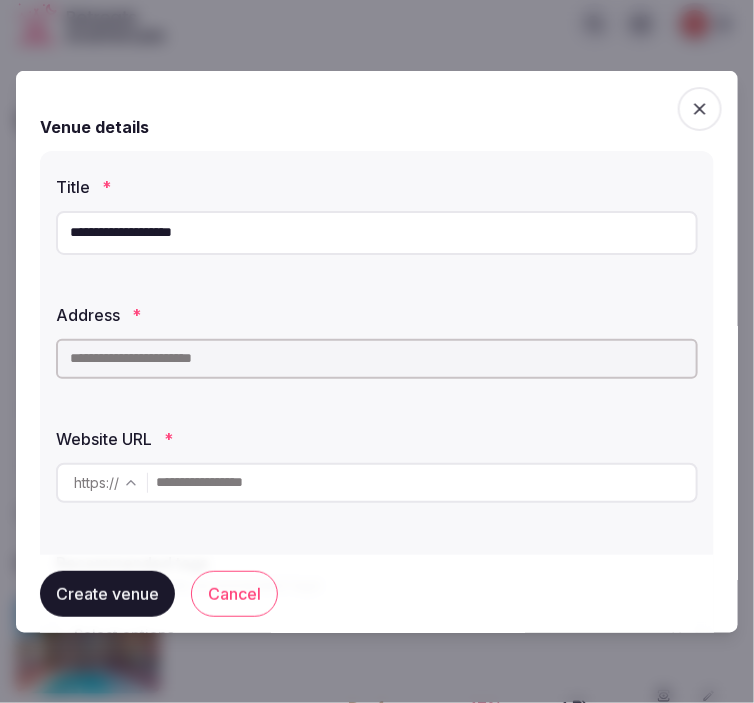 paste on "**********" 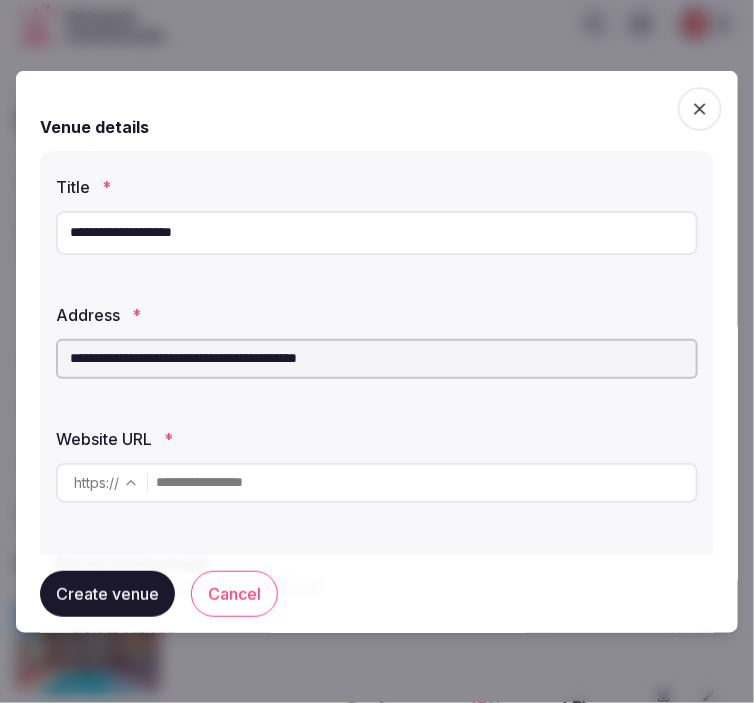 click on "**********" at bounding box center (377, 358) 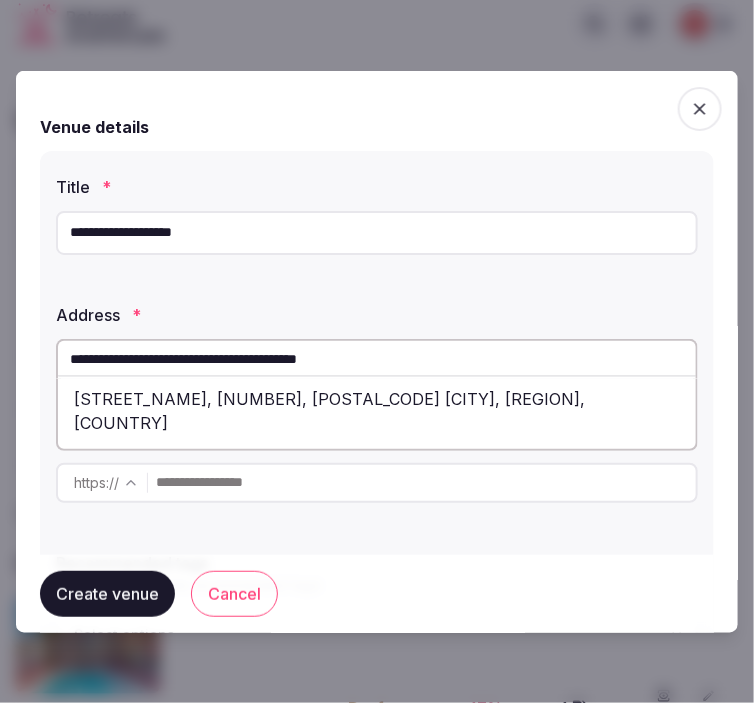 click on "[STREET_NAME], [NUMBER], [POSTAL_CODE] [CITY], [REGION], [COUNTRY]" at bounding box center (377, 410) 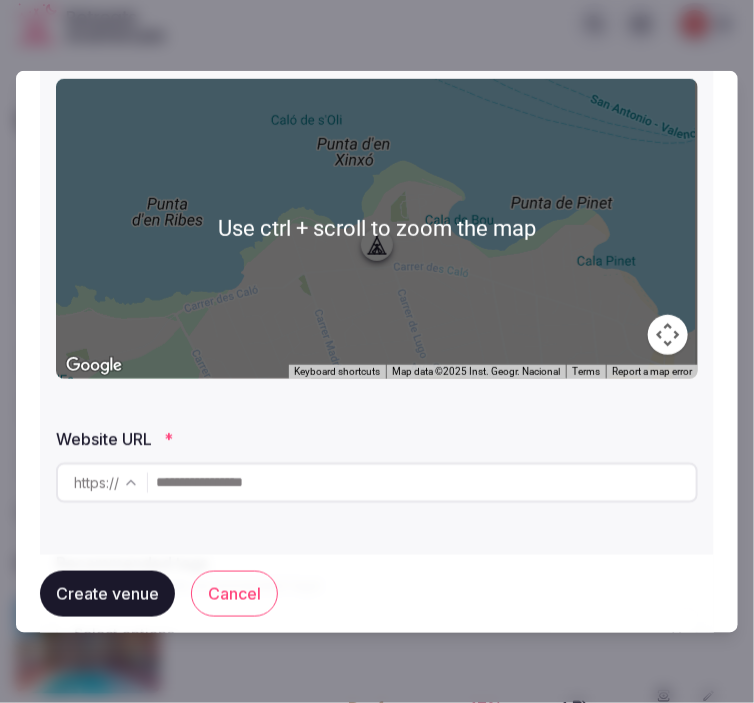 scroll, scrollTop: 333, scrollLeft: 0, axis: vertical 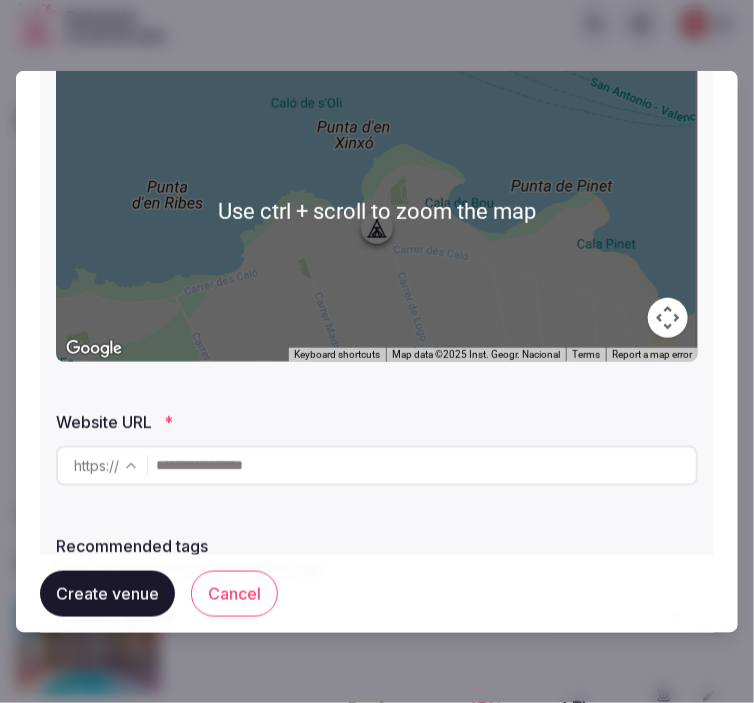 click at bounding box center [426, 465] 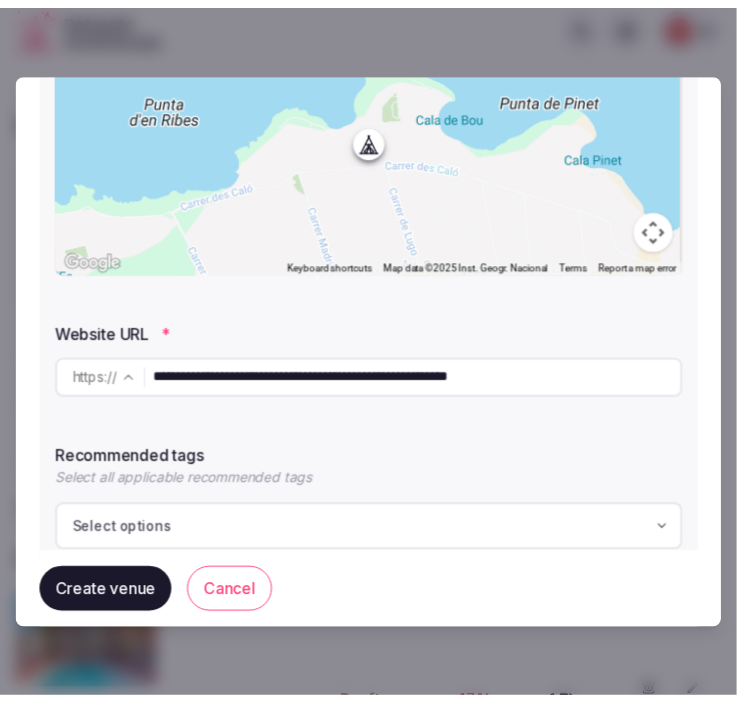 scroll, scrollTop: 444, scrollLeft: 0, axis: vertical 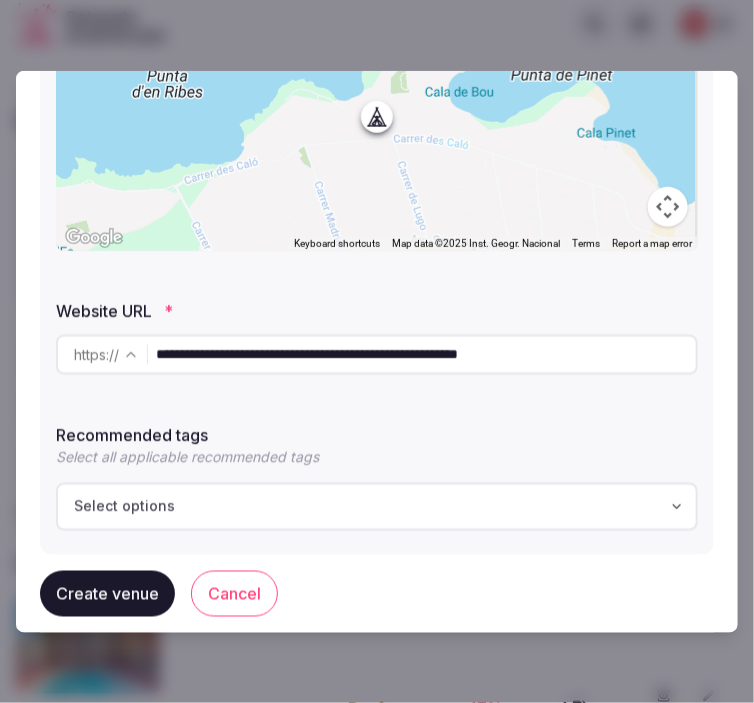 type on "**********" 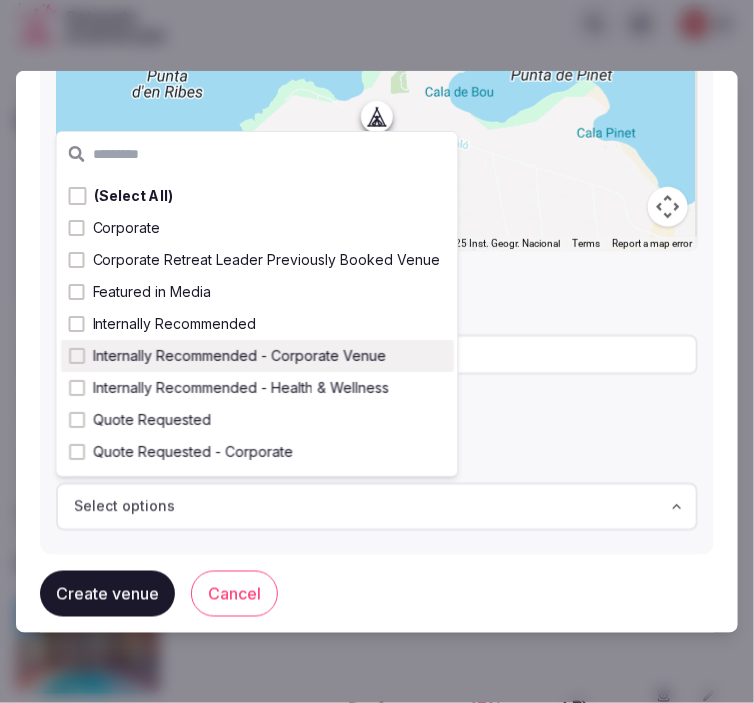 click on "Internally Recommended - Corporate Venue" at bounding box center (239, 356) 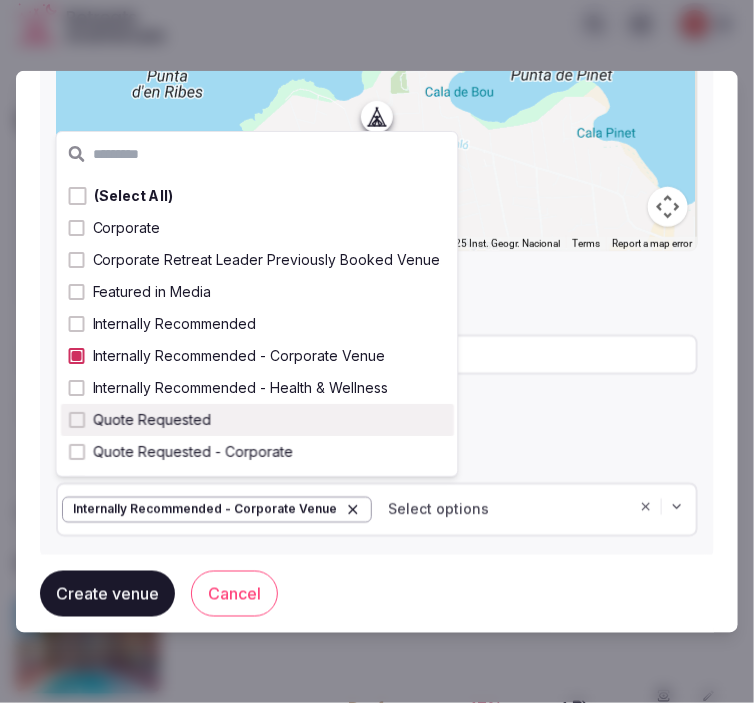 click on "Create venue" at bounding box center (107, 594) 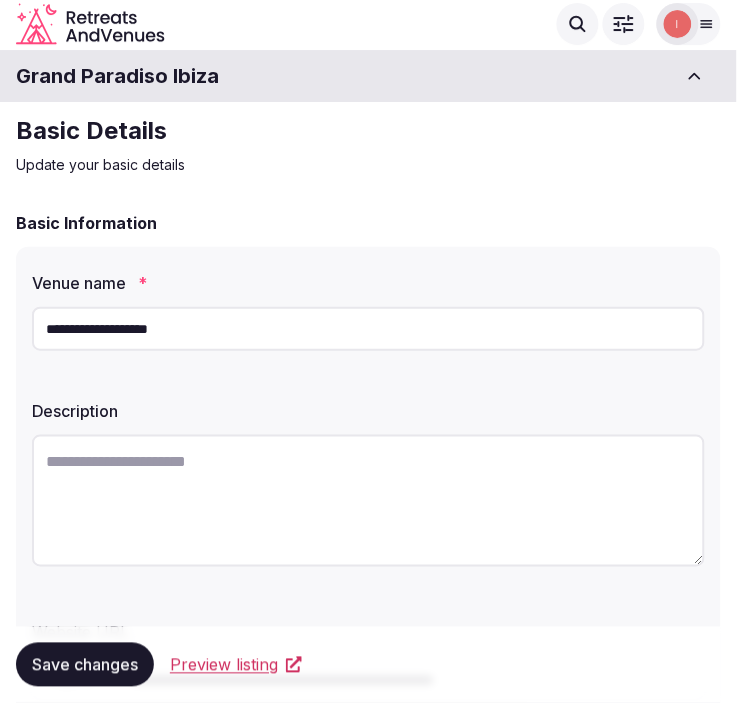 scroll, scrollTop: 0, scrollLeft: 0, axis: both 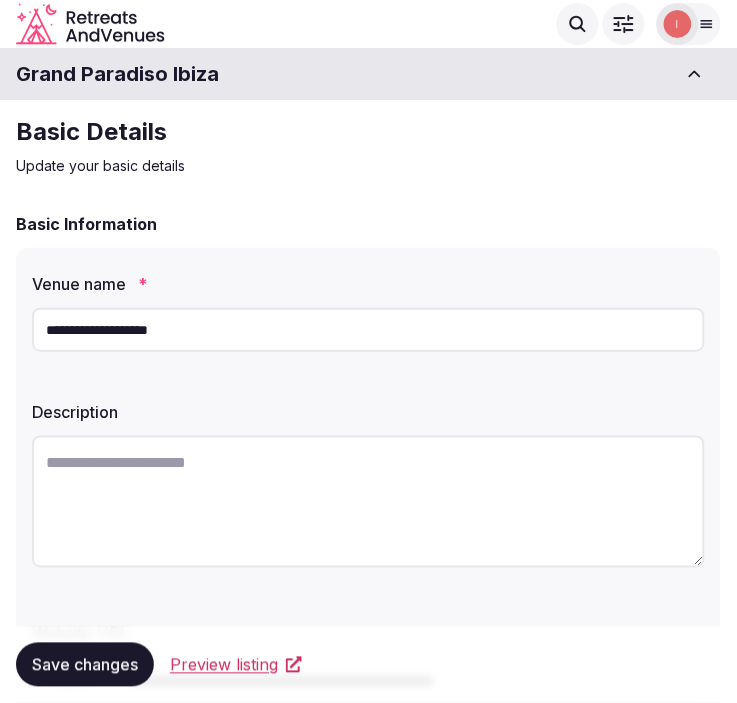 click at bounding box center [368, 502] 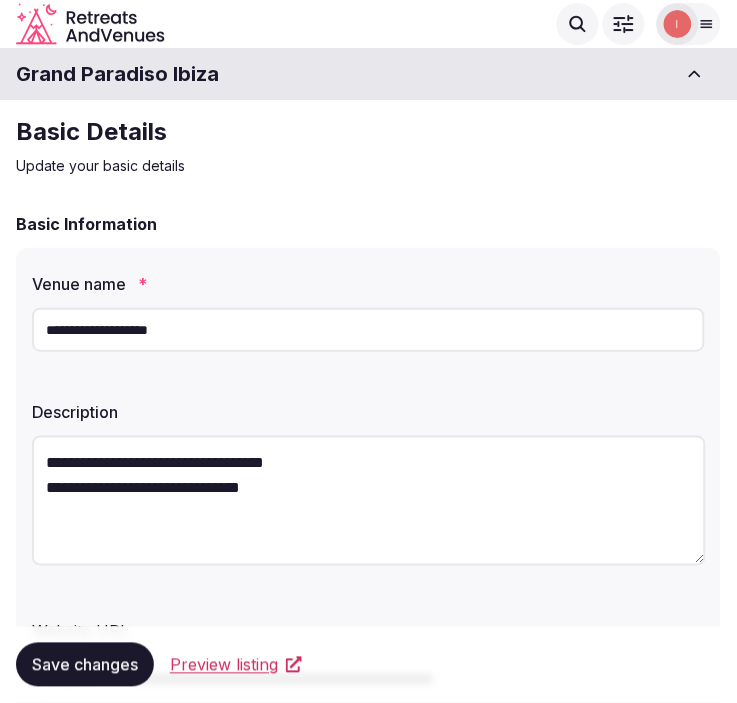 click on "**********" at bounding box center (369, 501) 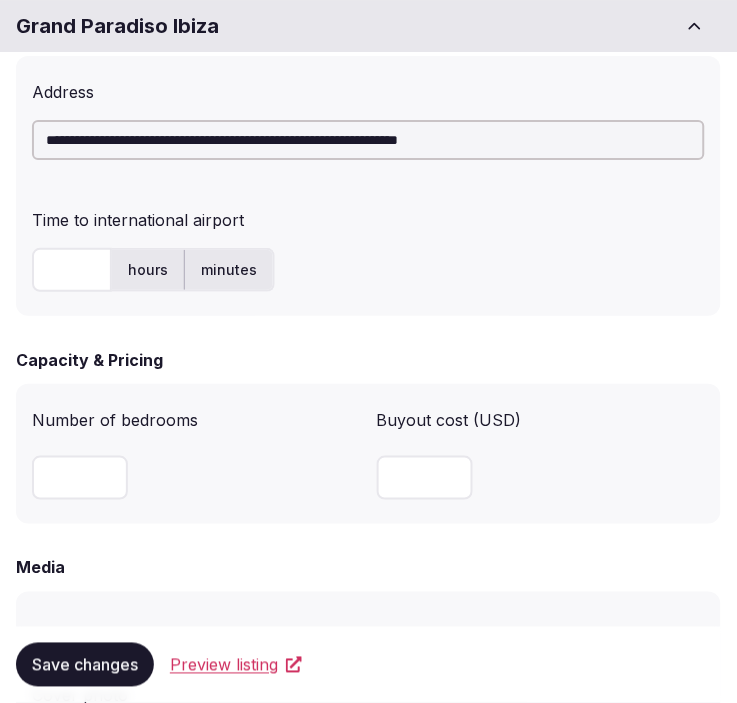 scroll, scrollTop: 1000, scrollLeft: 0, axis: vertical 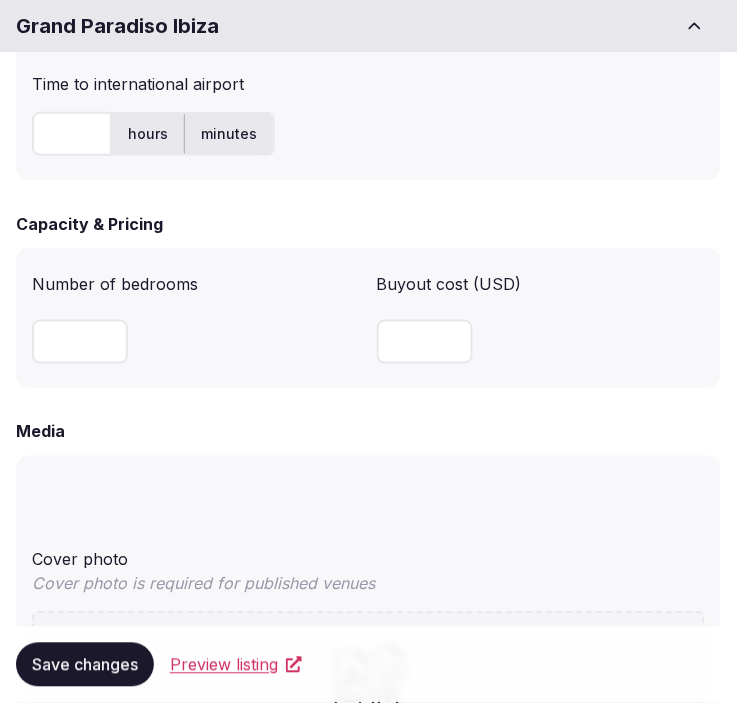 type on "**********" 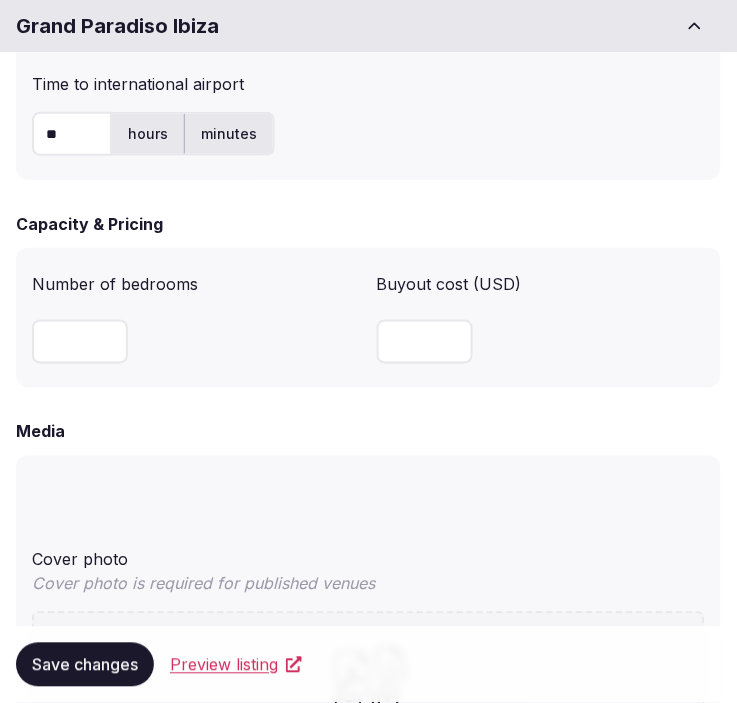 type on "**" 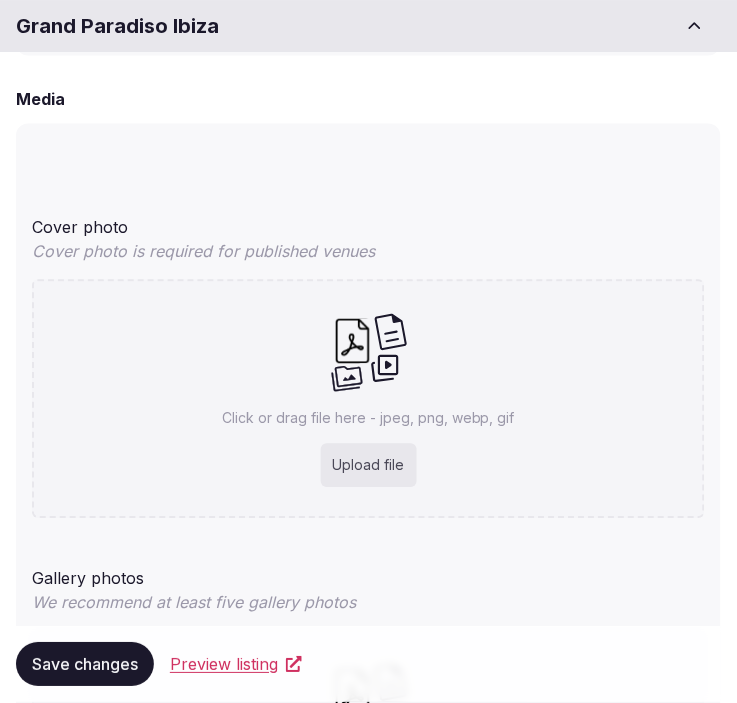 scroll, scrollTop: 1333, scrollLeft: 0, axis: vertical 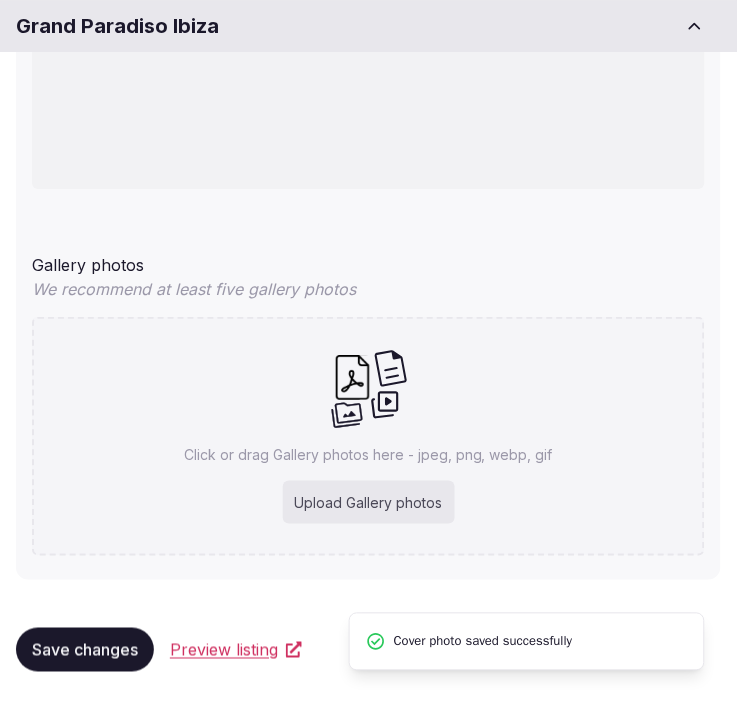 click on "Save changes" at bounding box center (85, 650) 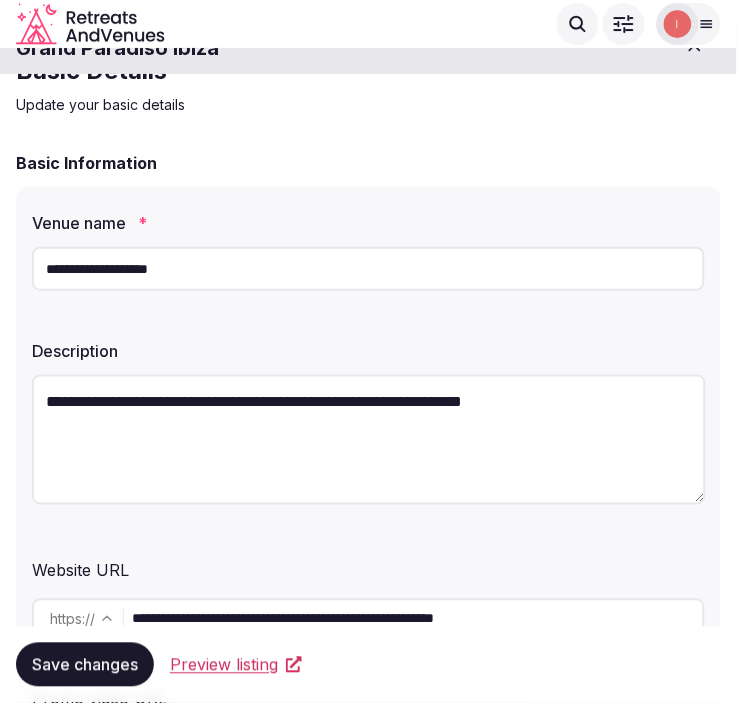 scroll, scrollTop: 0, scrollLeft: 0, axis: both 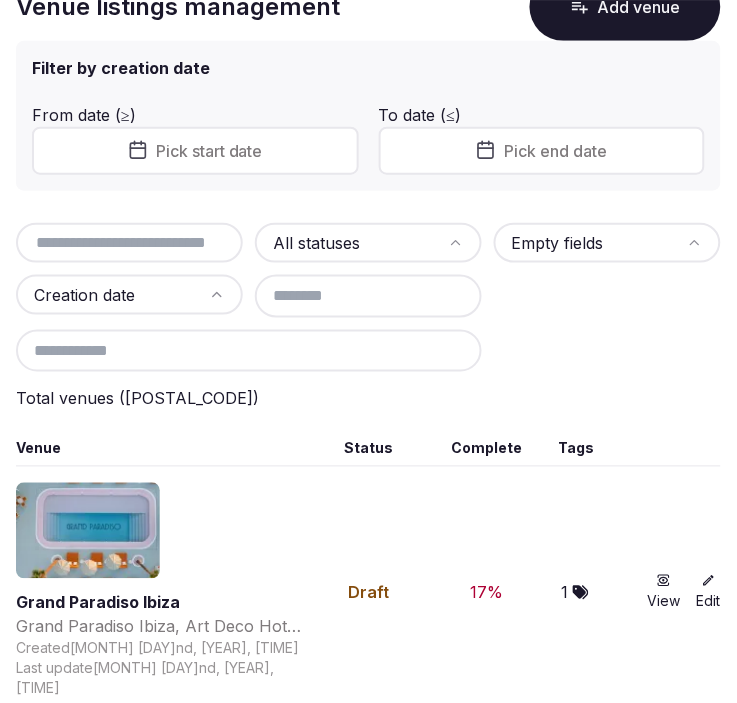 click at bounding box center [129, 243] 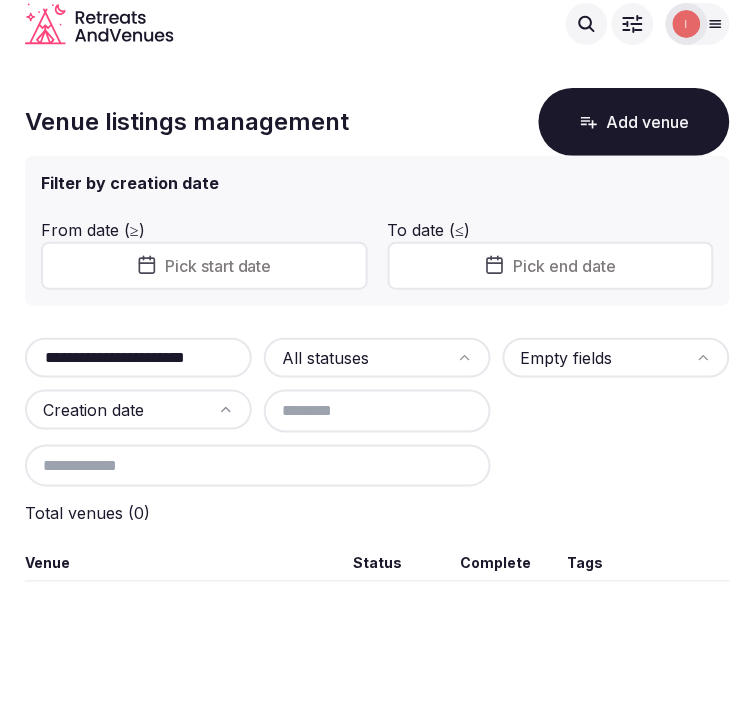 scroll, scrollTop: 0, scrollLeft: 0, axis: both 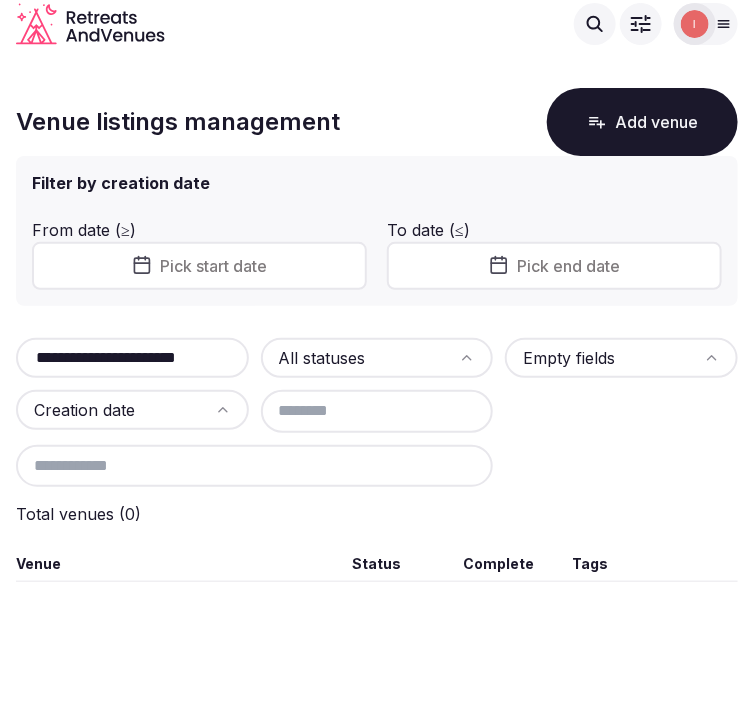 type on "**********" 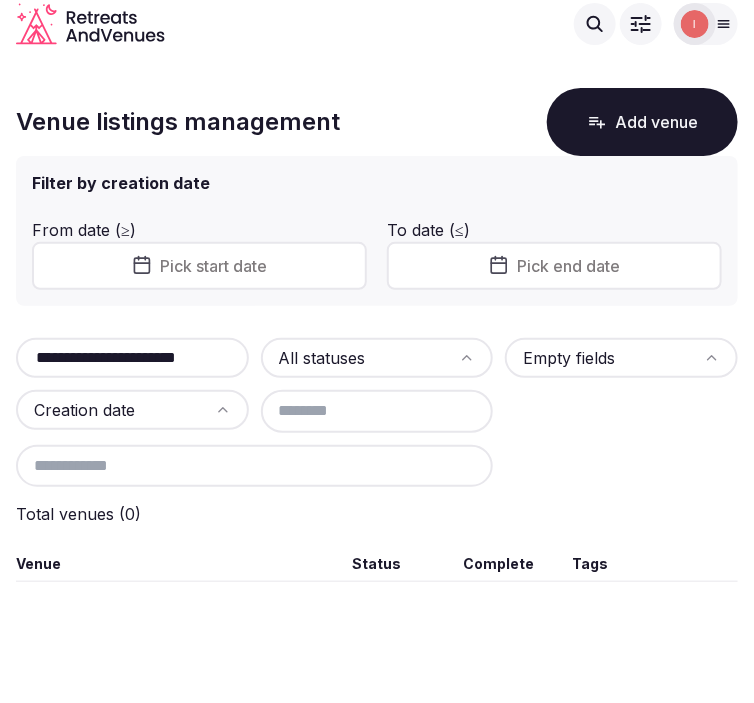 click on "Add venue" at bounding box center (642, 122) 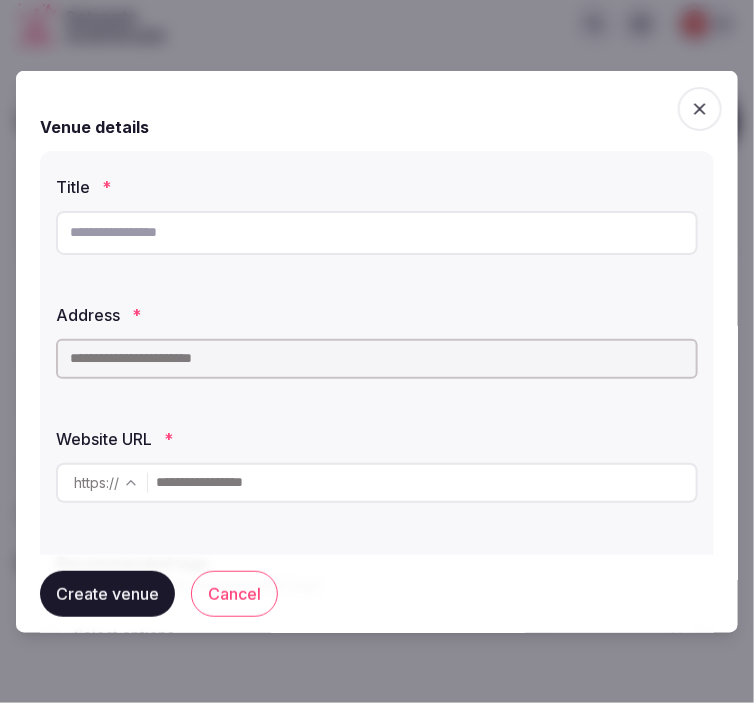 click at bounding box center (377, 232) 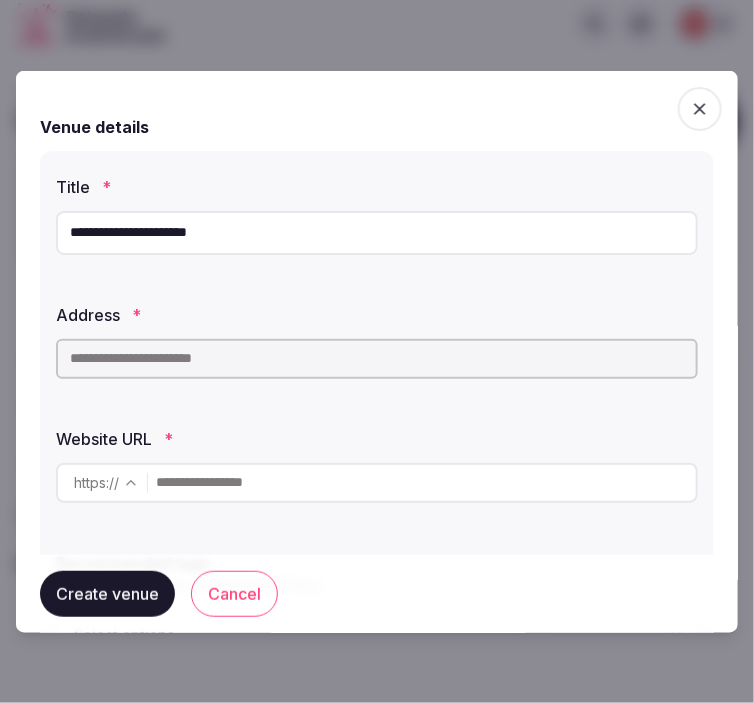 type on "**********" 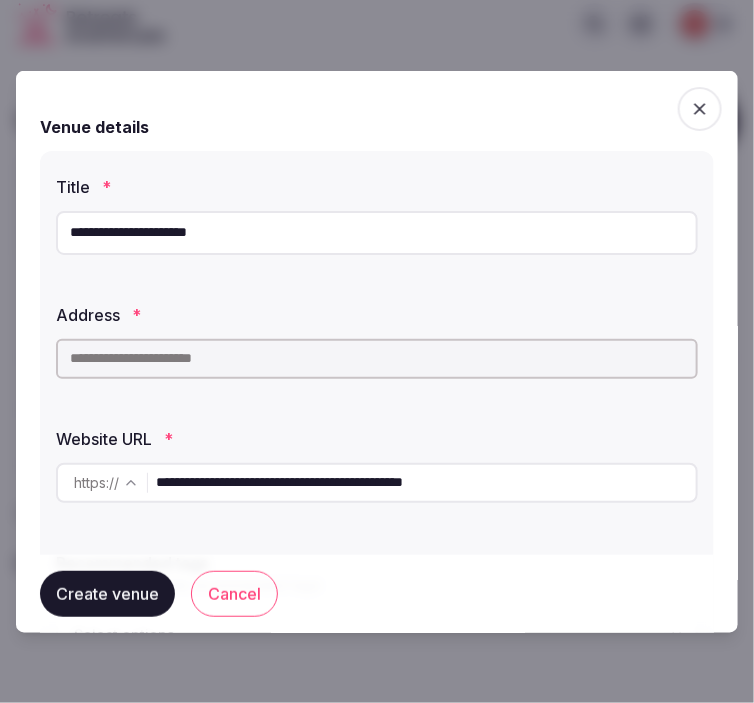 type on "**********" 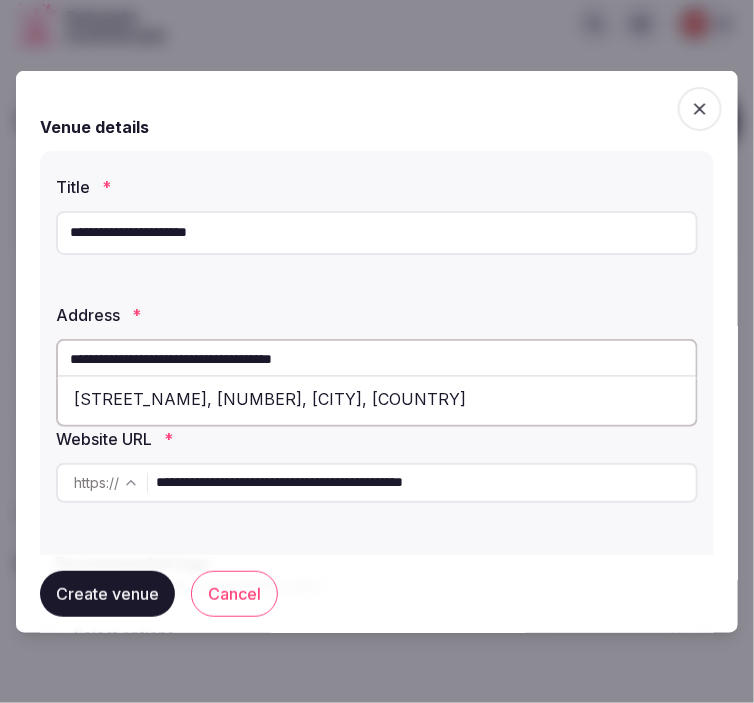 click on "[STREET_NAME], [NUMBER], [CITY], [COUNTRY]" at bounding box center [377, 398] 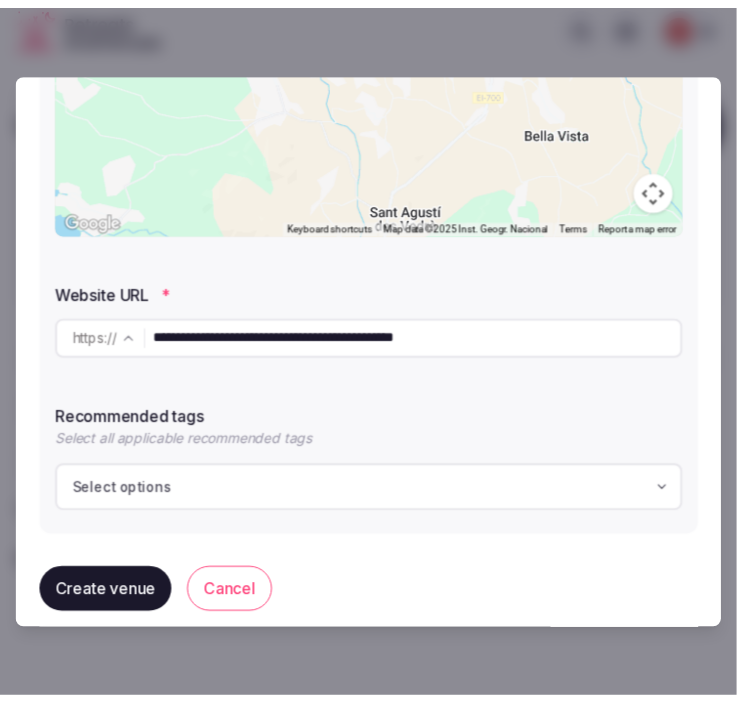 scroll, scrollTop: 485, scrollLeft: 0, axis: vertical 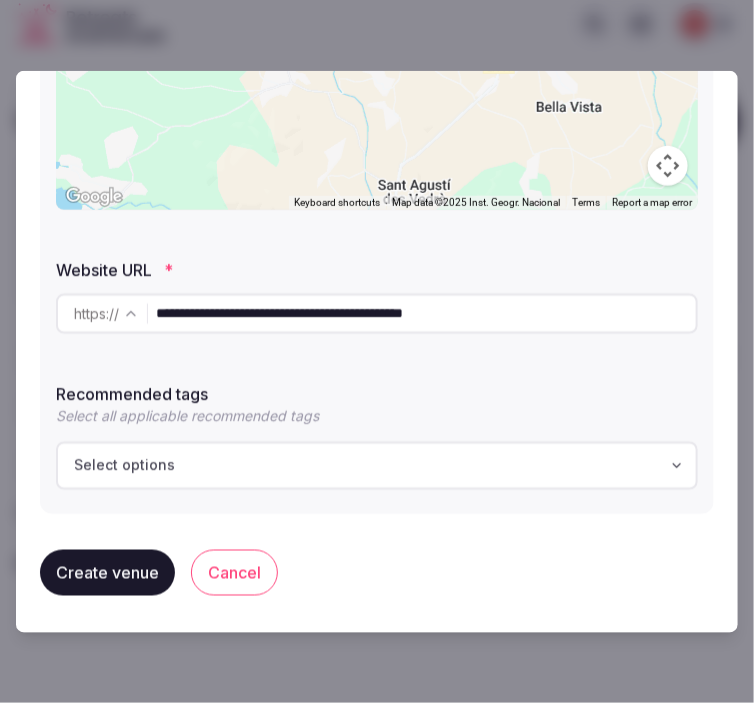 click on "Select options" at bounding box center [377, 465] 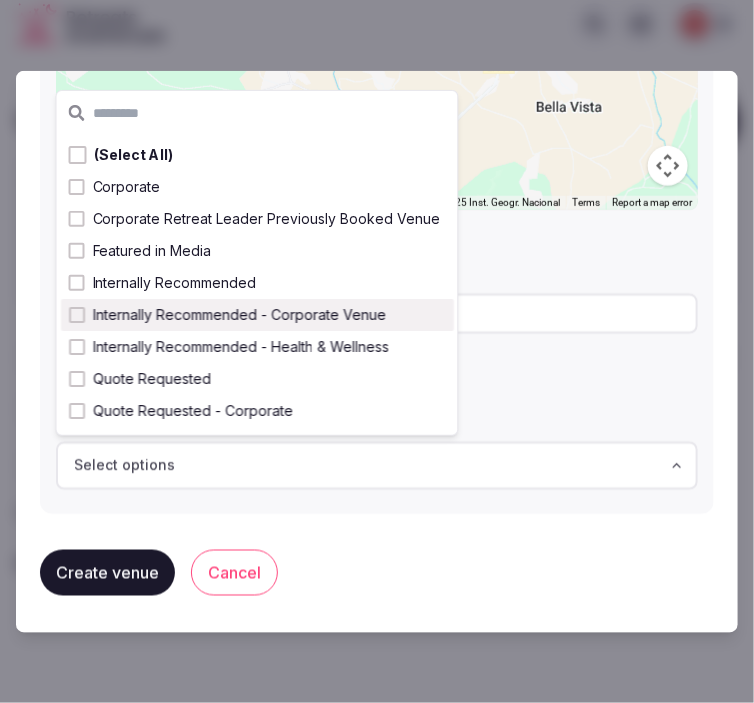 click on "Internally Recommended - Corporate Venue" at bounding box center [257, 315] 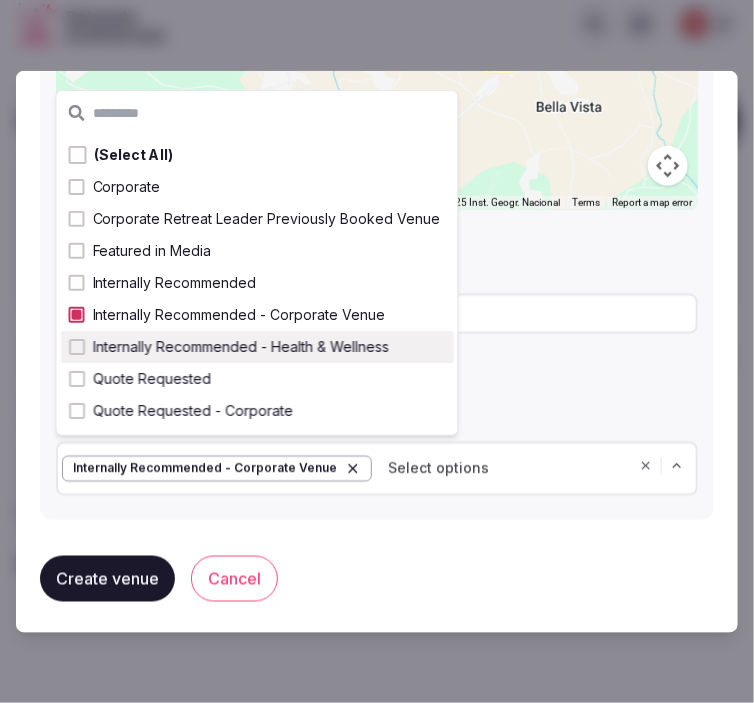 drag, startPoint x: 528, startPoint y: 516, endPoint x: 500, endPoint y: 531, distance: 31.764761 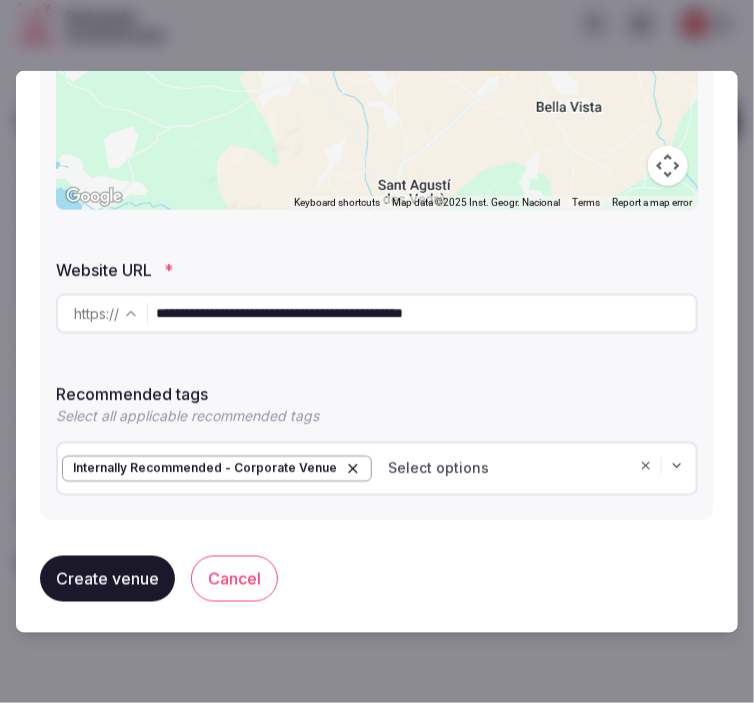 click on "Create venue" at bounding box center (107, 578) 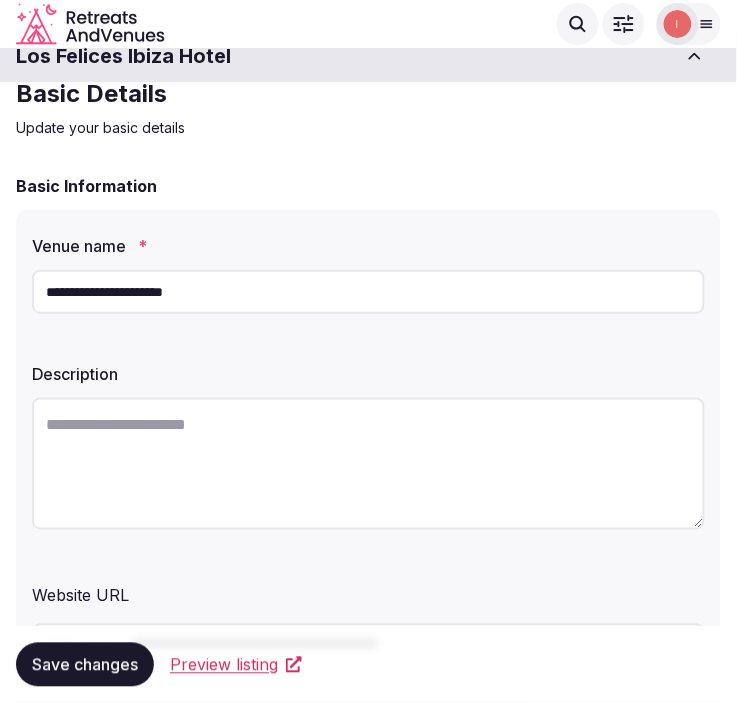 scroll, scrollTop: 0, scrollLeft: 0, axis: both 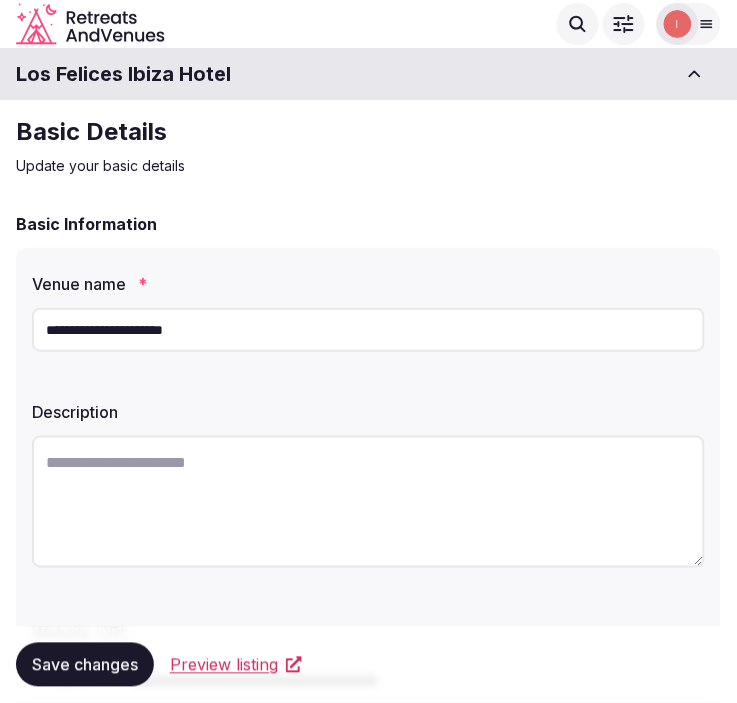click at bounding box center [368, 502] 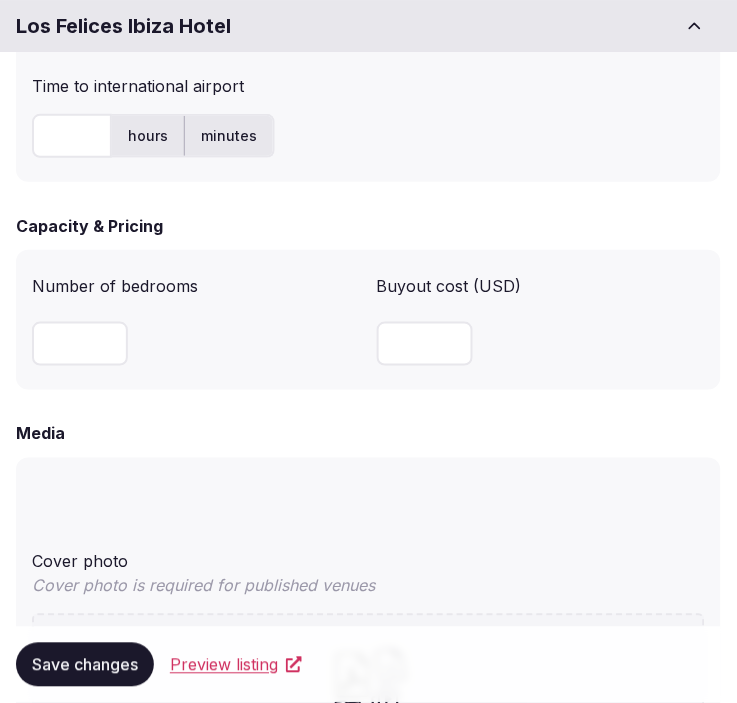 scroll, scrollTop: 1000, scrollLeft: 0, axis: vertical 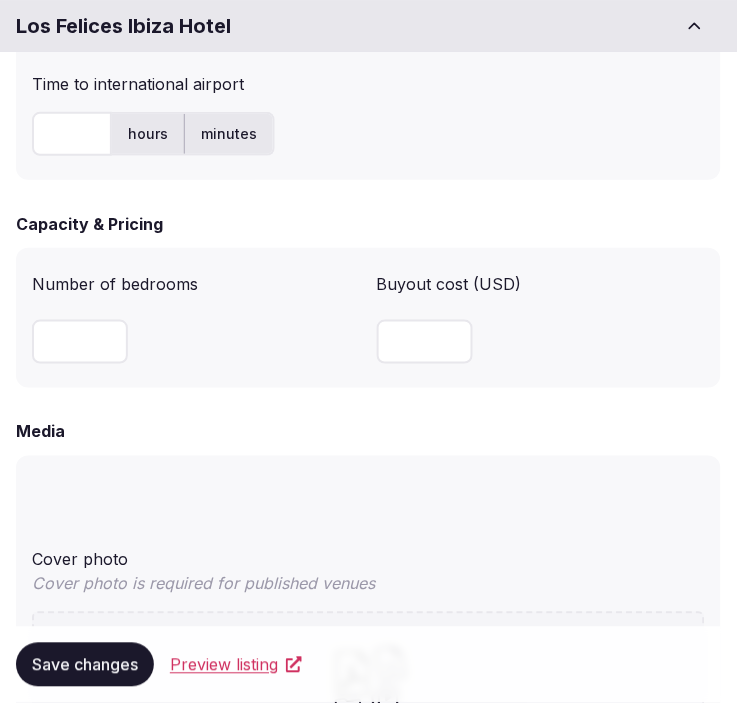 type on "**********" 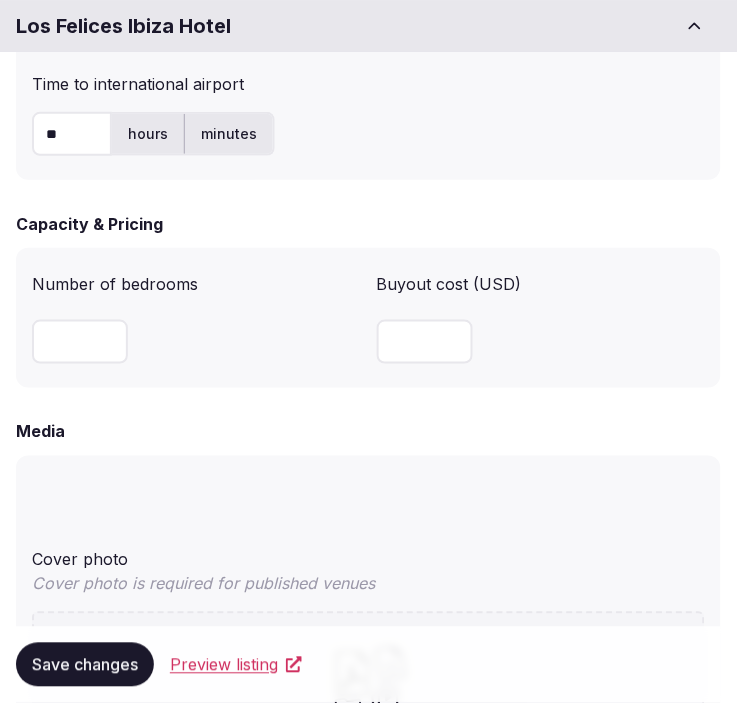 type on "**" 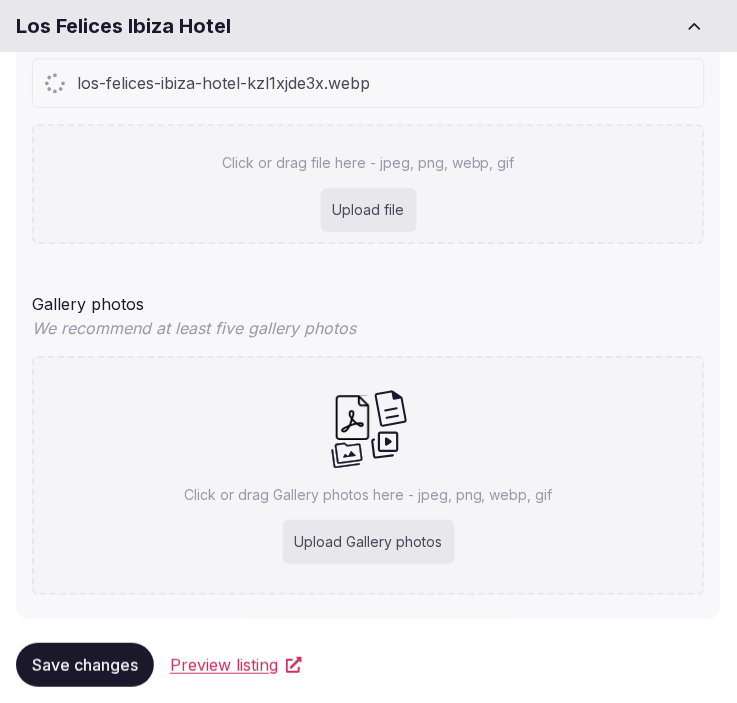 scroll, scrollTop: 1593, scrollLeft: 0, axis: vertical 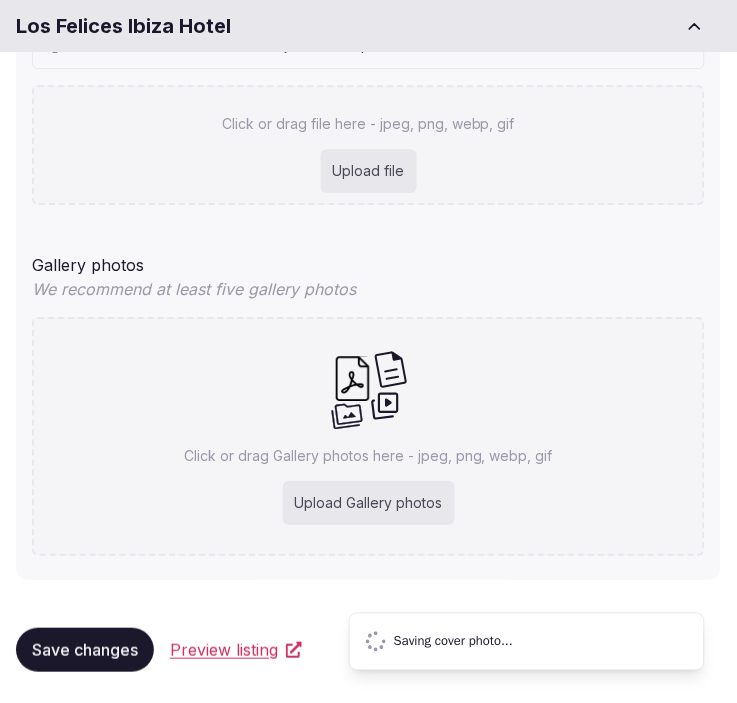 click on "Save changes" at bounding box center [85, 650] 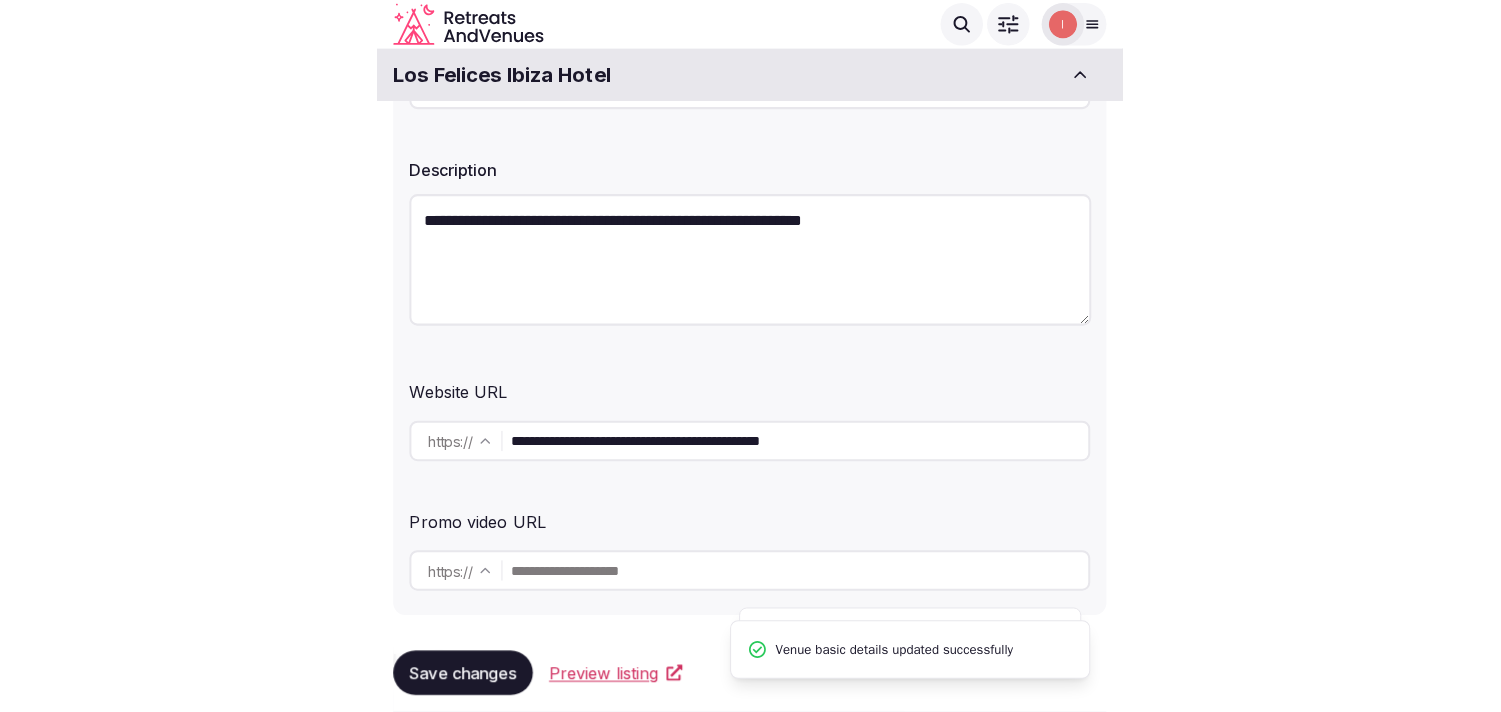 scroll, scrollTop: 0, scrollLeft: 0, axis: both 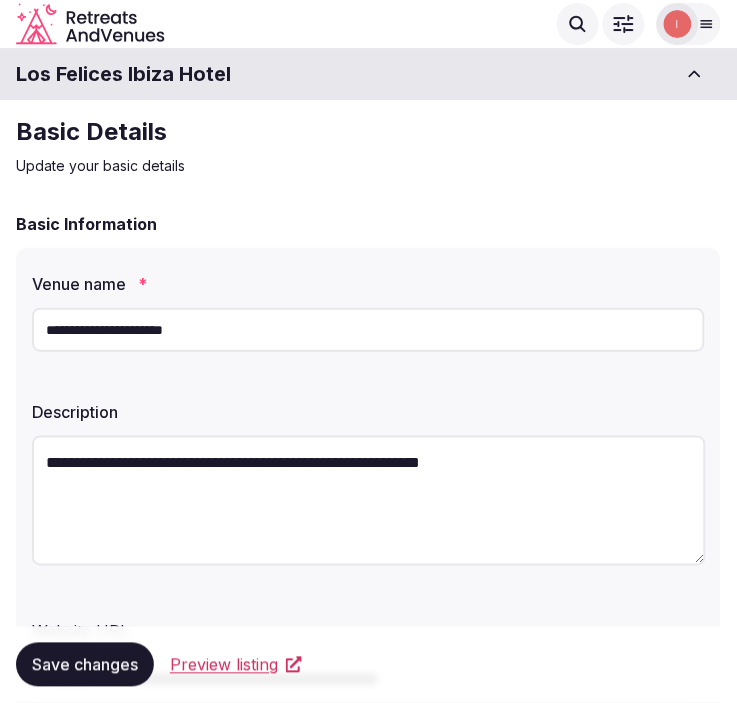 click on "**********" at bounding box center (368, 330) 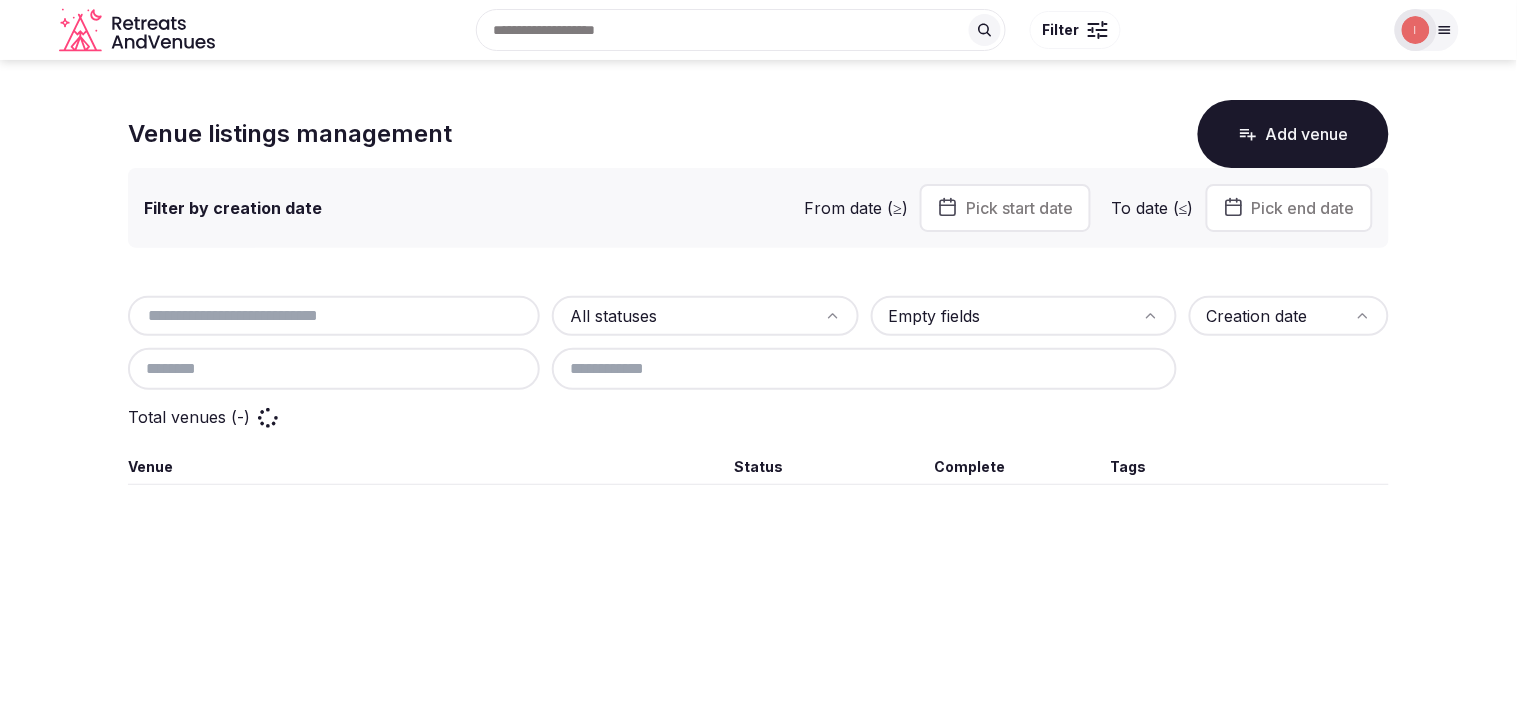 click at bounding box center [334, 316] 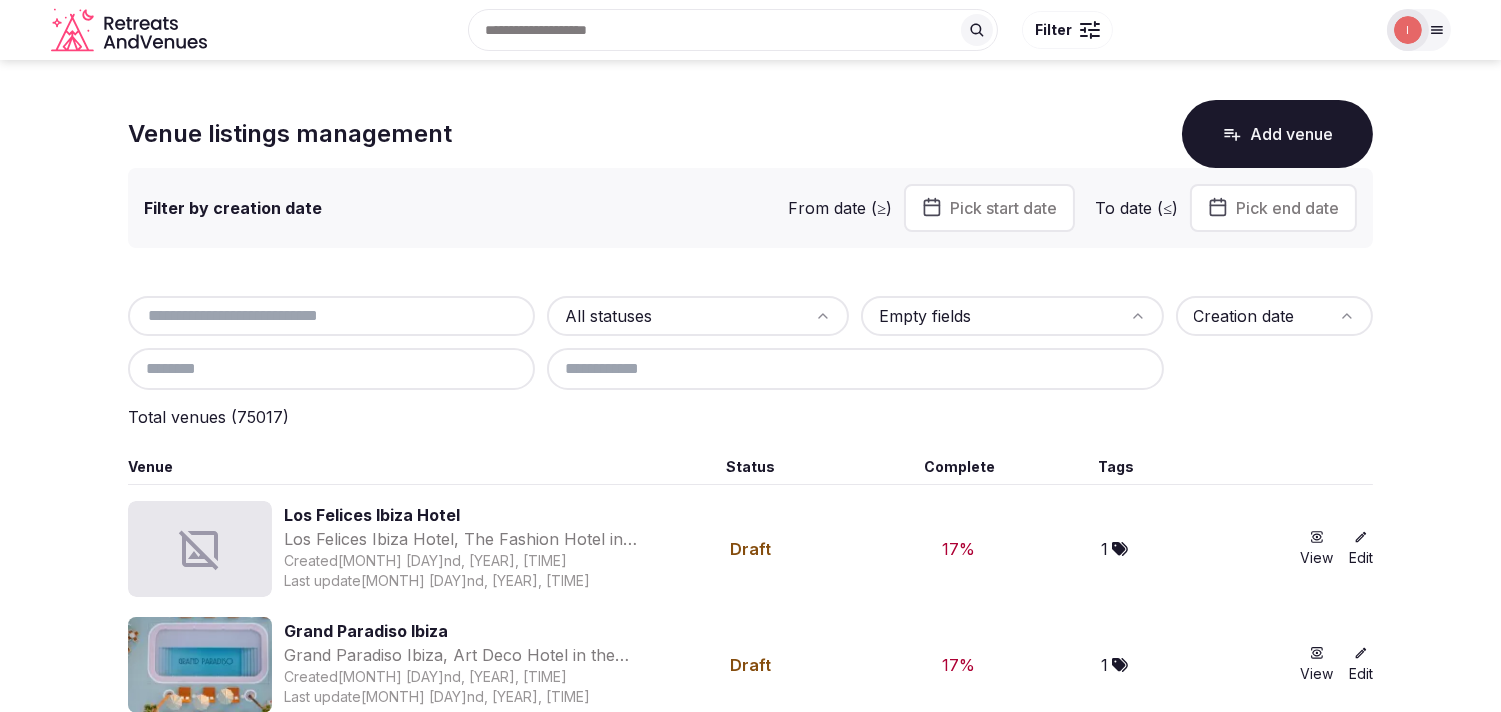 paste on "**********" 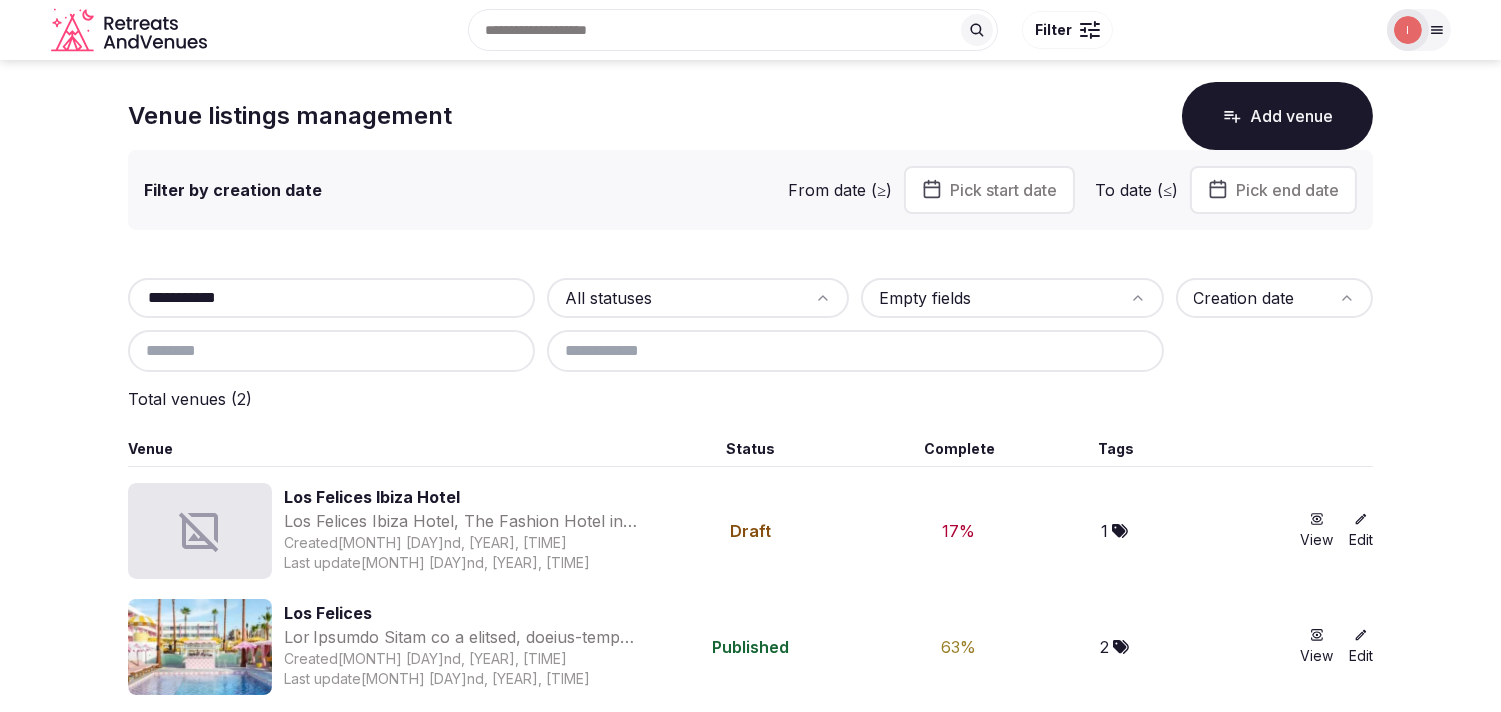 scroll, scrollTop: 23, scrollLeft: 0, axis: vertical 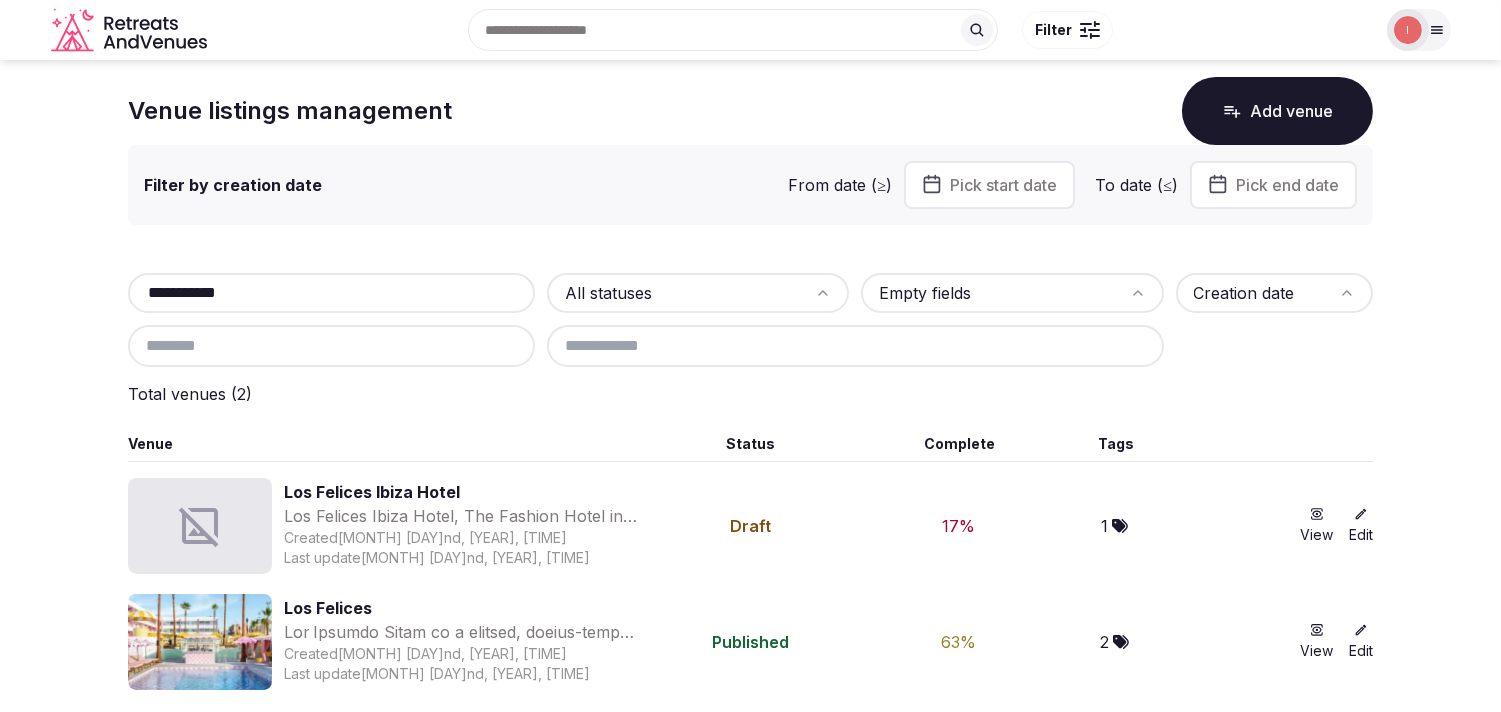 type on "**********" 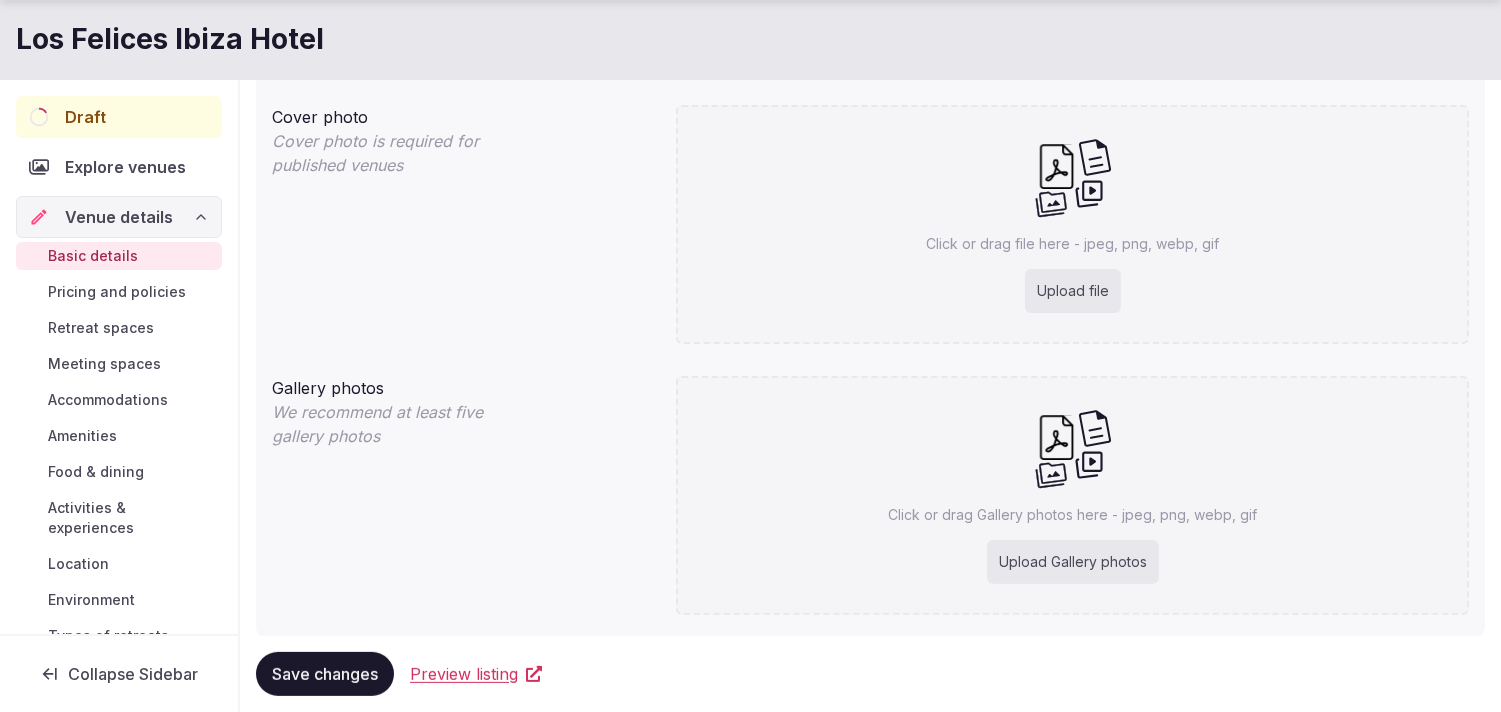 scroll, scrollTop: 1161, scrollLeft: 0, axis: vertical 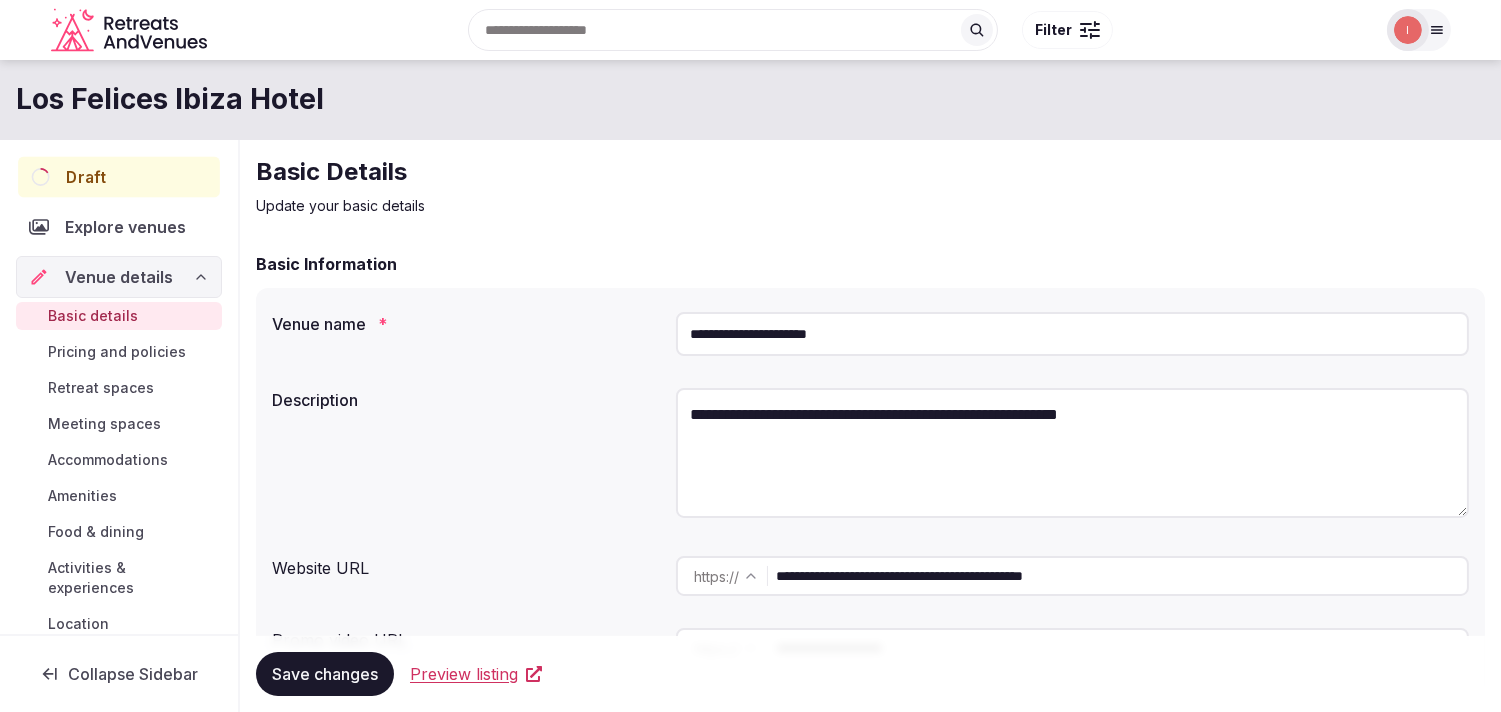 click on "Draft" at bounding box center (86, 177) 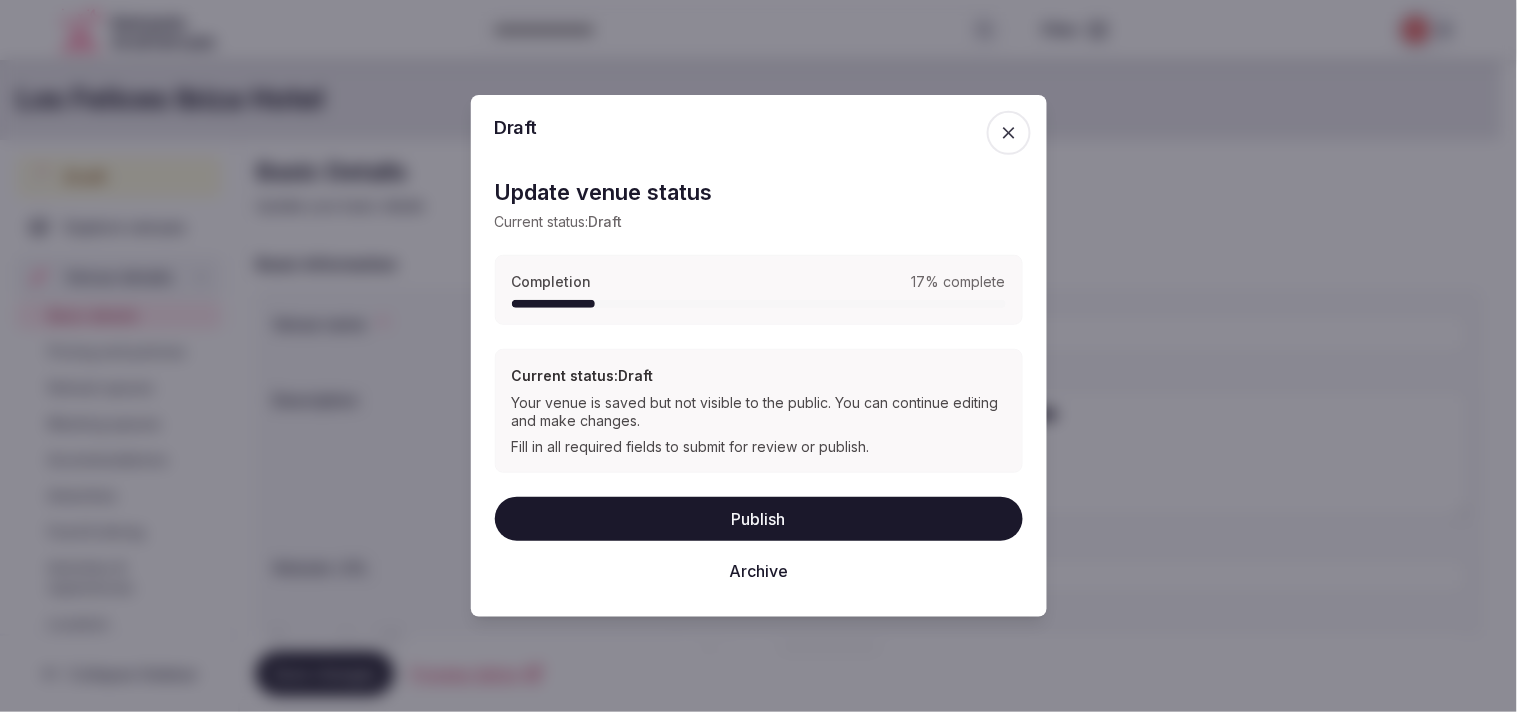 click on "Archive" at bounding box center [759, 571] 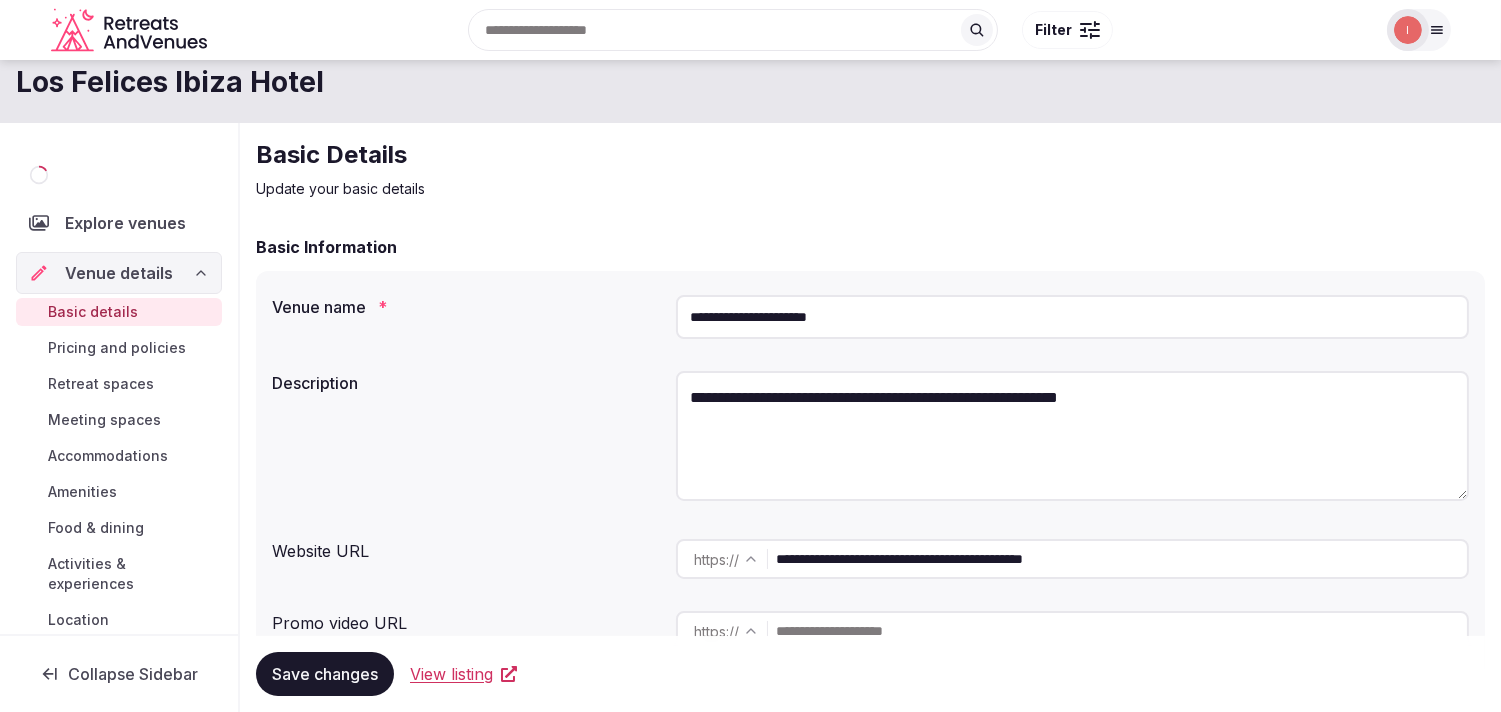scroll, scrollTop: 0, scrollLeft: 0, axis: both 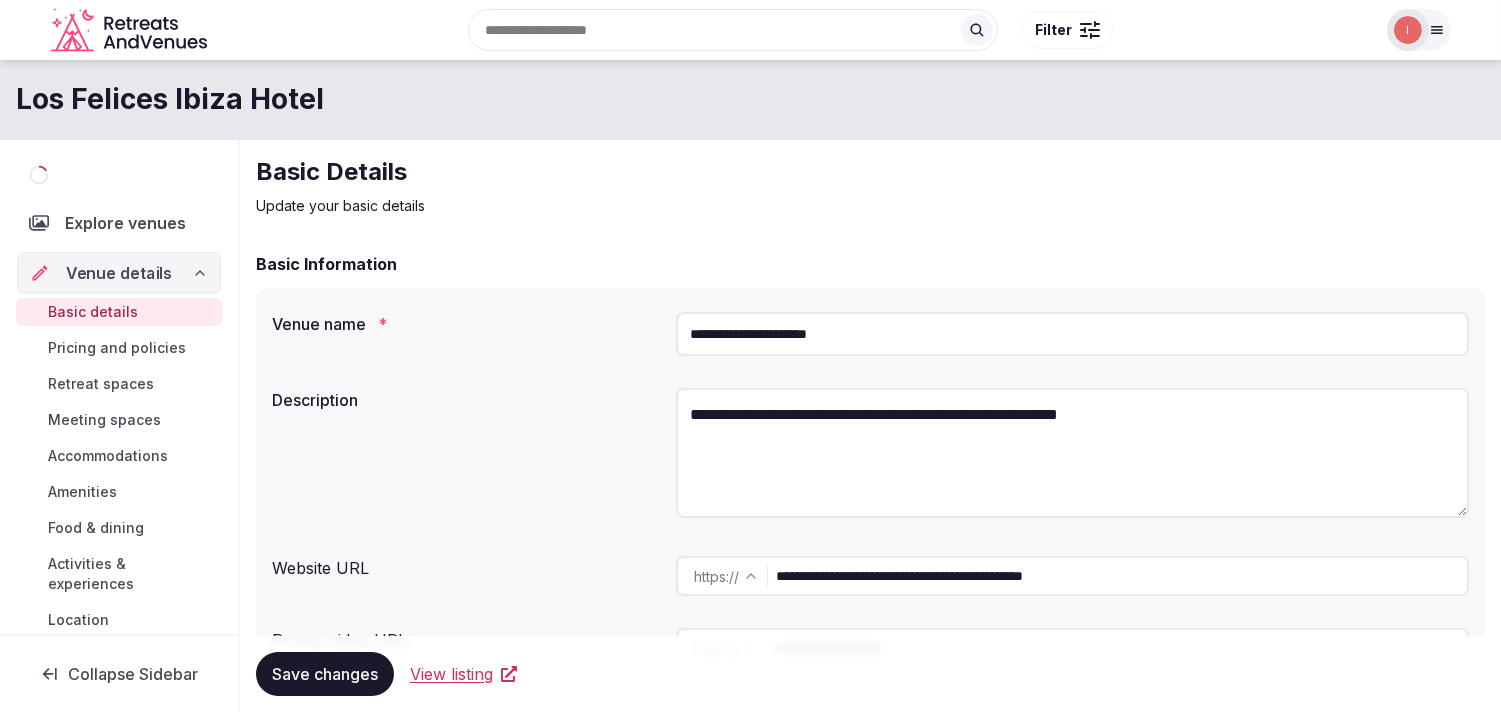 click on "Venue details" at bounding box center [119, 273] 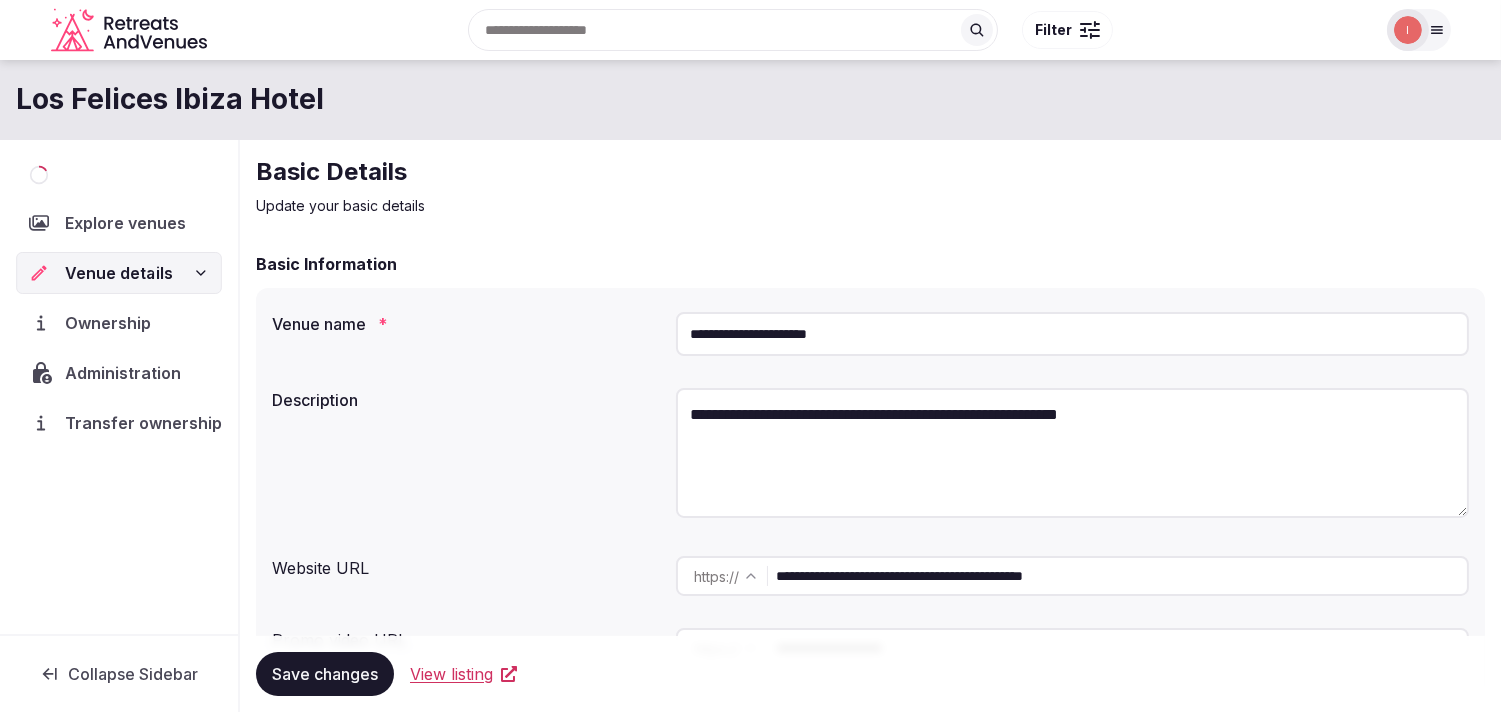 click on "Venue details" at bounding box center [119, 273] 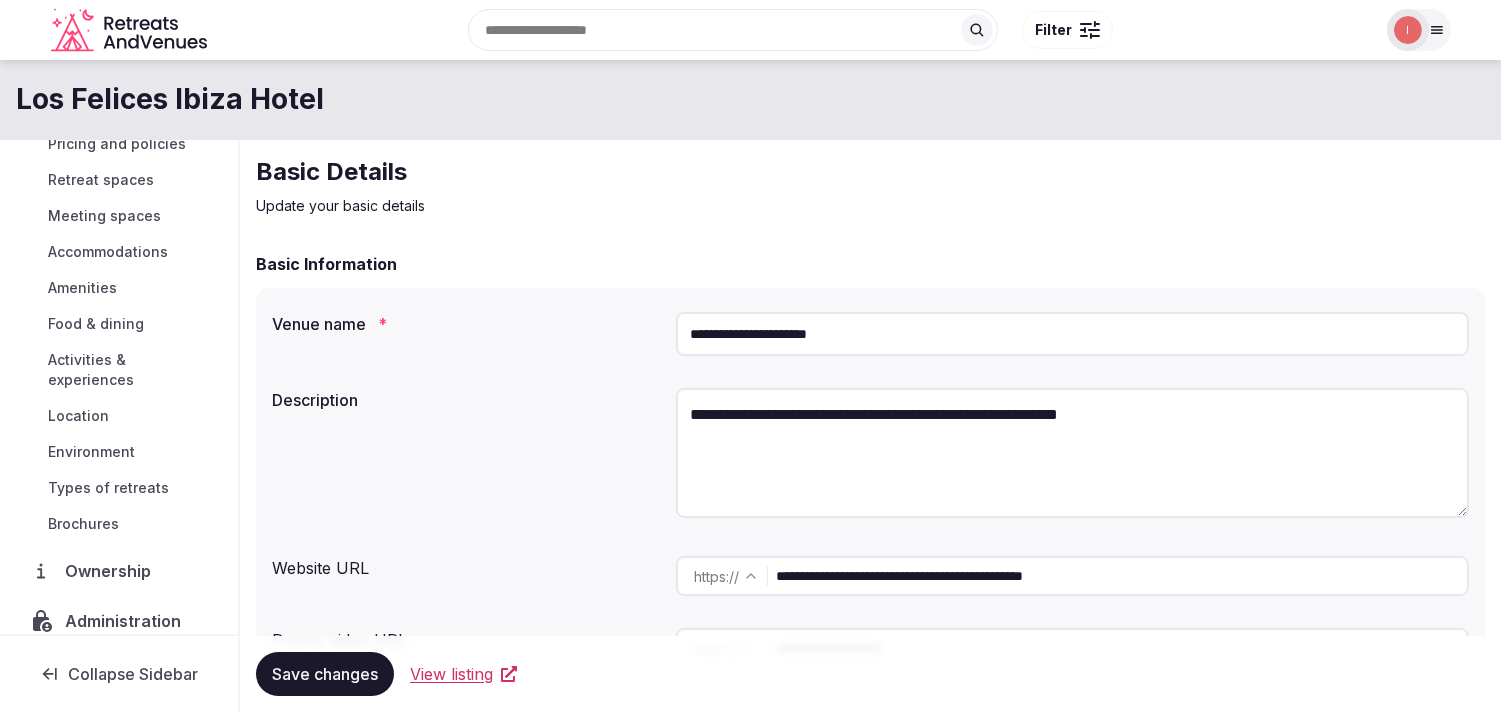 scroll, scrollTop: 165, scrollLeft: 0, axis: vertical 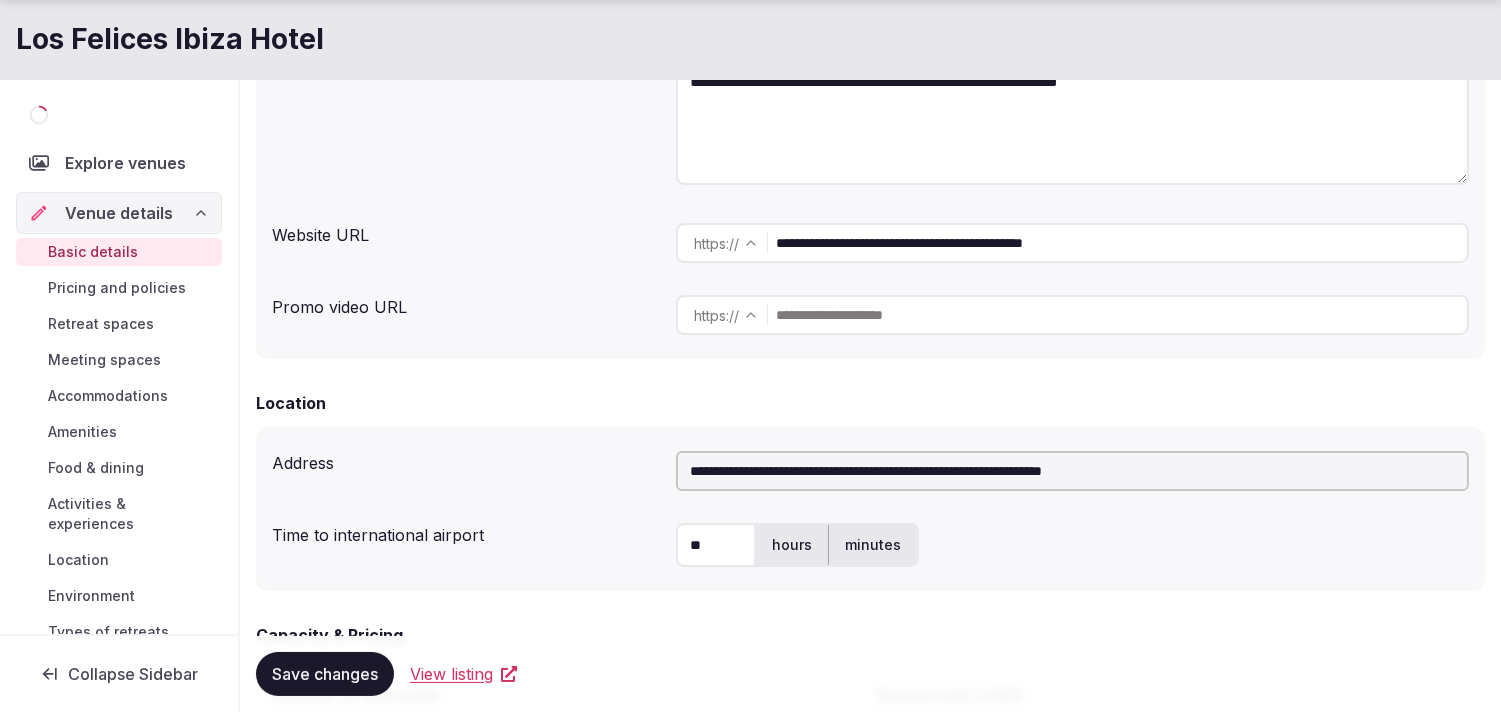 click on "Venue details" at bounding box center [119, 213] 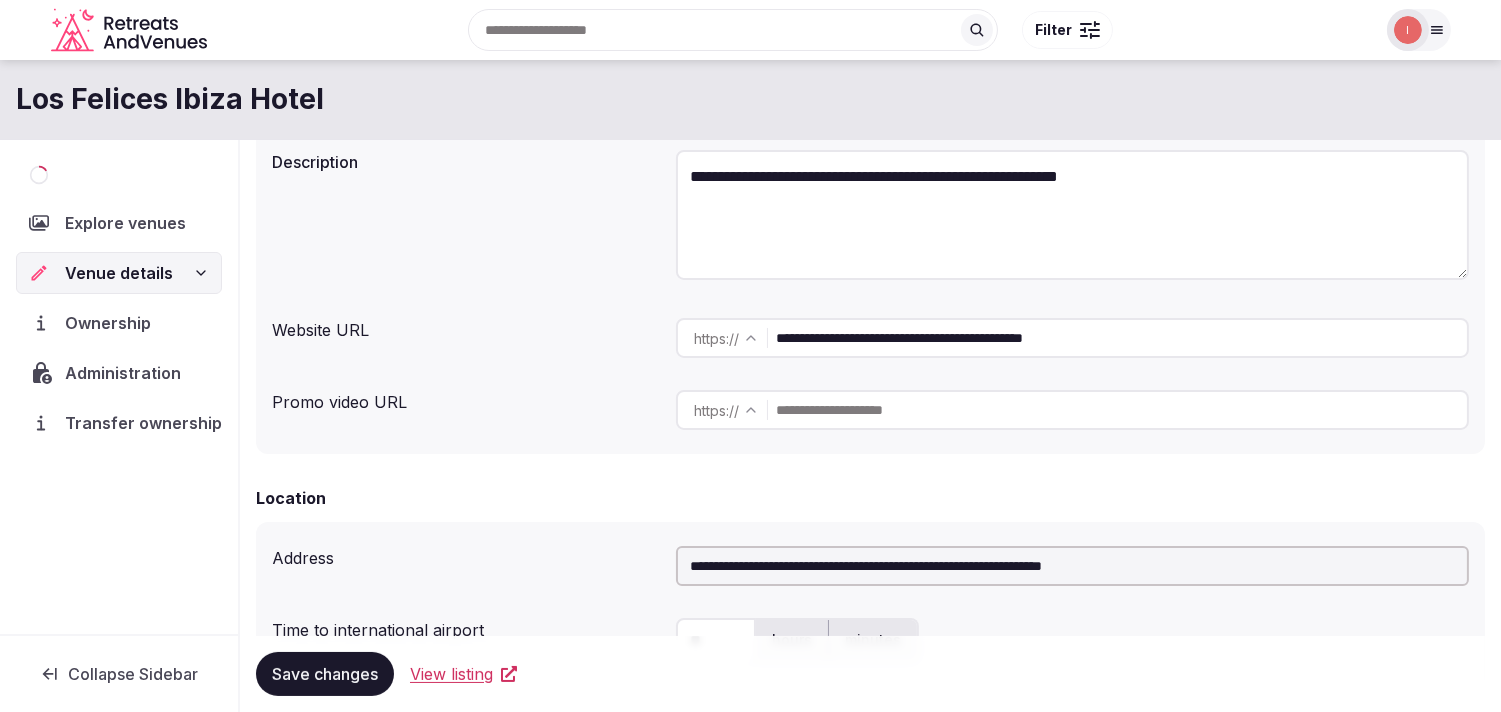 scroll, scrollTop: 0, scrollLeft: 0, axis: both 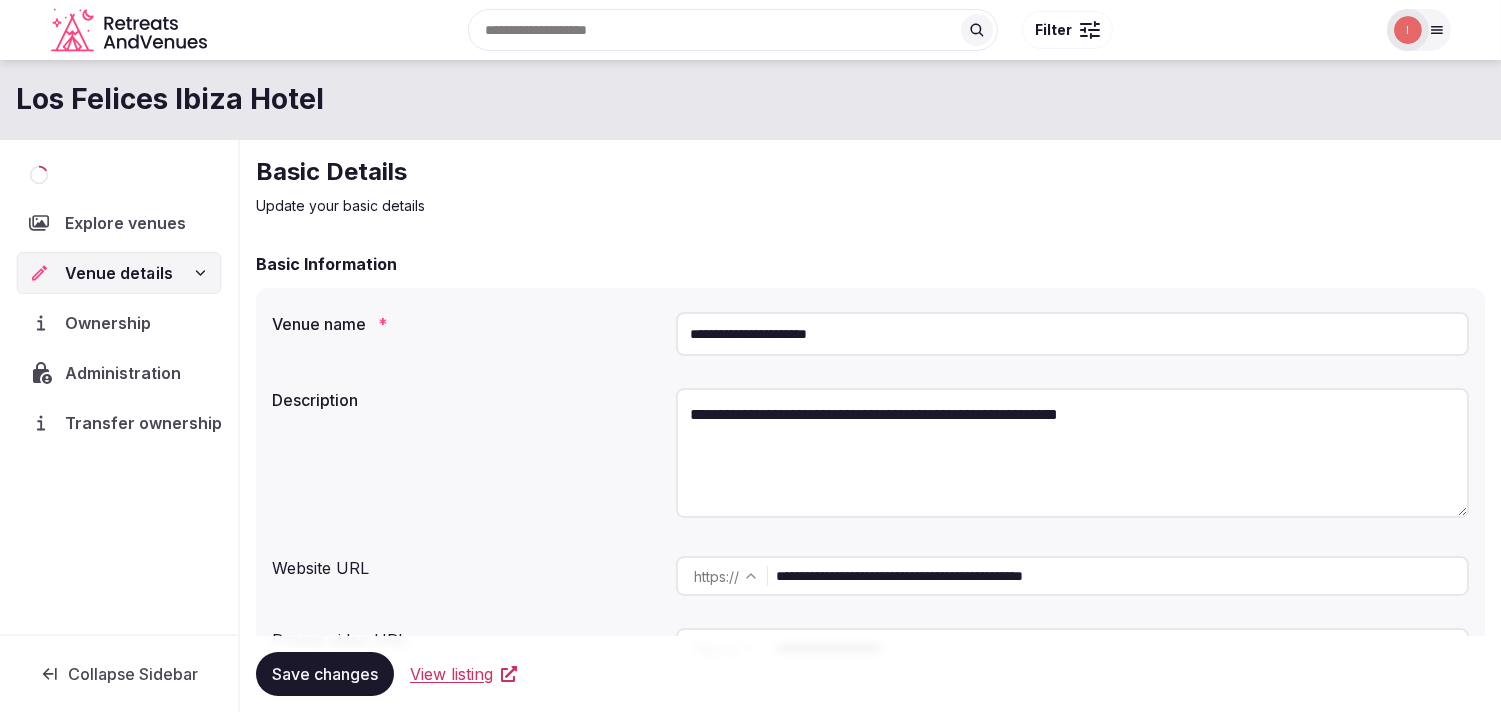 click 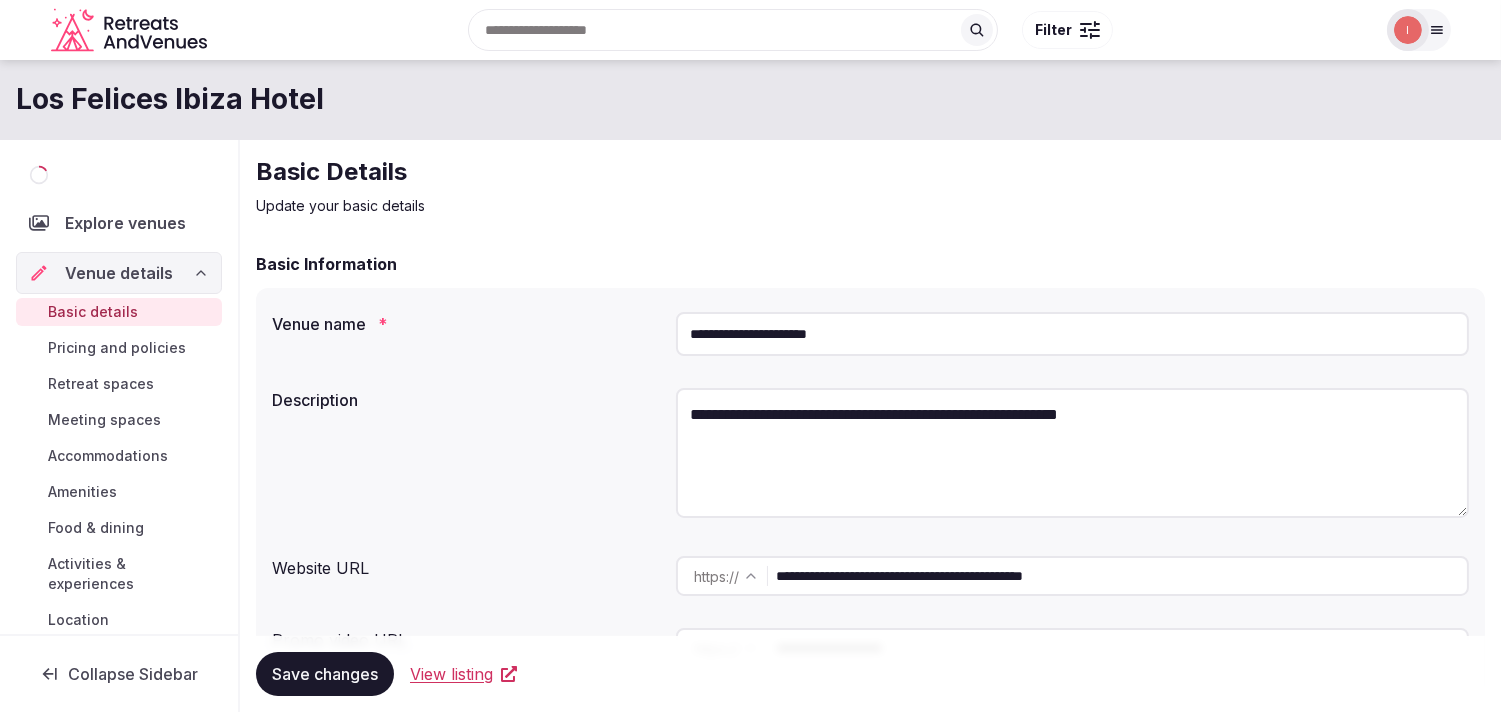 click on "Basic details" at bounding box center (93, 312) 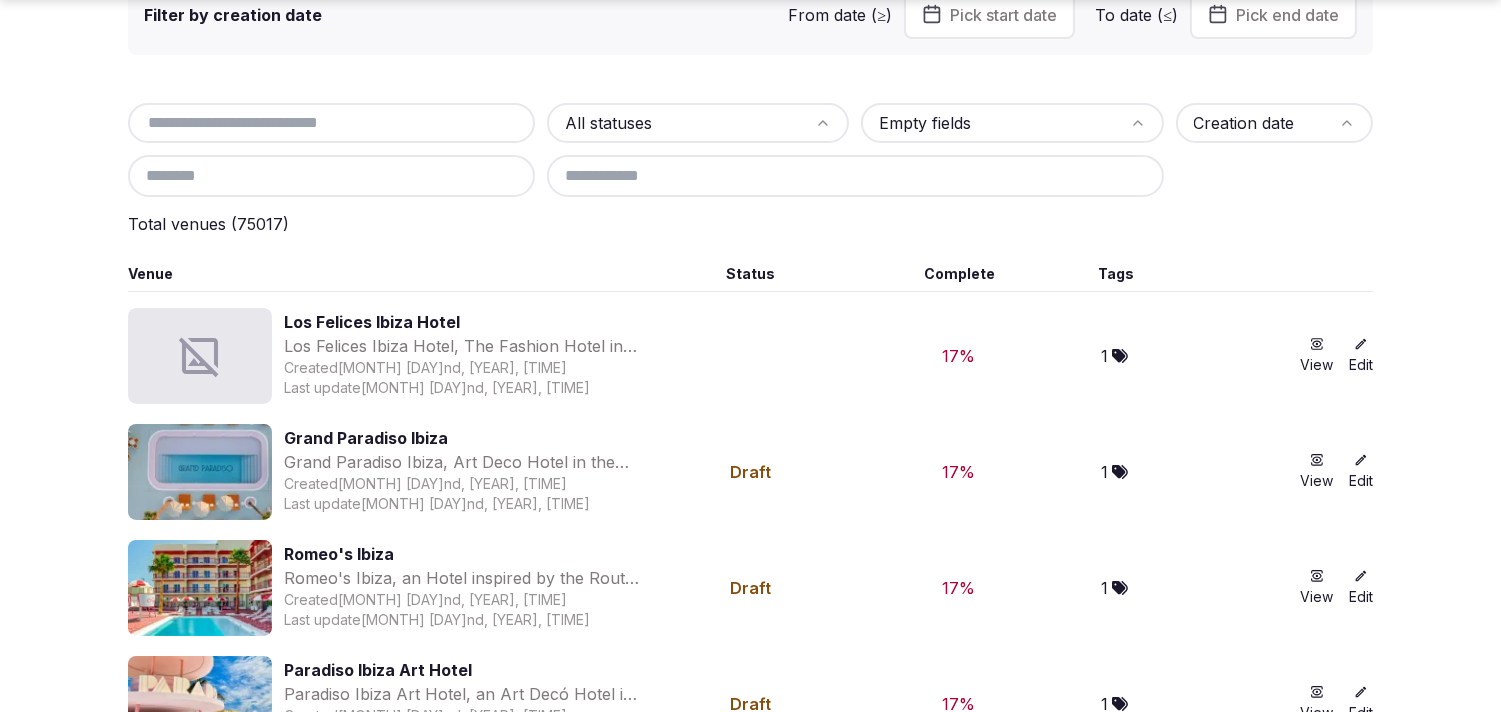 scroll, scrollTop: 245, scrollLeft: 0, axis: vertical 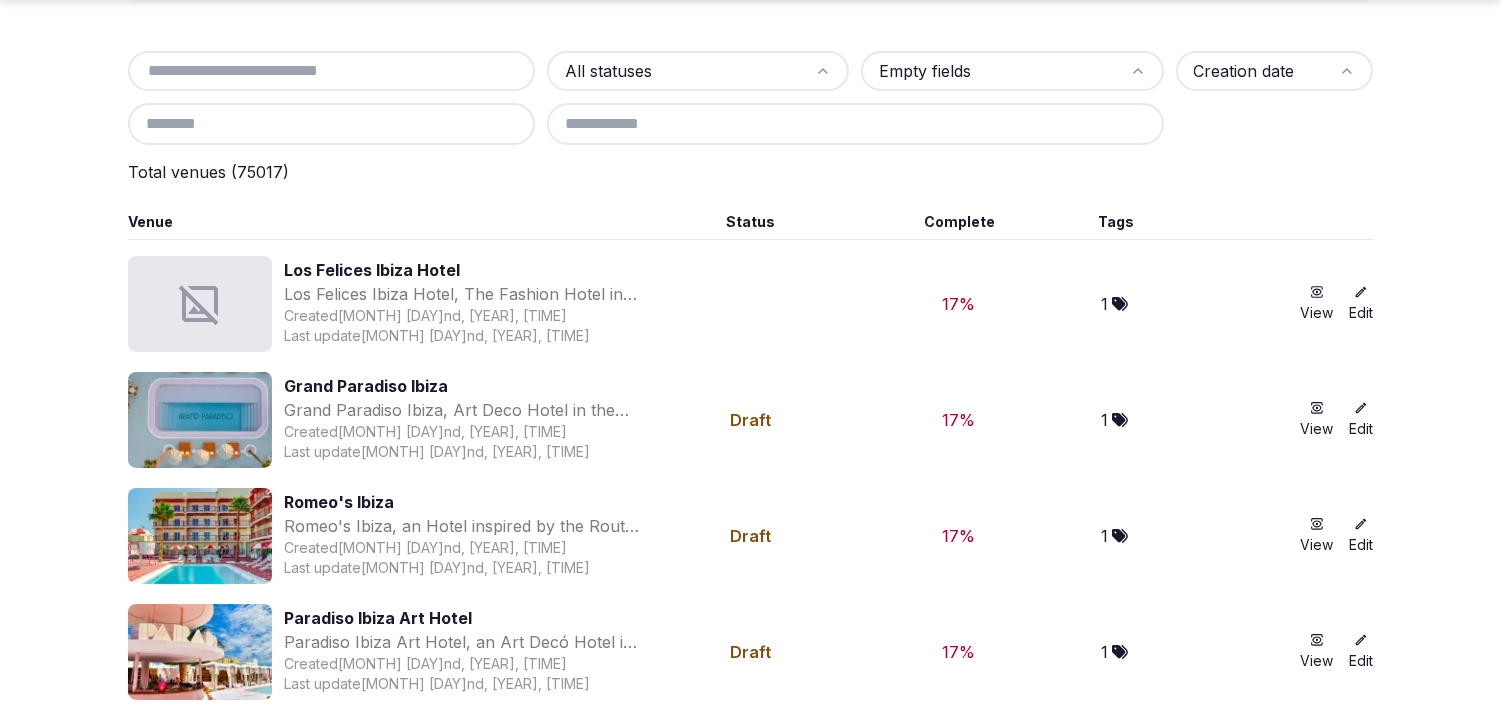 click on "Edit" at bounding box center [1361, 304] 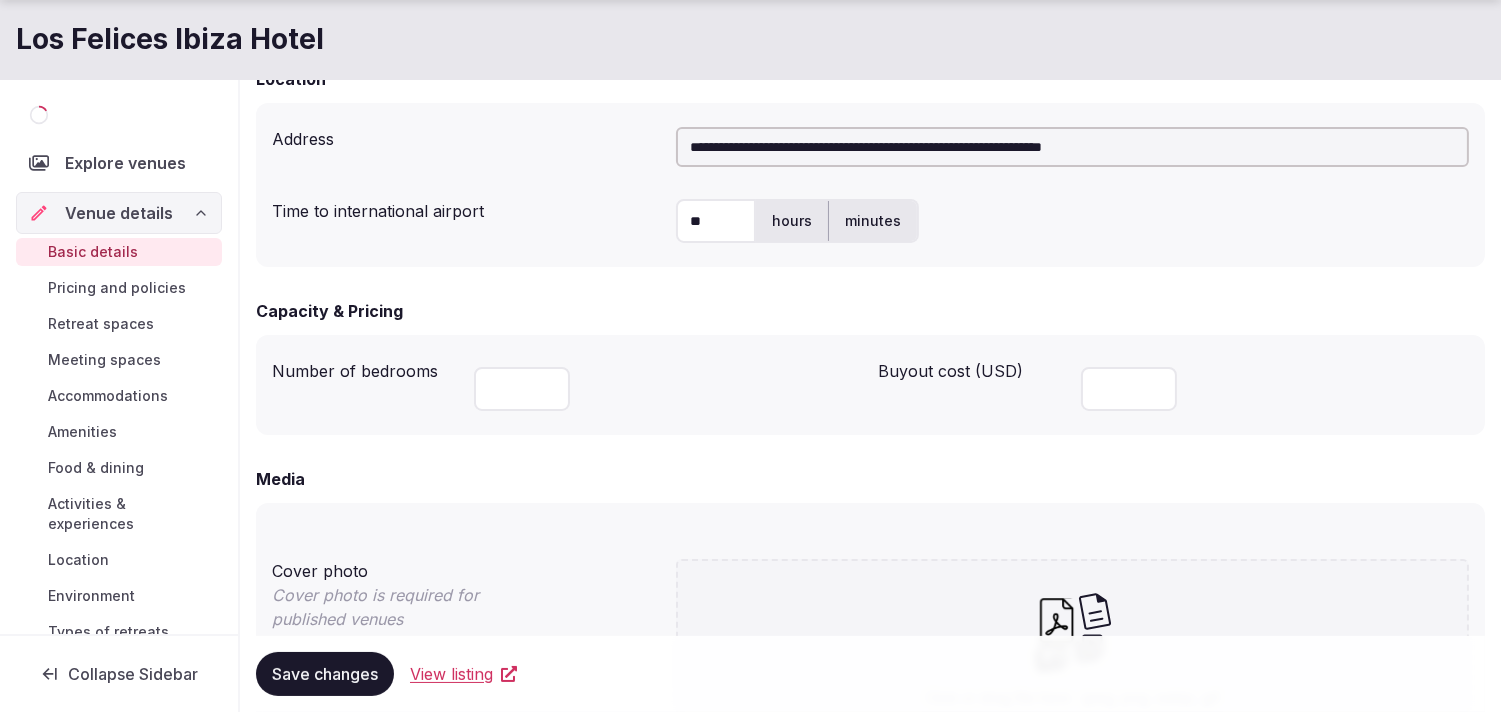 scroll, scrollTop: 666, scrollLeft: 0, axis: vertical 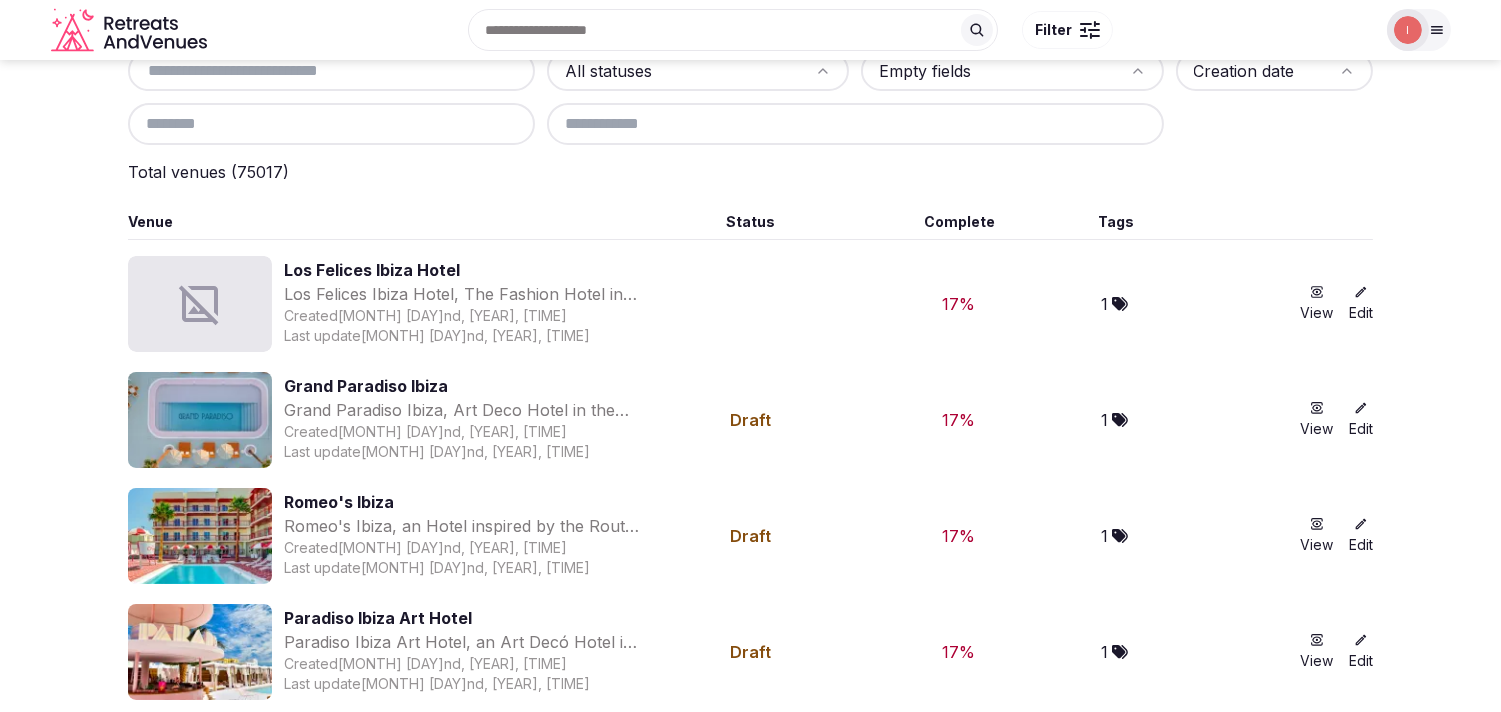 click on "Edit" at bounding box center (1361, 304) 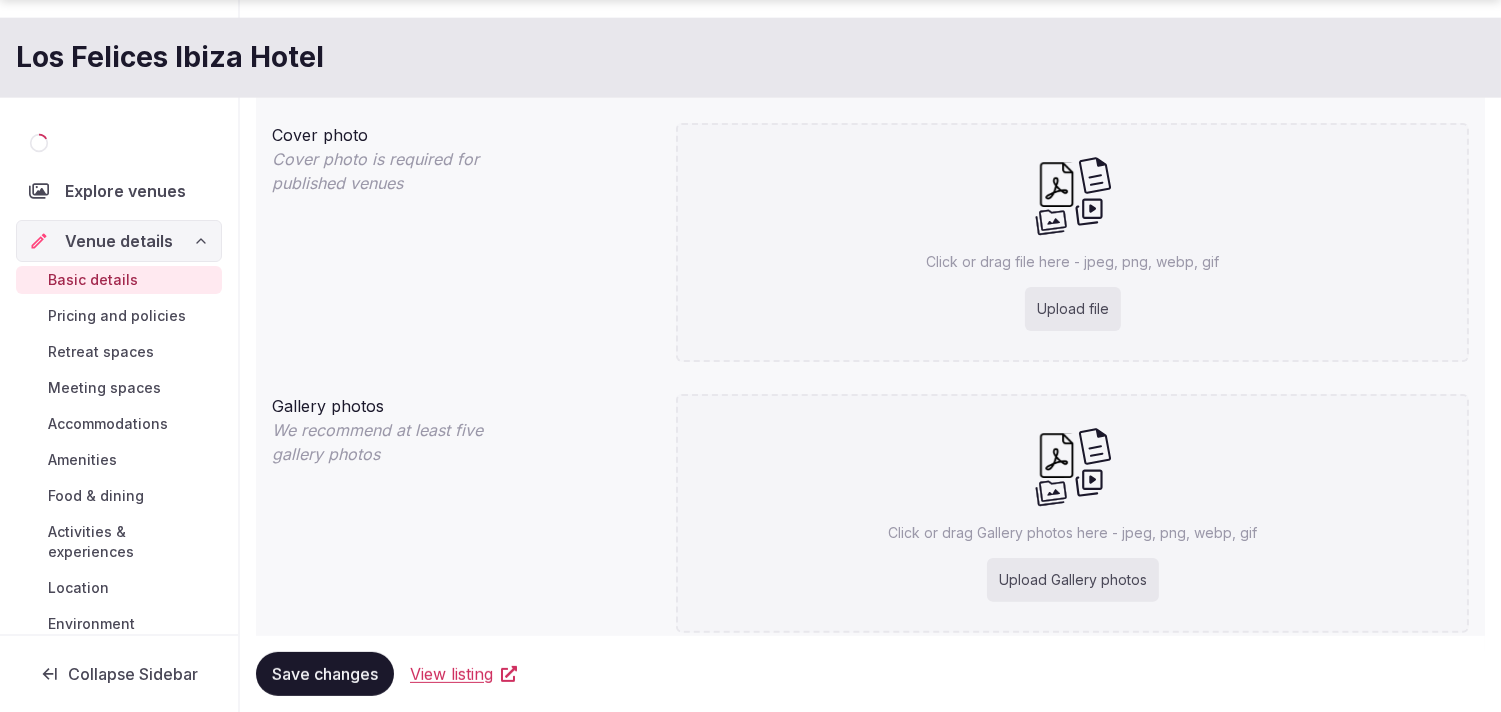 scroll, scrollTop: 1161, scrollLeft: 0, axis: vertical 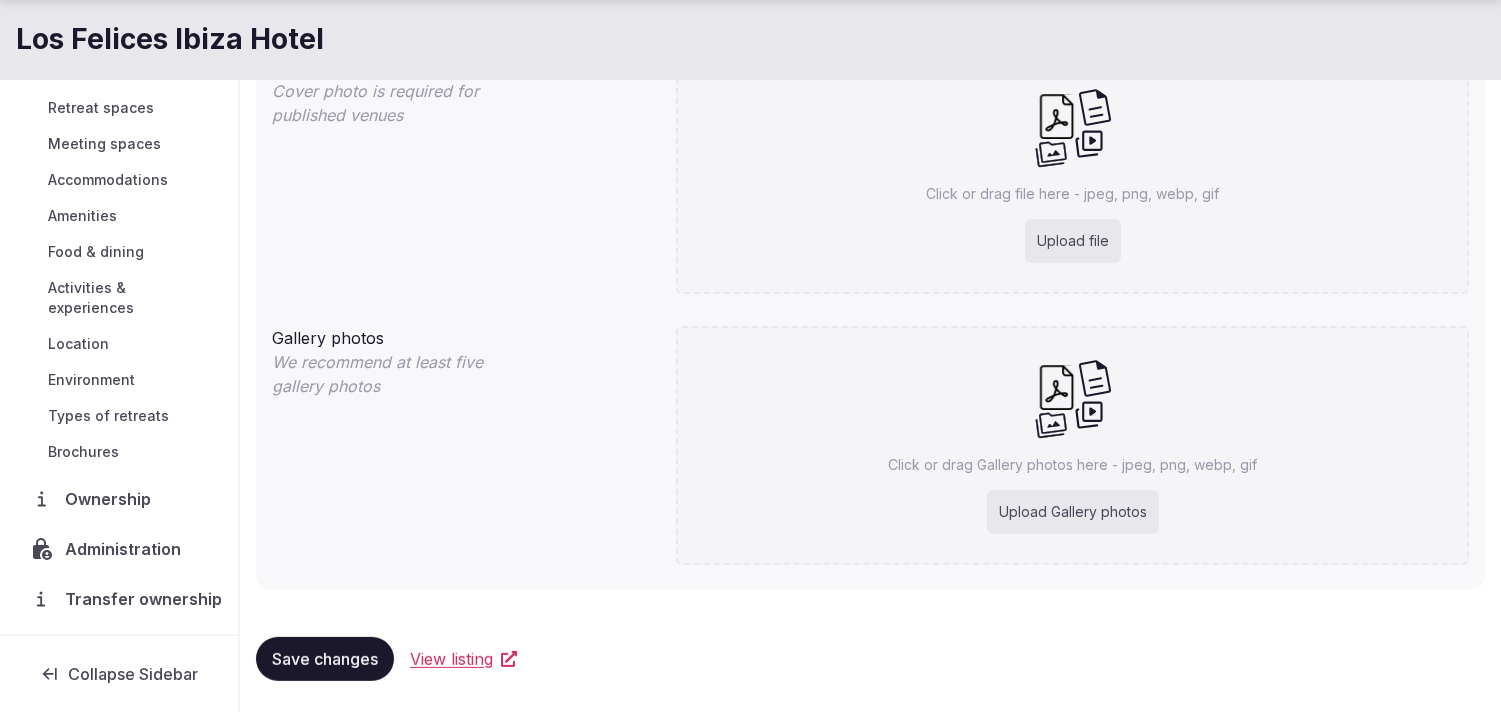 click on "Ownership" at bounding box center [111, 499] 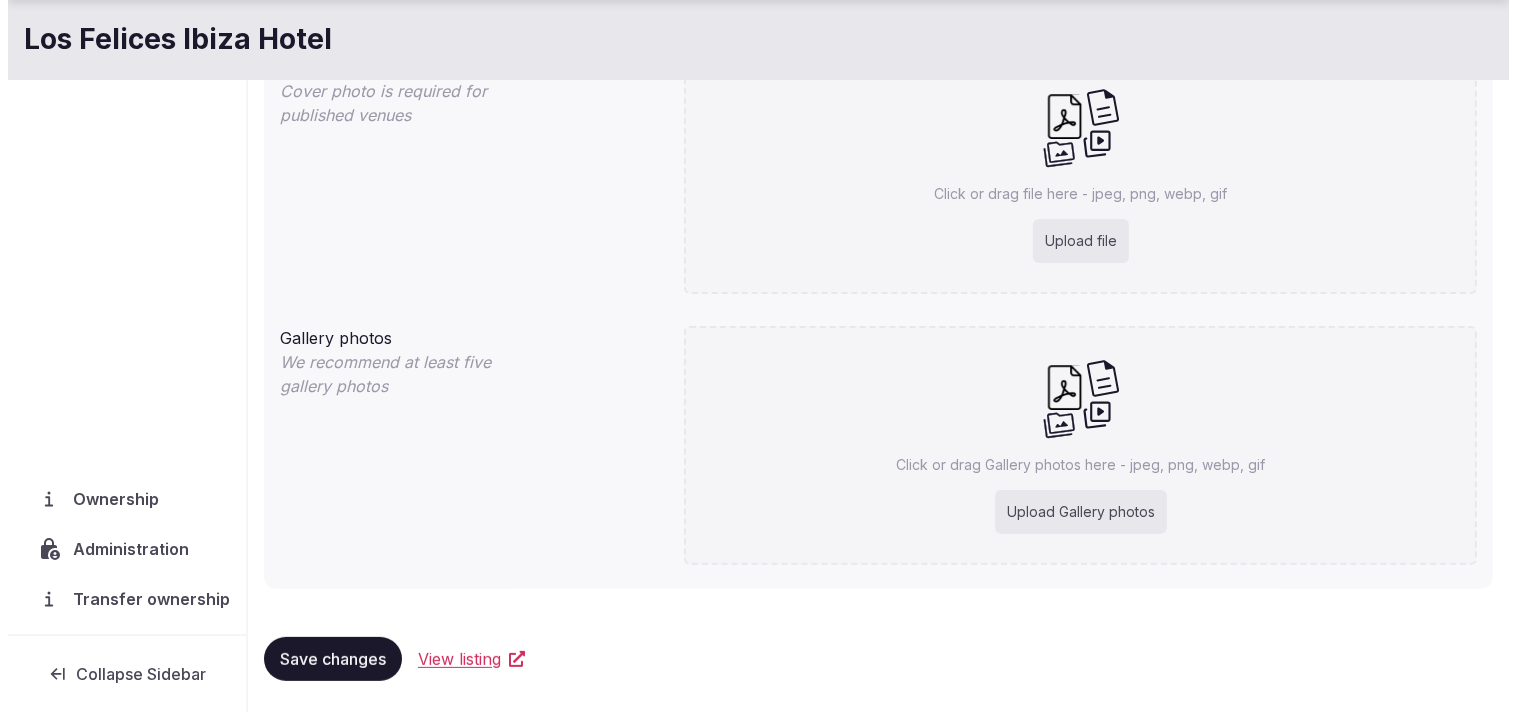 scroll, scrollTop: 0, scrollLeft: 0, axis: both 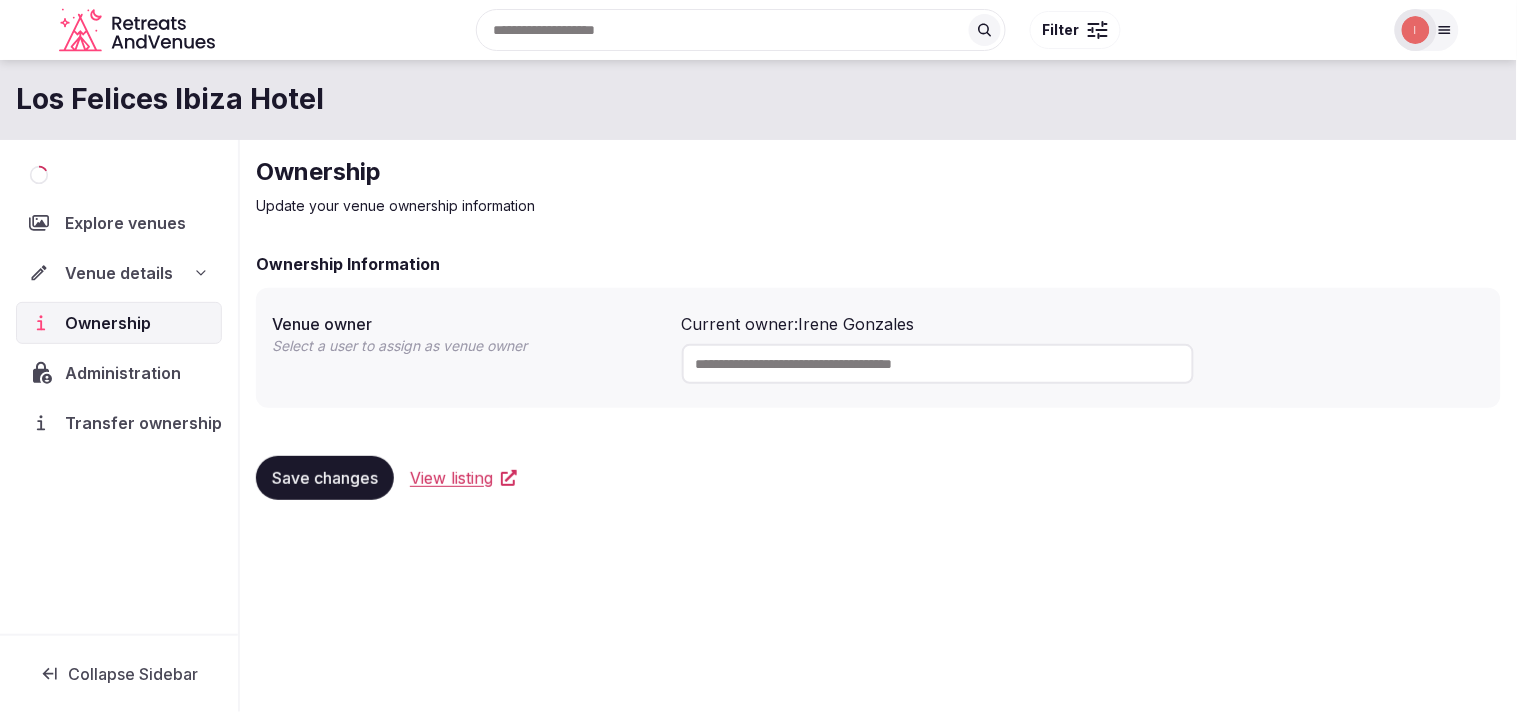 click on "Venue details" at bounding box center (119, 273) 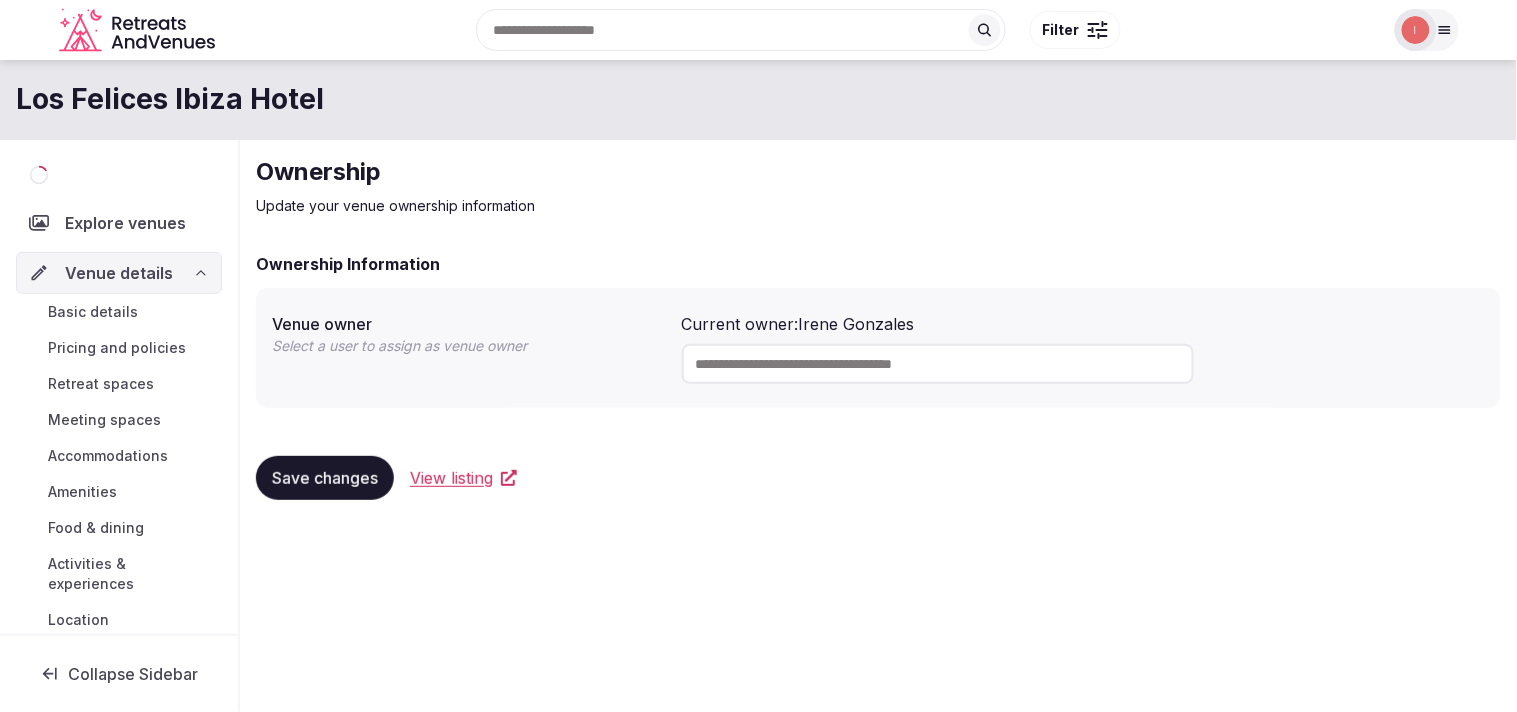 click 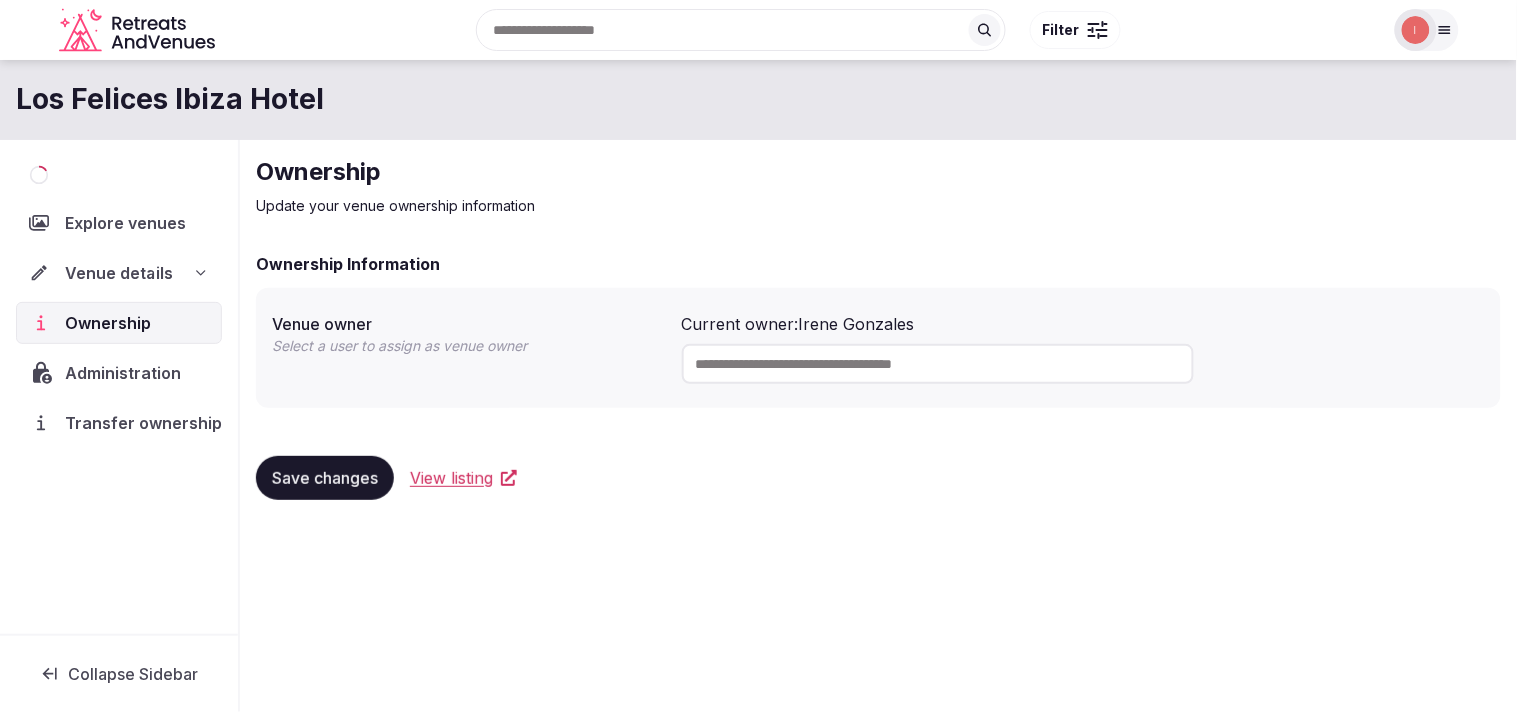 click 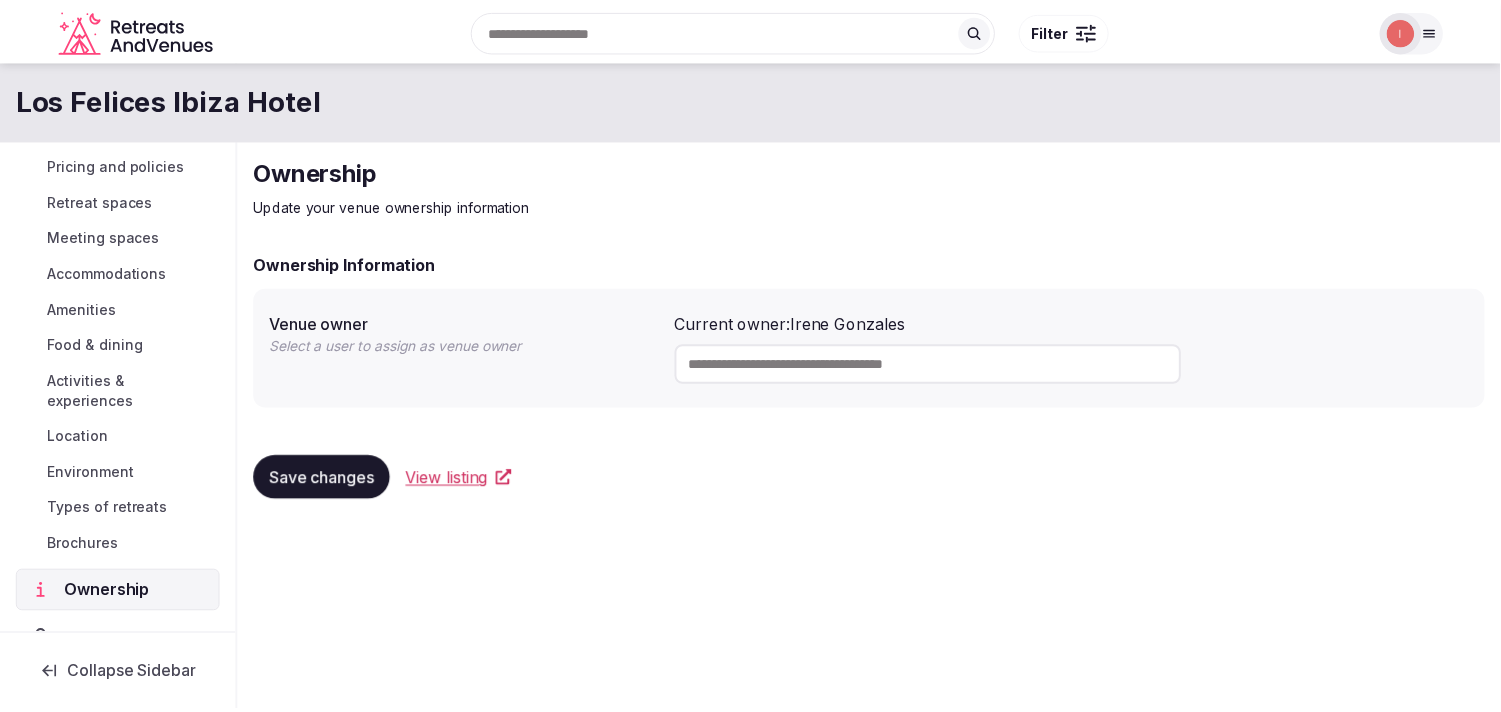 scroll, scrollTop: 54, scrollLeft: 0, axis: vertical 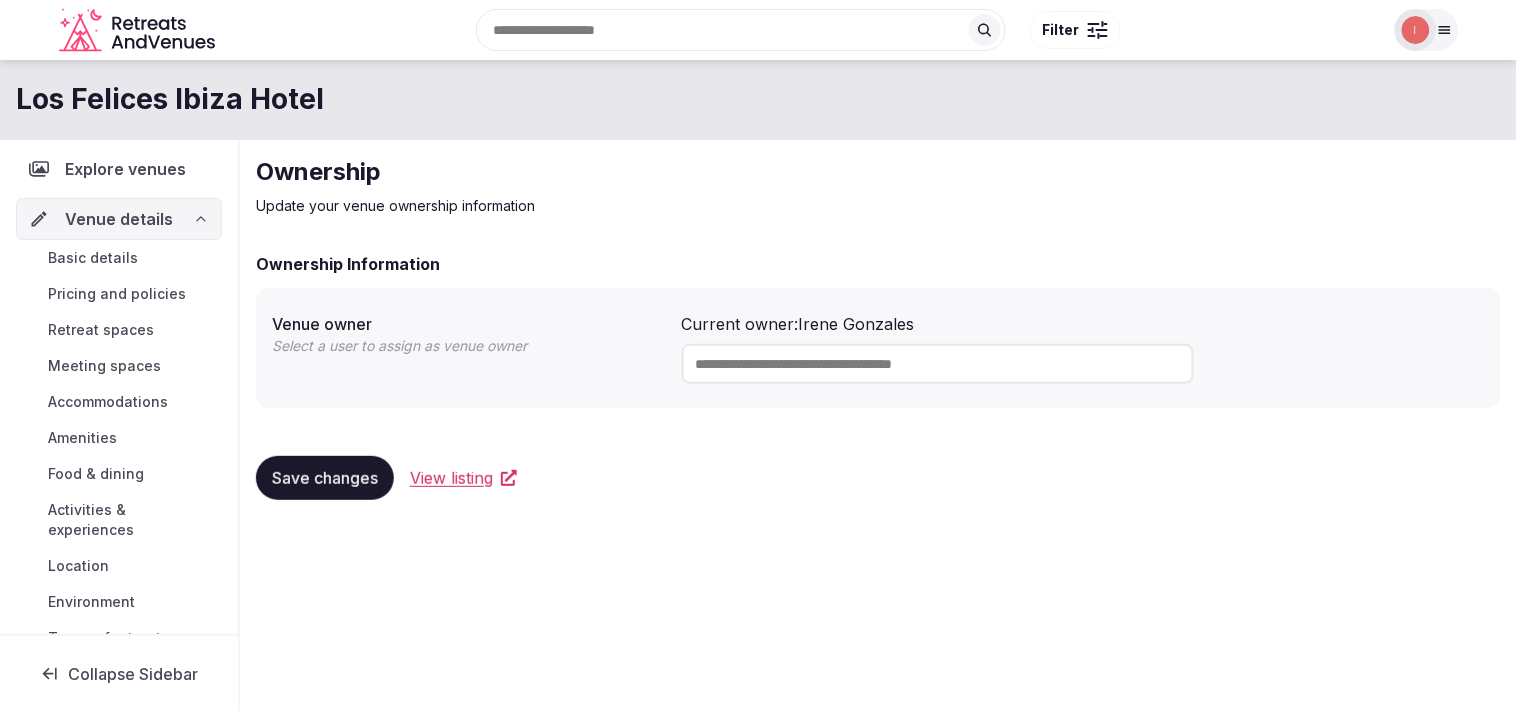 click on "Basic details" at bounding box center (93, 258) 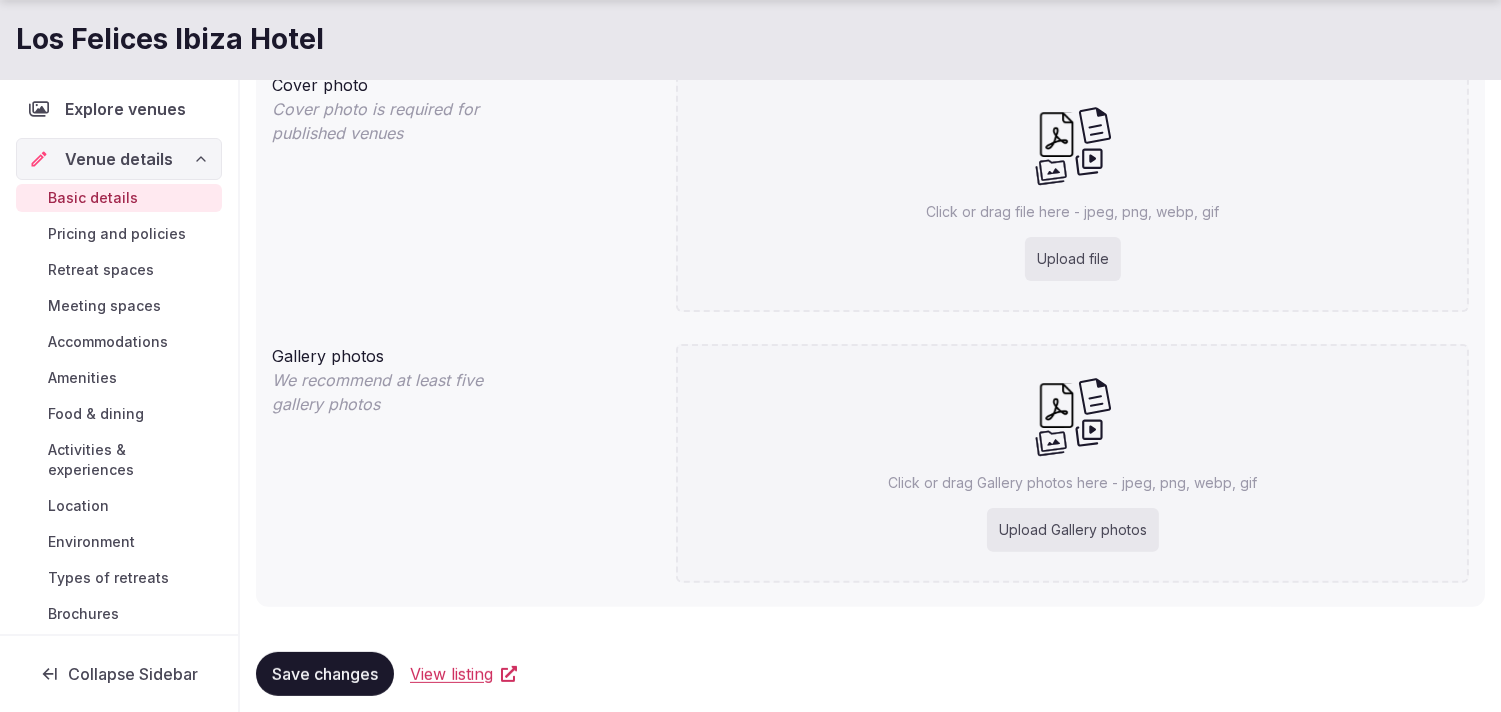 scroll, scrollTop: 1161, scrollLeft: 0, axis: vertical 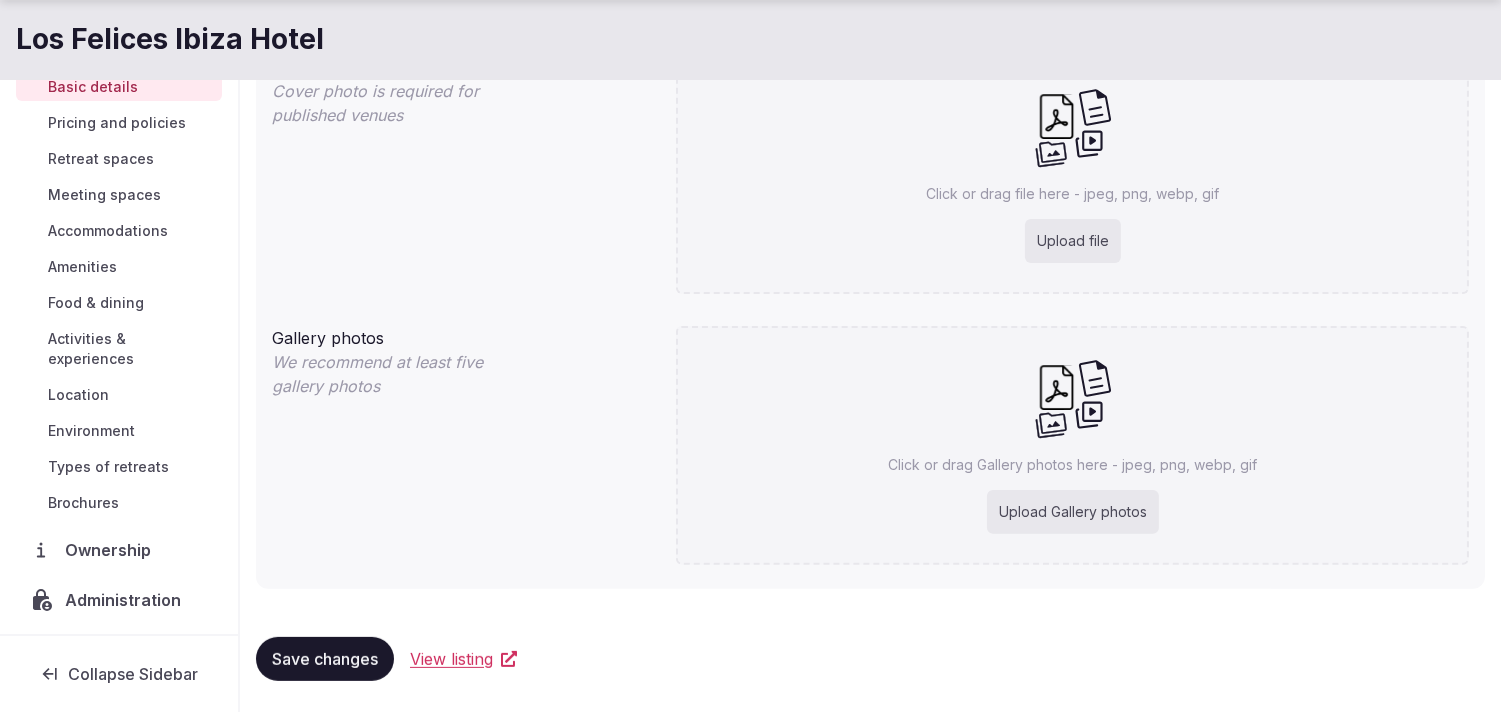 click 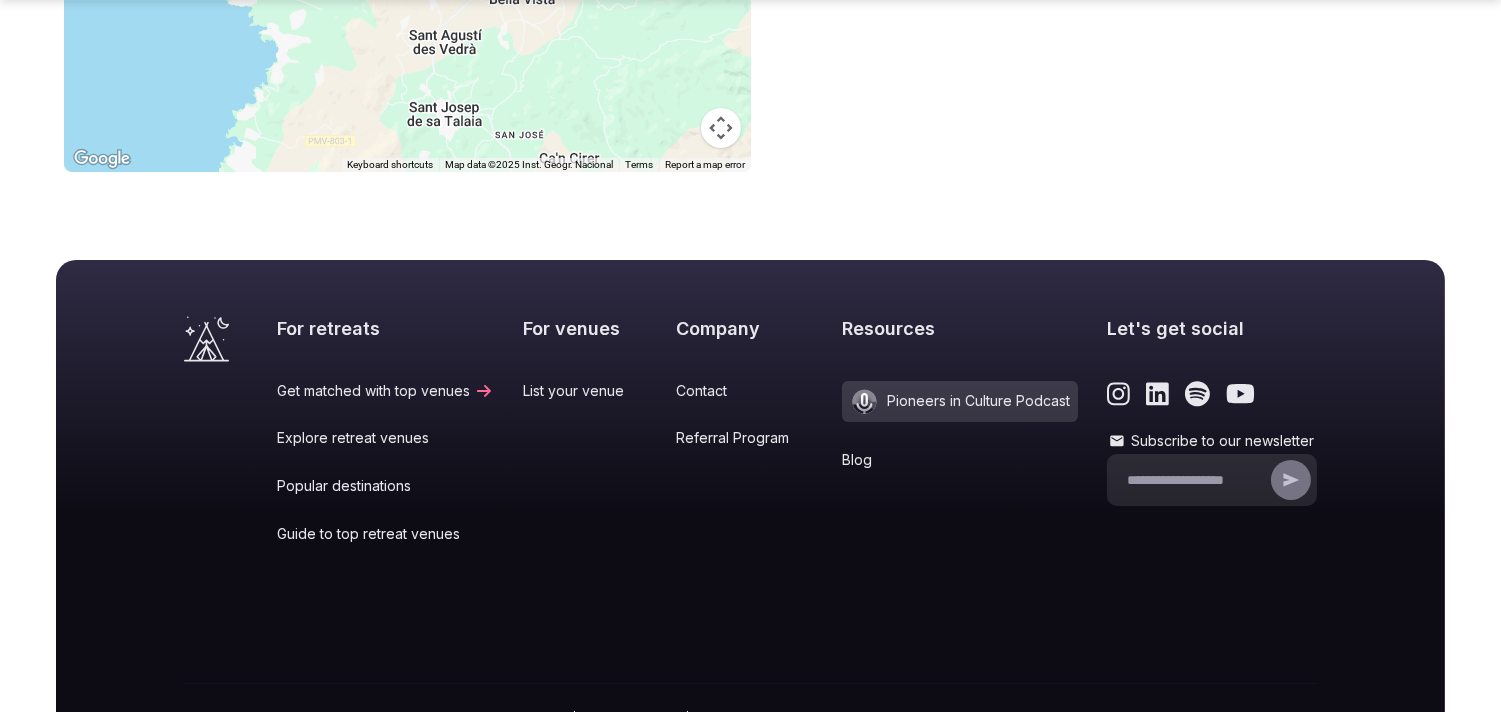 scroll, scrollTop: 977, scrollLeft: 0, axis: vertical 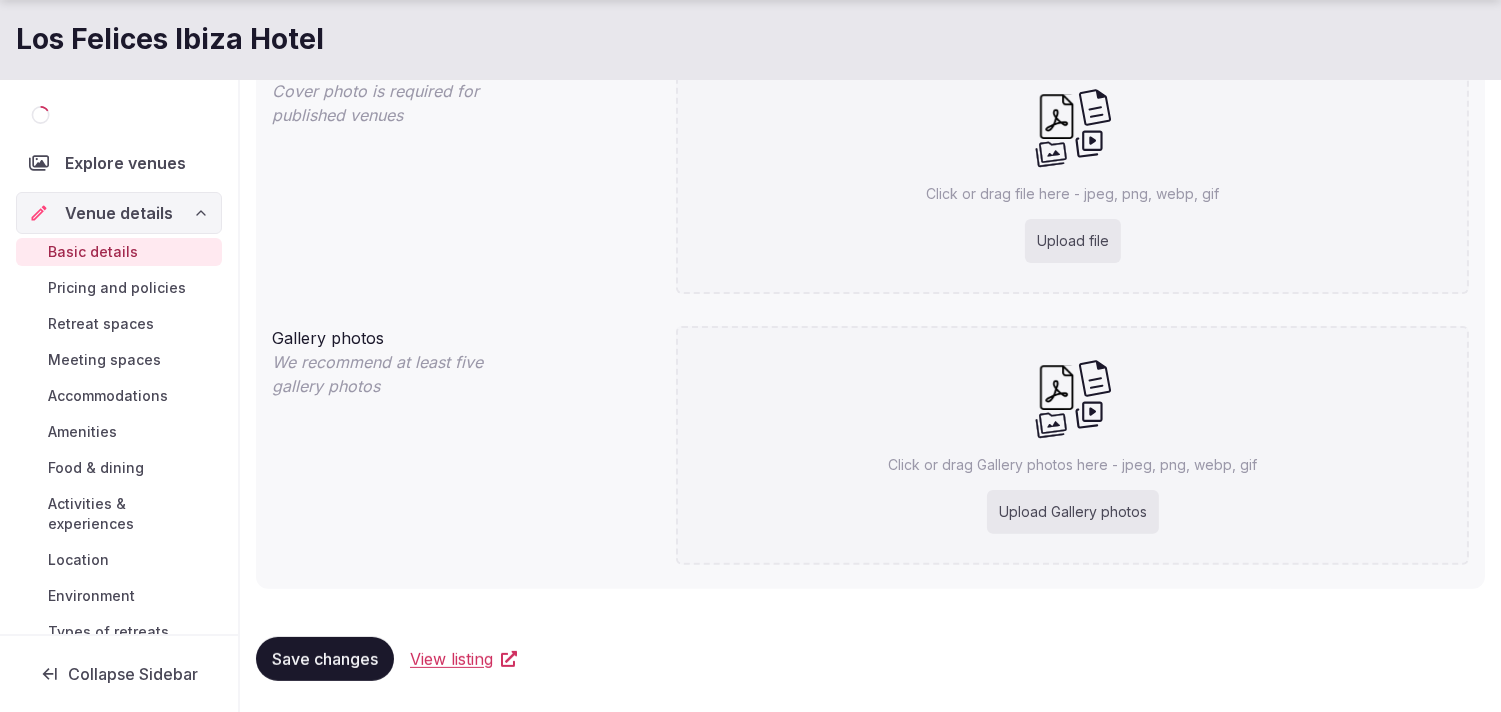 click 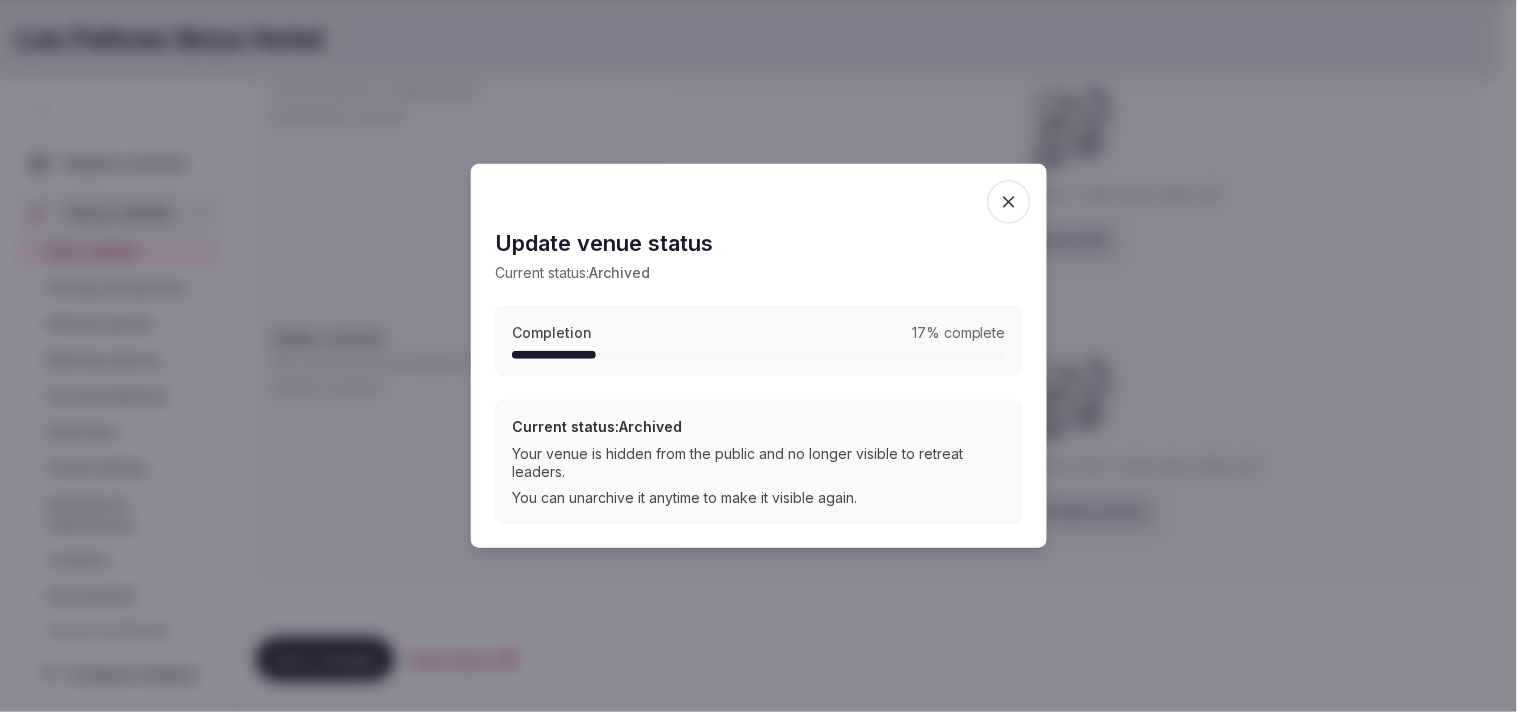 click 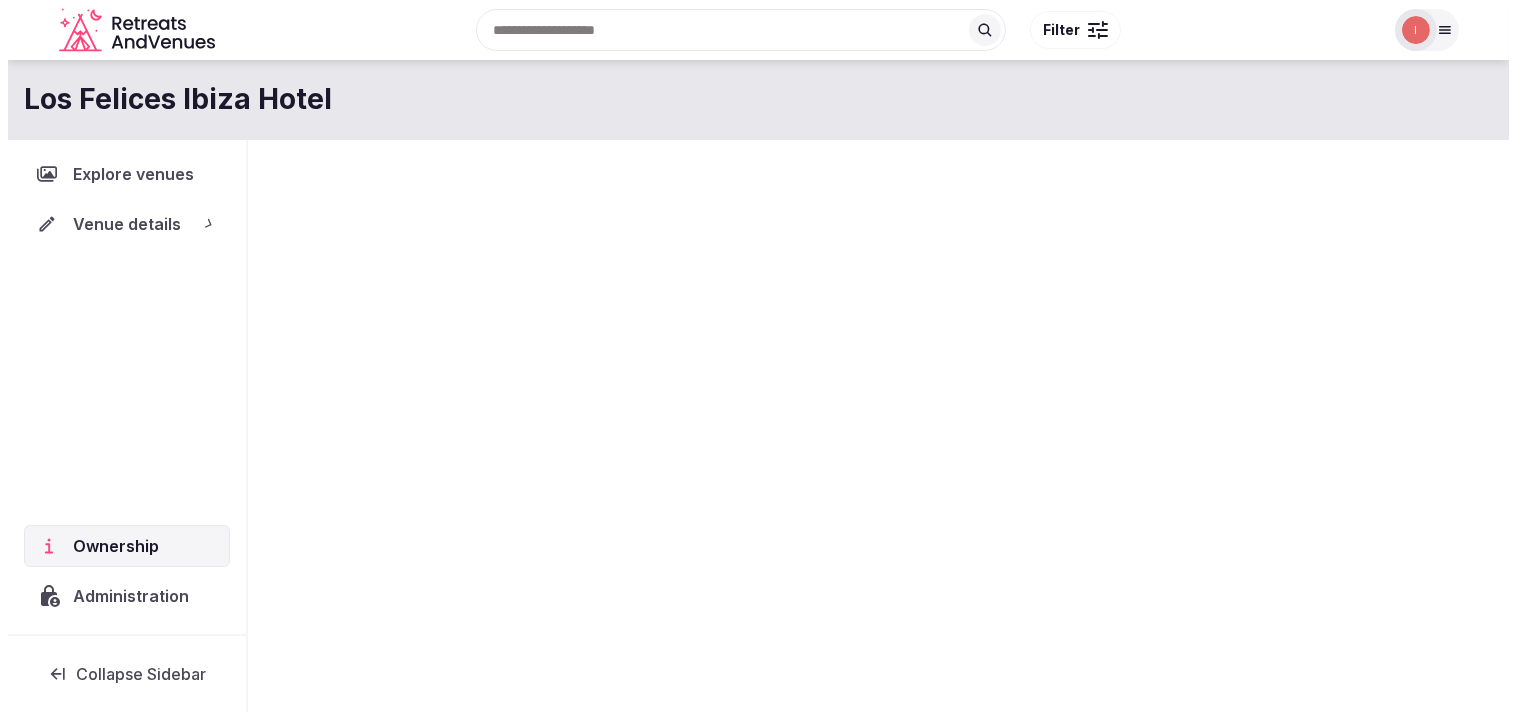 scroll, scrollTop: 0, scrollLeft: 0, axis: both 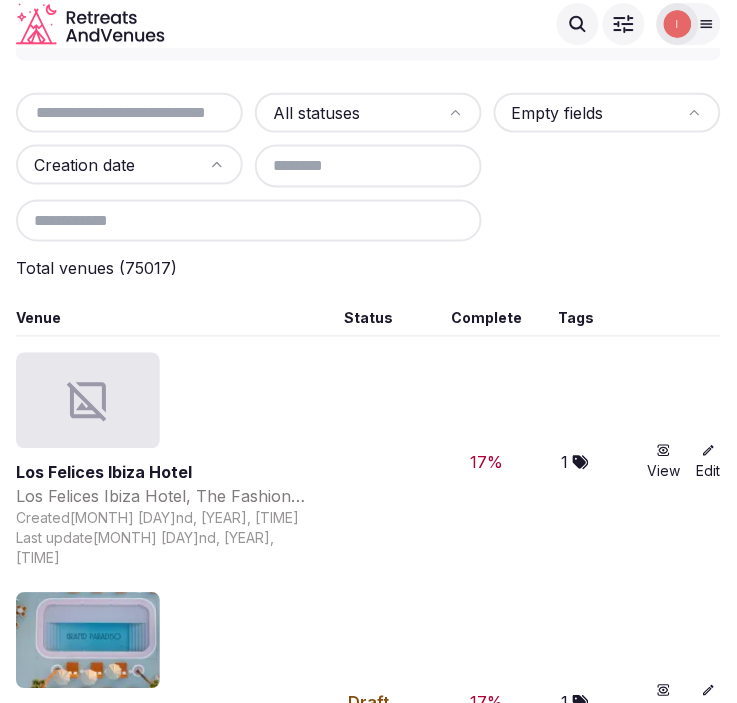 click at bounding box center (129, 113) 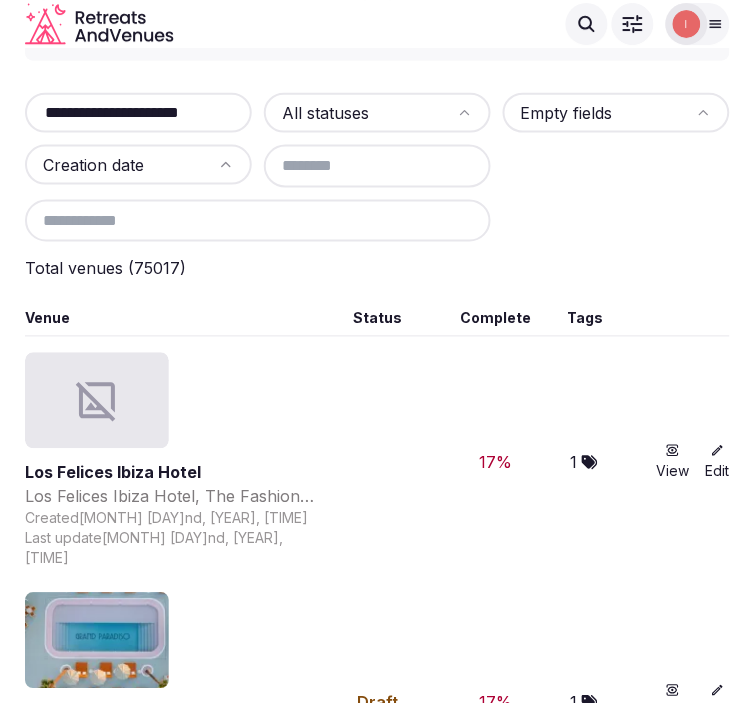 scroll, scrollTop: 0, scrollLeft: 0, axis: both 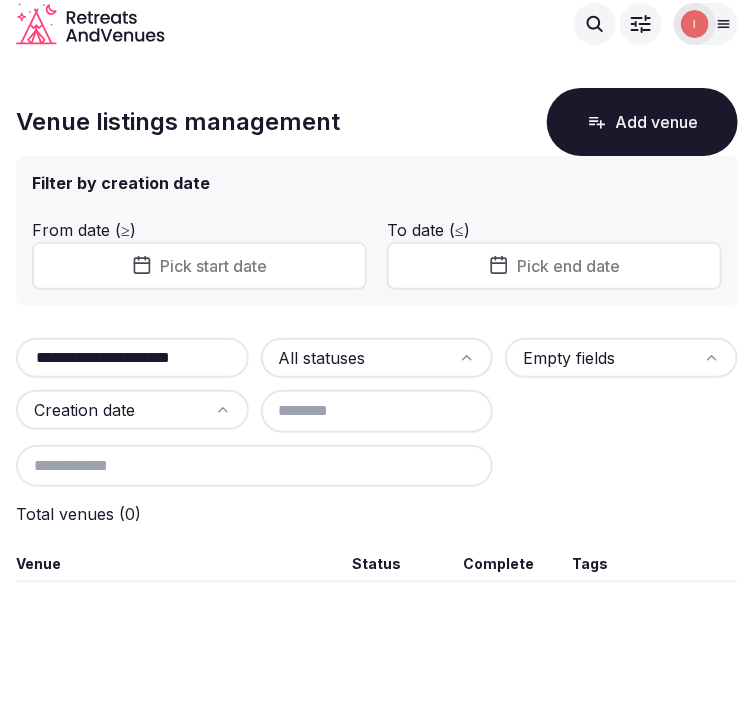 type on "**********" 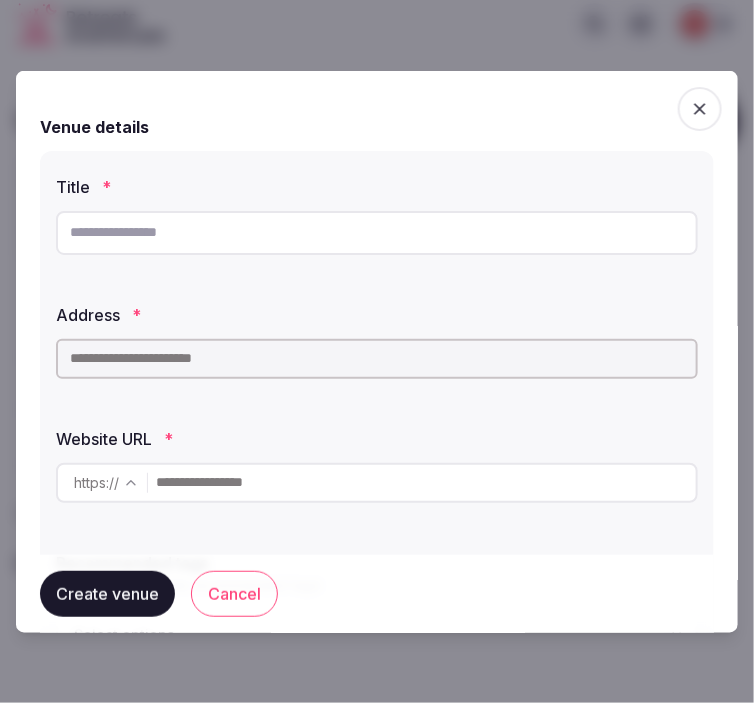click at bounding box center (377, 232) 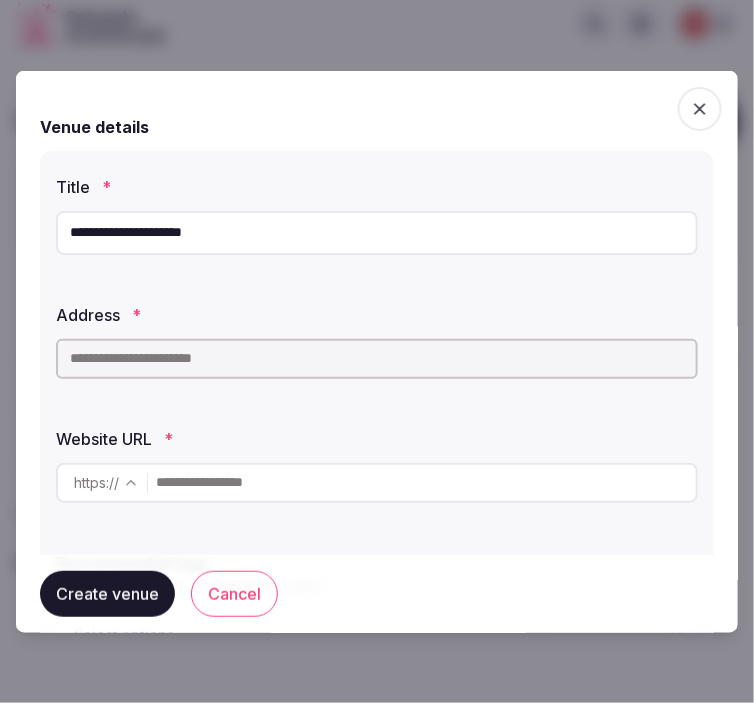 type on "**********" 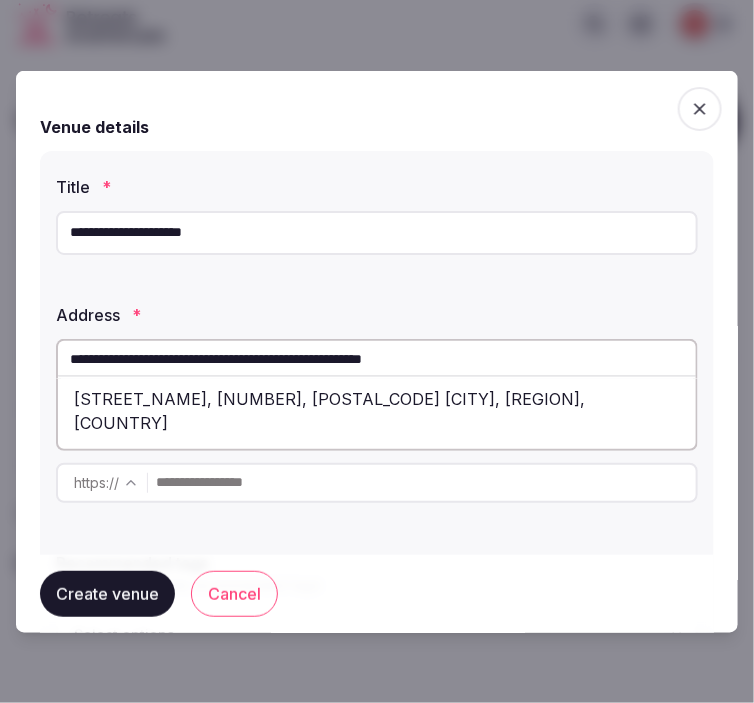 click on "[STREET_NAME], [NUMBER], [POSTAL_CODE] [CITY], [REGION], [COUNTRY]" at bounding box center (377, 410) 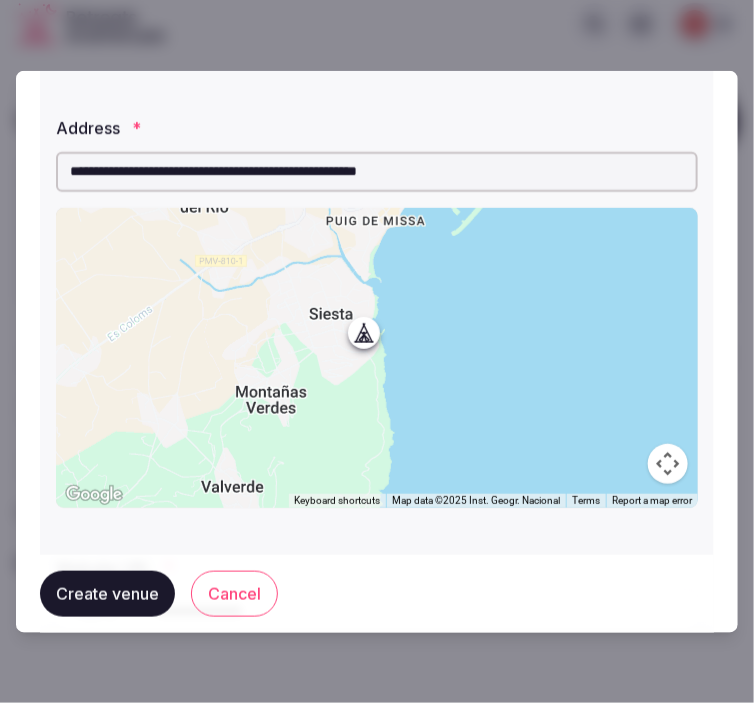 scroll, scrollTop: 333, scrollLeft: 0, axis: vertical 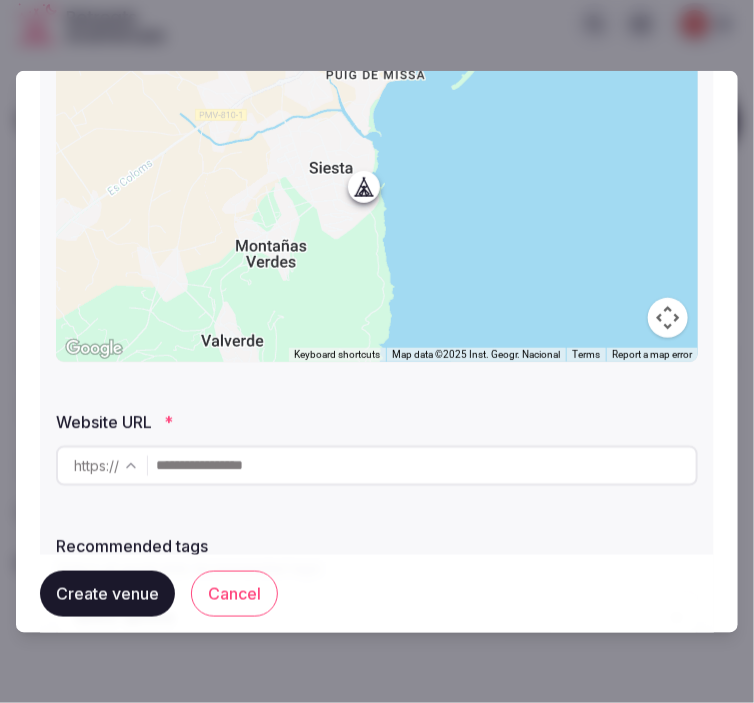 click at bounding box center (426, 465) 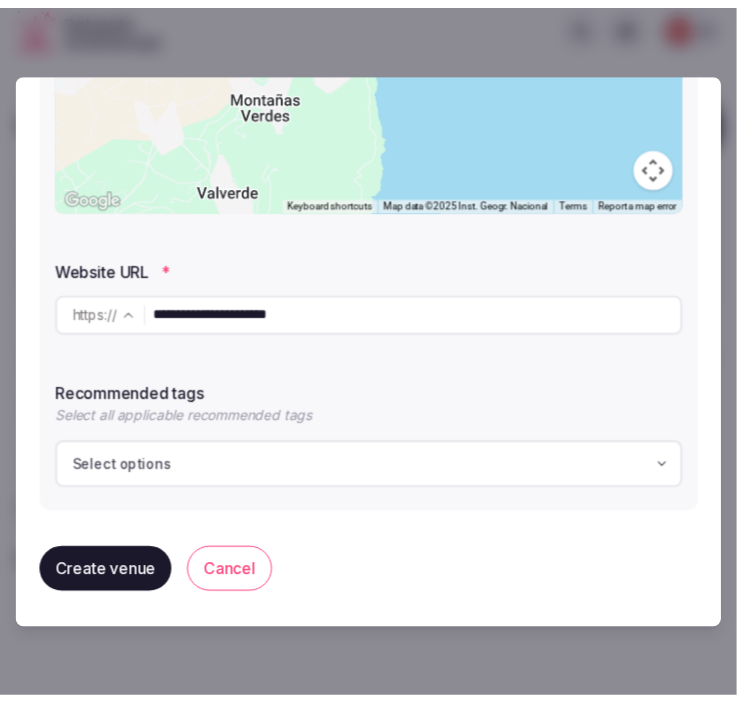 scroll, scrollTop: 485, scrollLeft: 0, axis: vertical 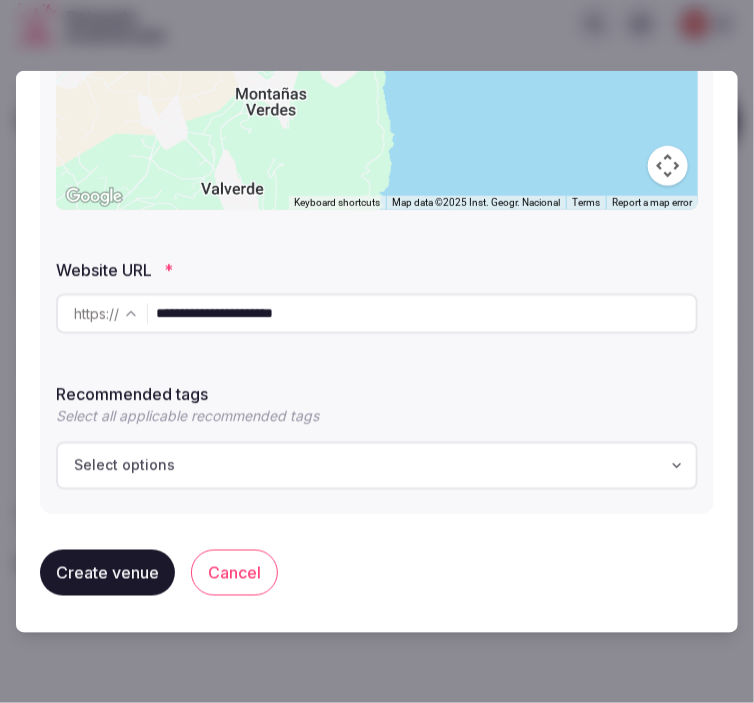 type on "**********" 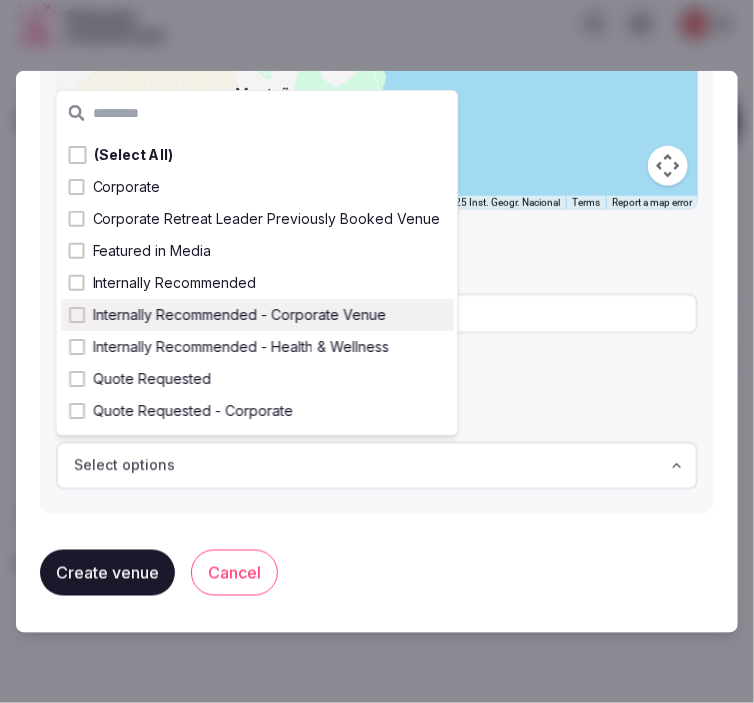 click on "Internally Recommended - Corporate Venue" at bounding box center (239, 315) 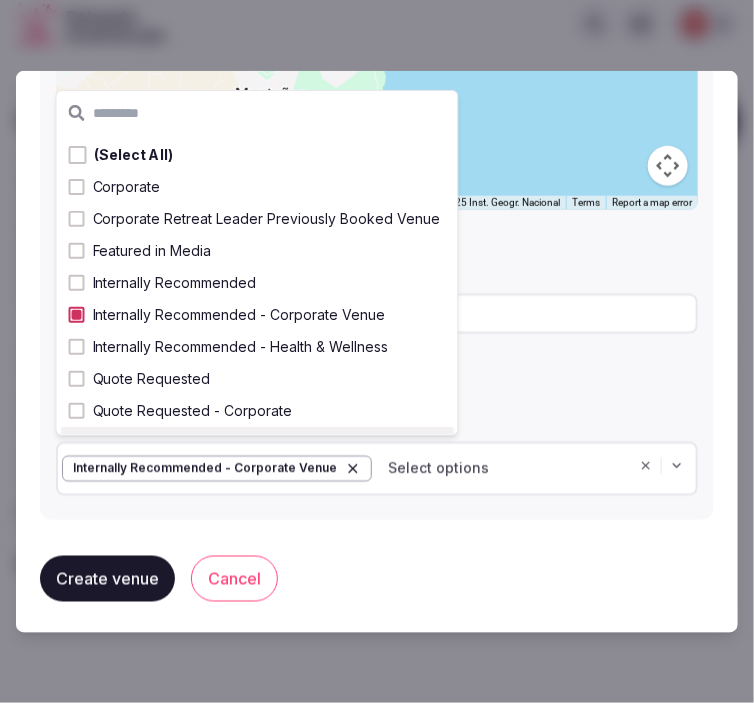 click on "Create venue" at bounding box center (107, 578) 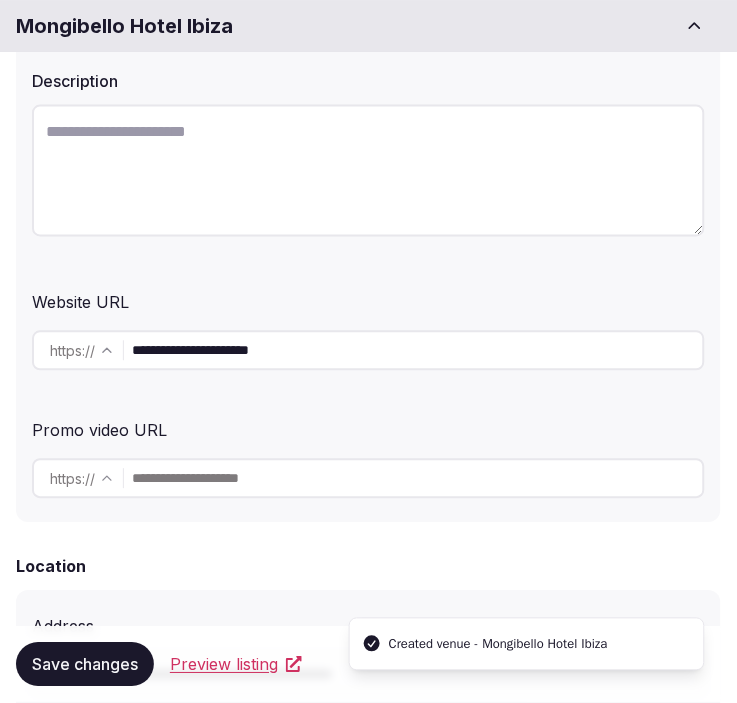 scroll, scrollTop: 333, scrollLeft: 0, axis: vertical 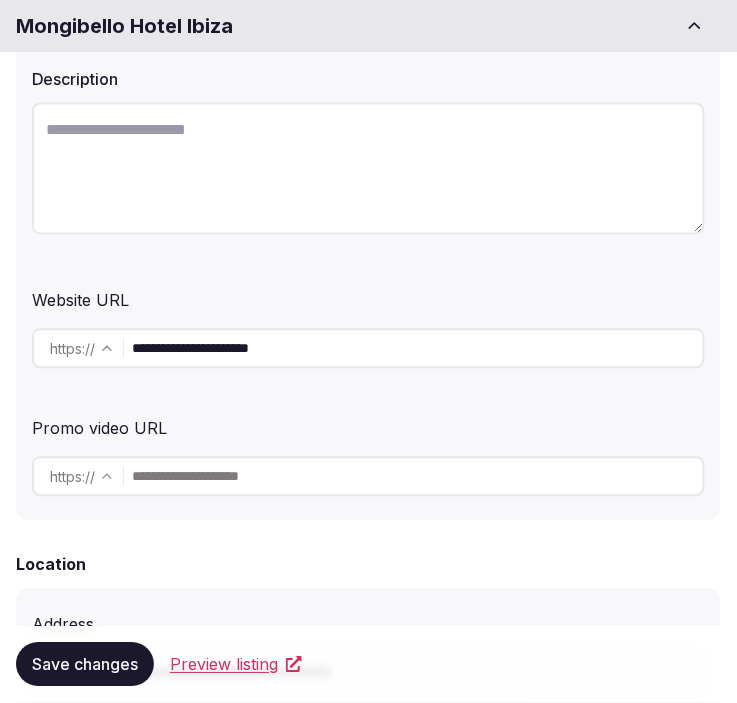 click at bounding box center [368, 169] 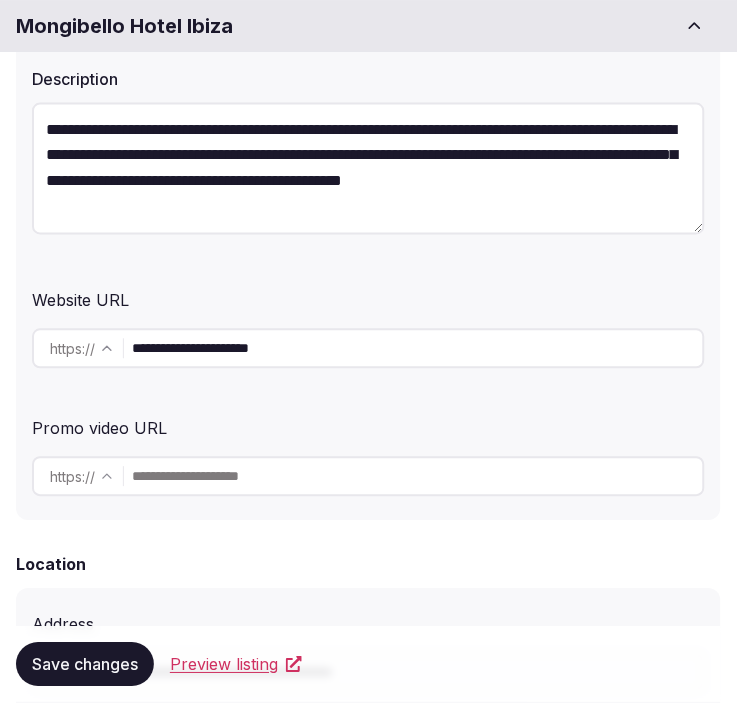scroll, scrollTop: 37, scrollLeft: 0, axis: vertical 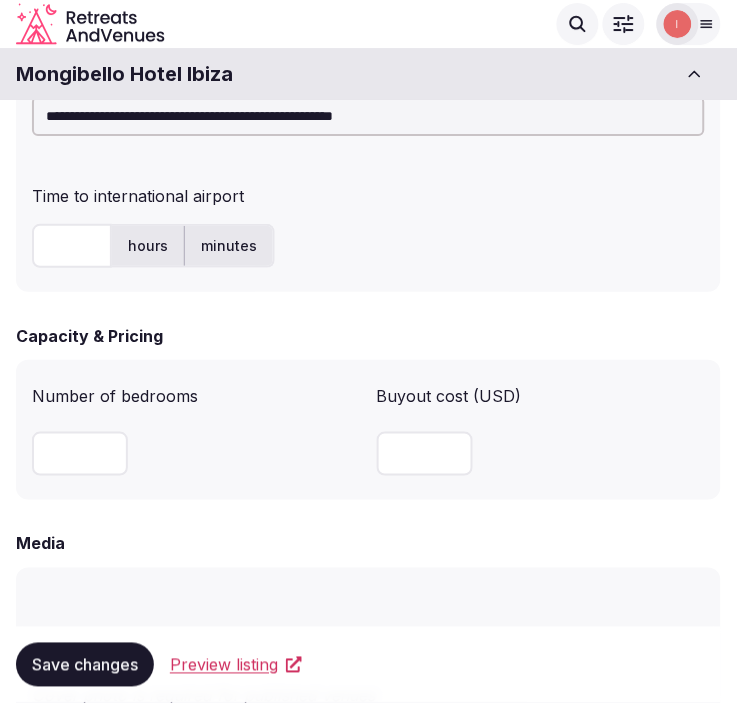 type on "**********" 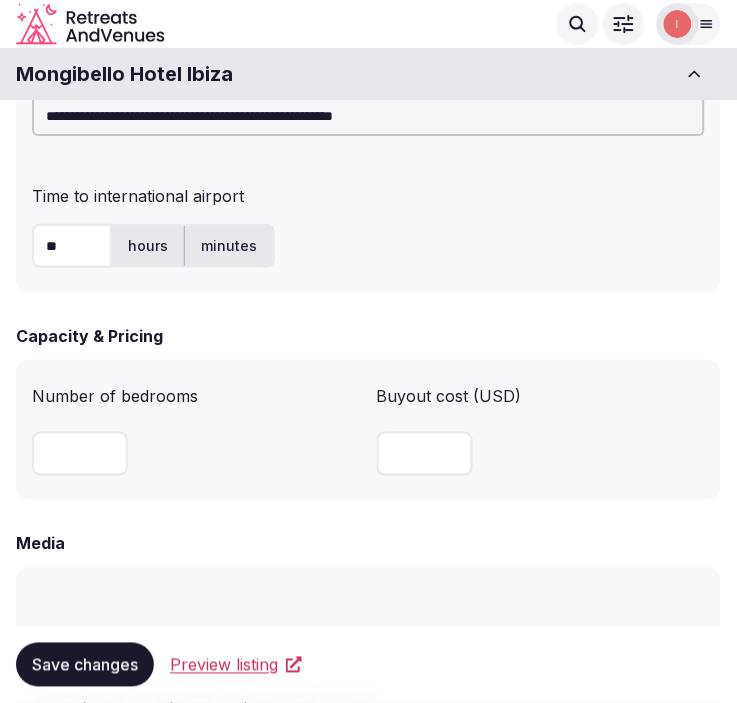 type on "**" 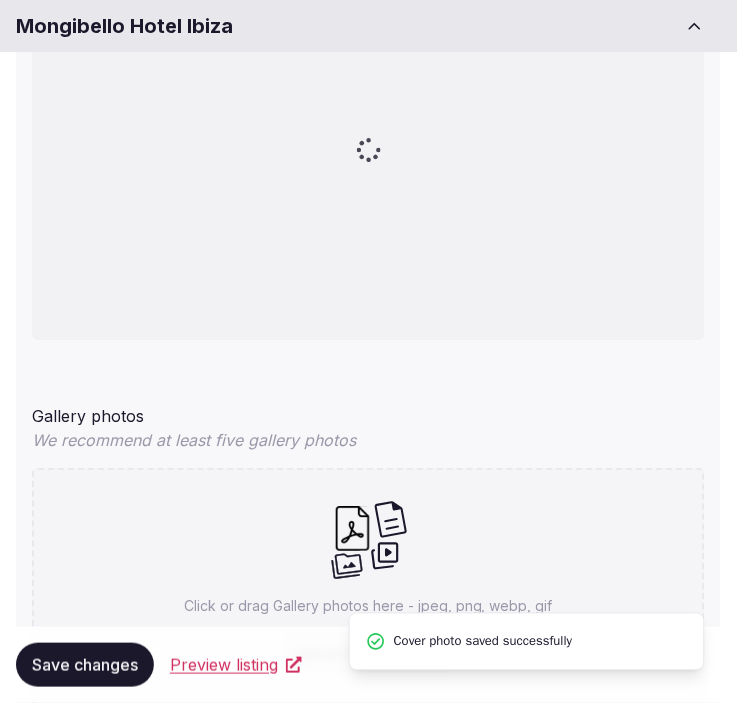 scroll, scrollTop: 1802, scrollLeft: 0, axis: vertical 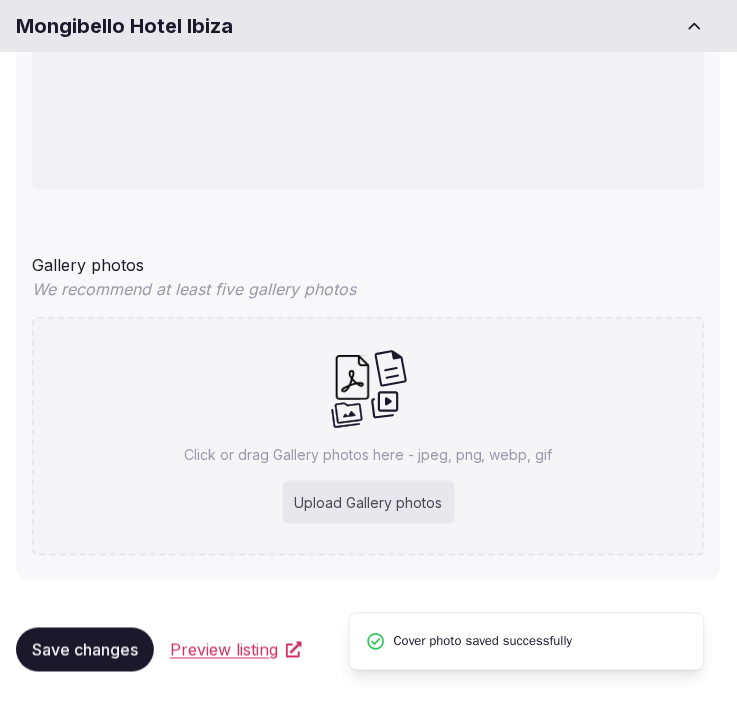 click on "Save changes" at bounding box center [85, 650] 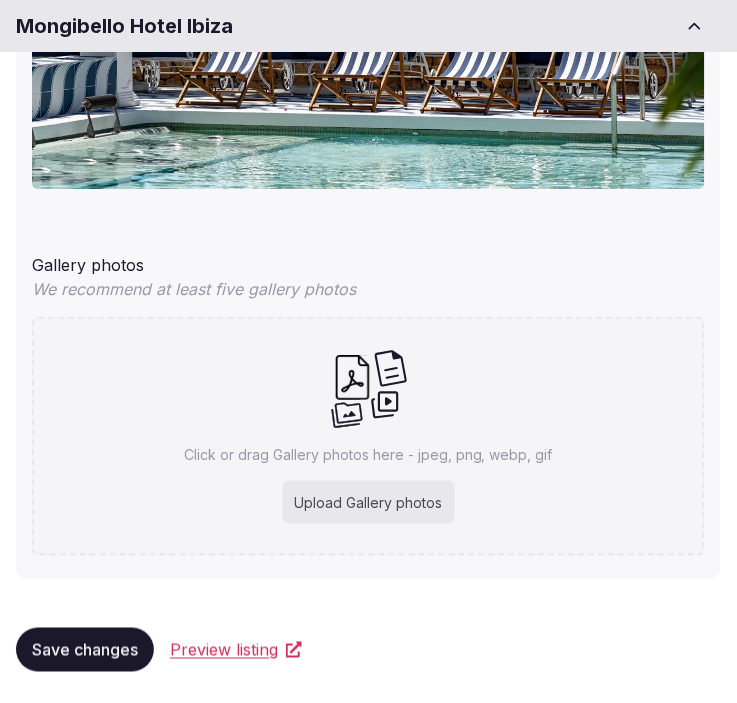 click on "Save changes" at bounding box center [85, 650] 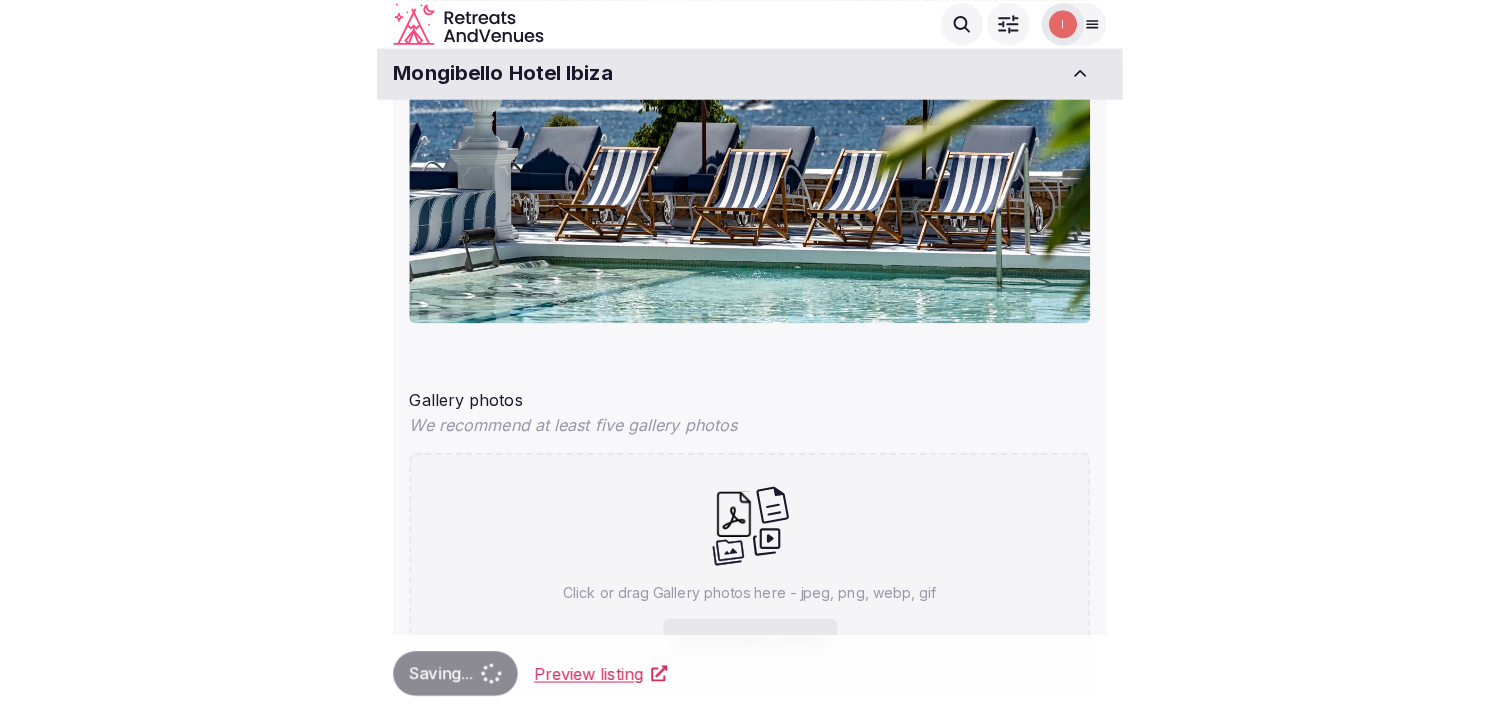 scroll, scrollTop: 1357, scrollLeft: 0, axis: vertical 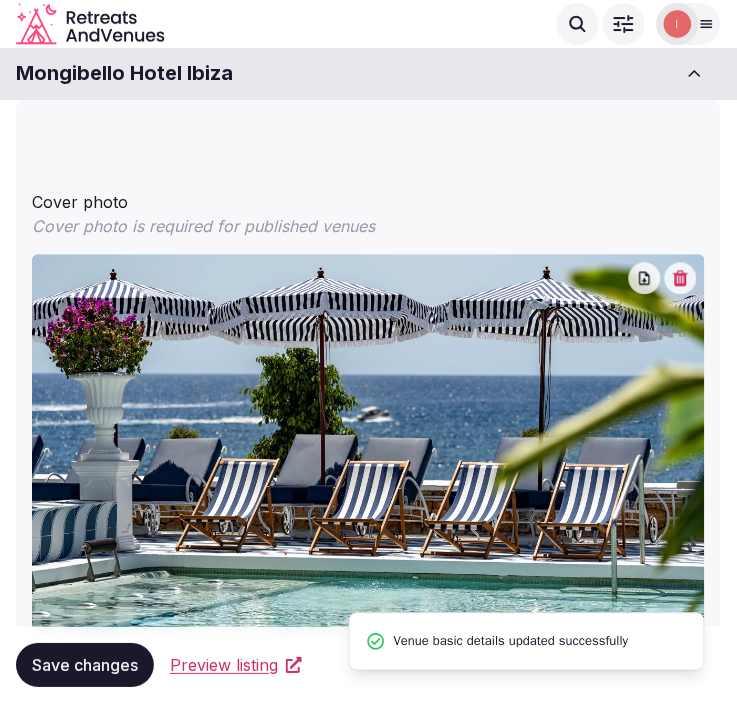 click on "Mongibello Hotel Ibiza" at bounding box center [124, 74] 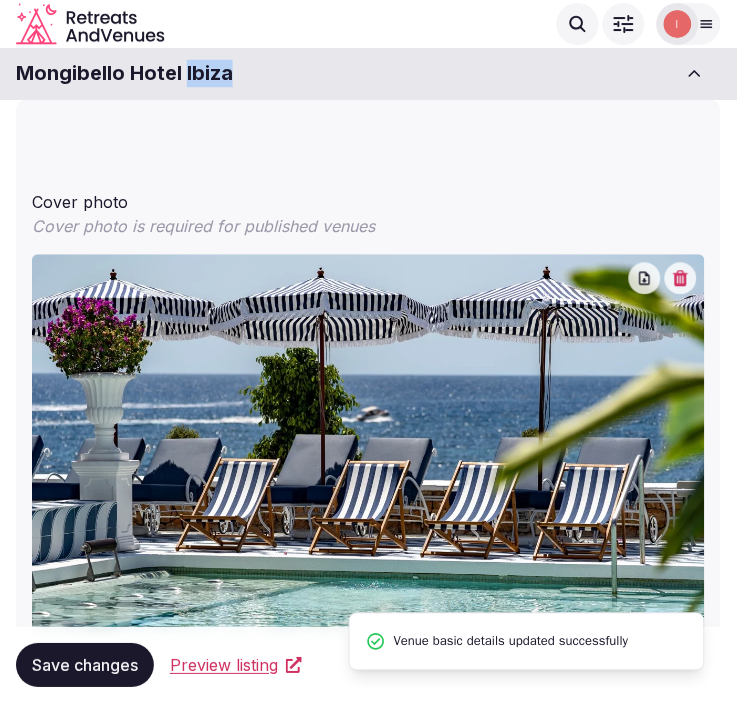click on "Mongibello Hotel Ibiza" at bounding box center [124, 74] 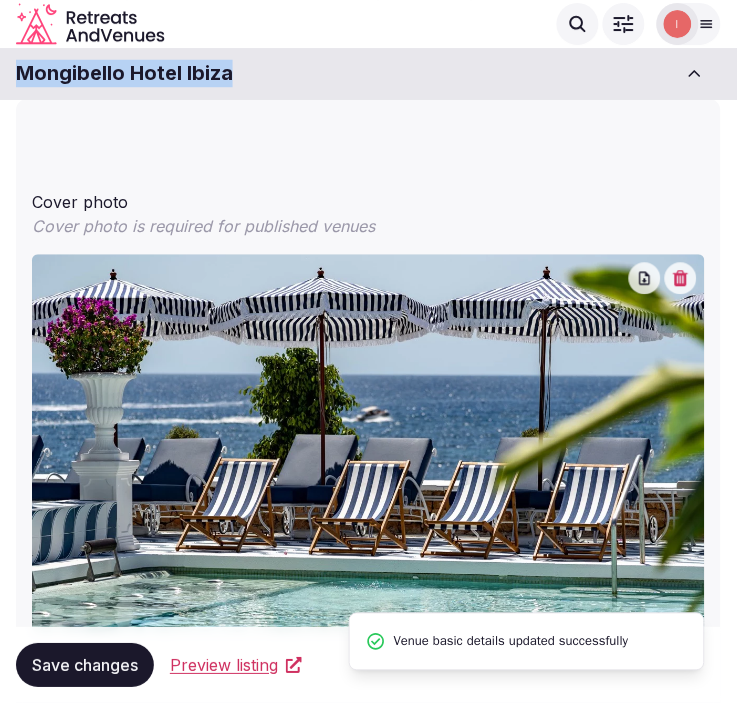 click on "Mongibello Hotel Ibiza" at bounding box center (124, 74) 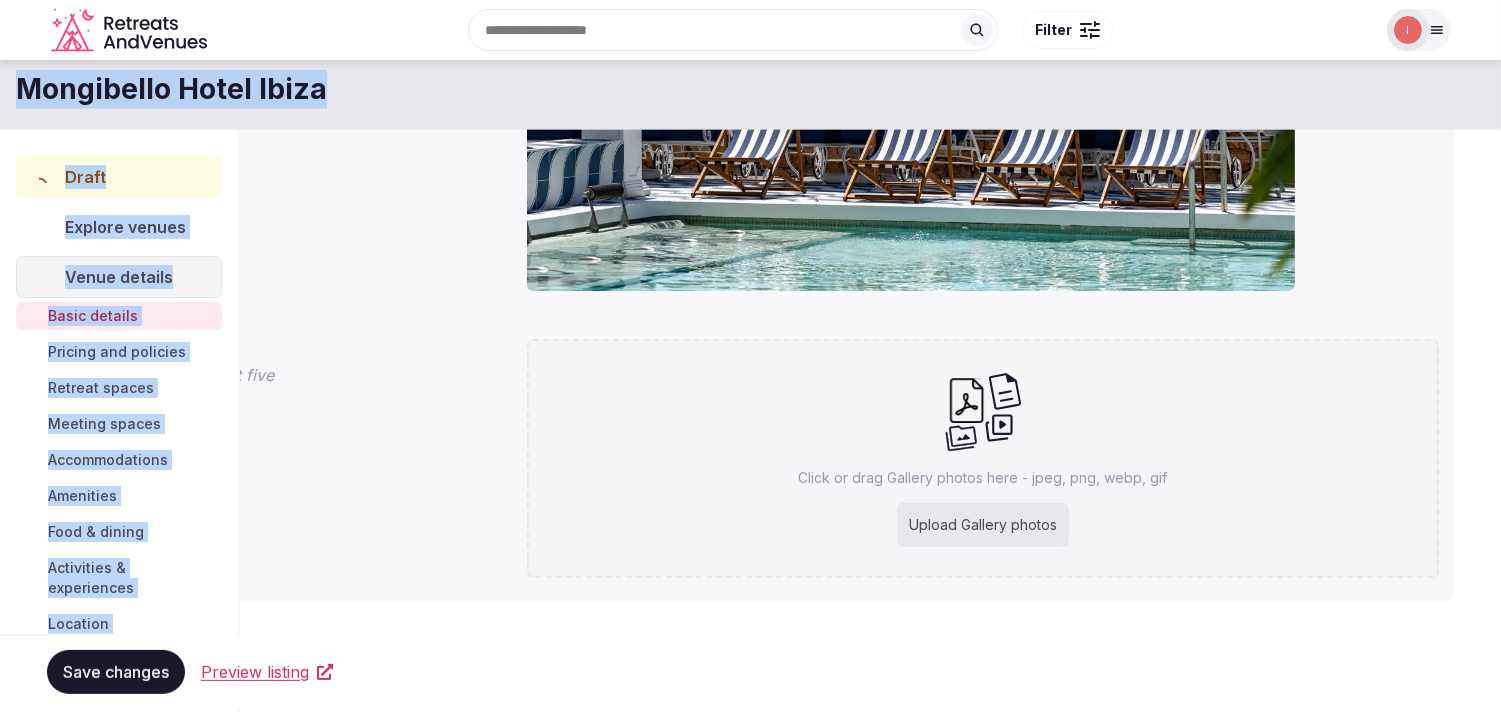 scroll, scrollTop: 26, scrollLeft: 0, axis: vertical 